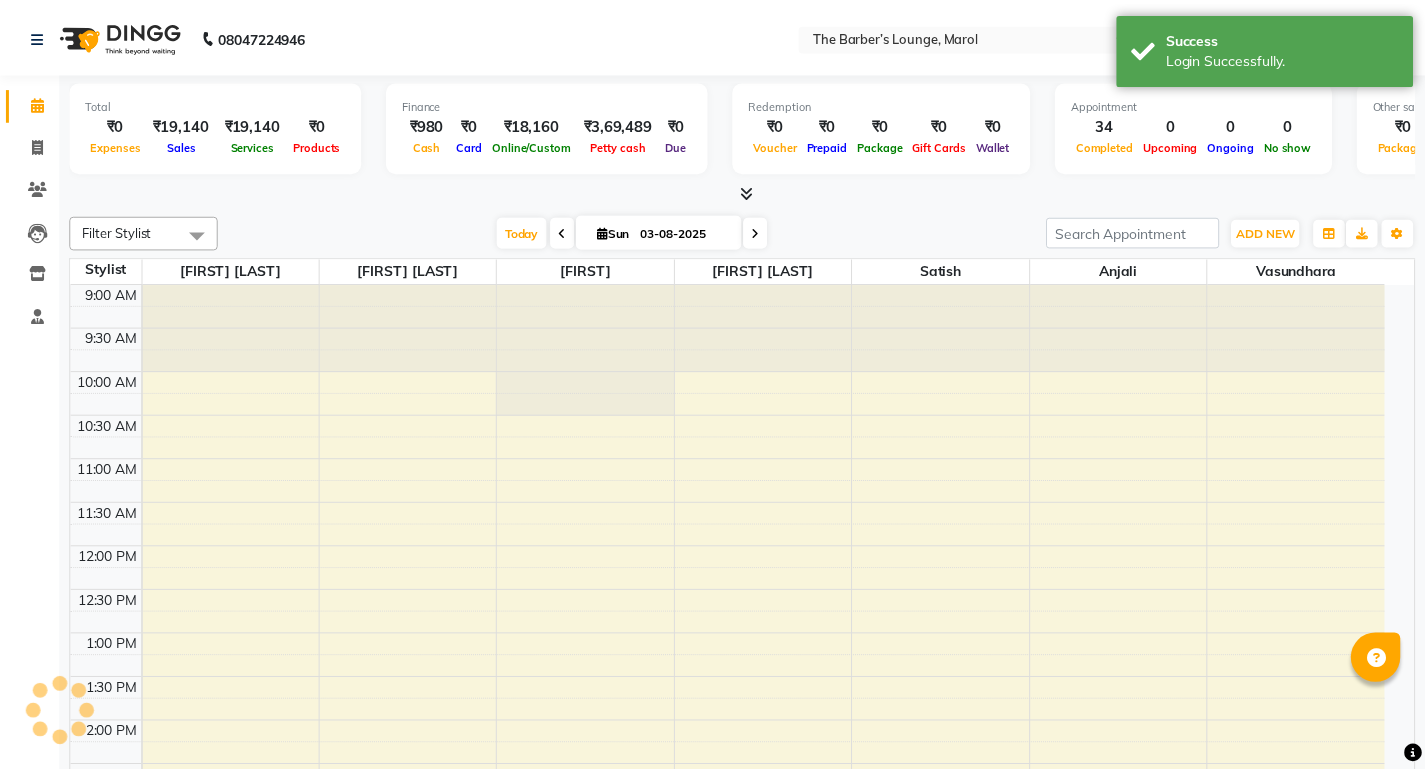 scroll, scrollTop: 0, scrollLeft: 0, axis: both 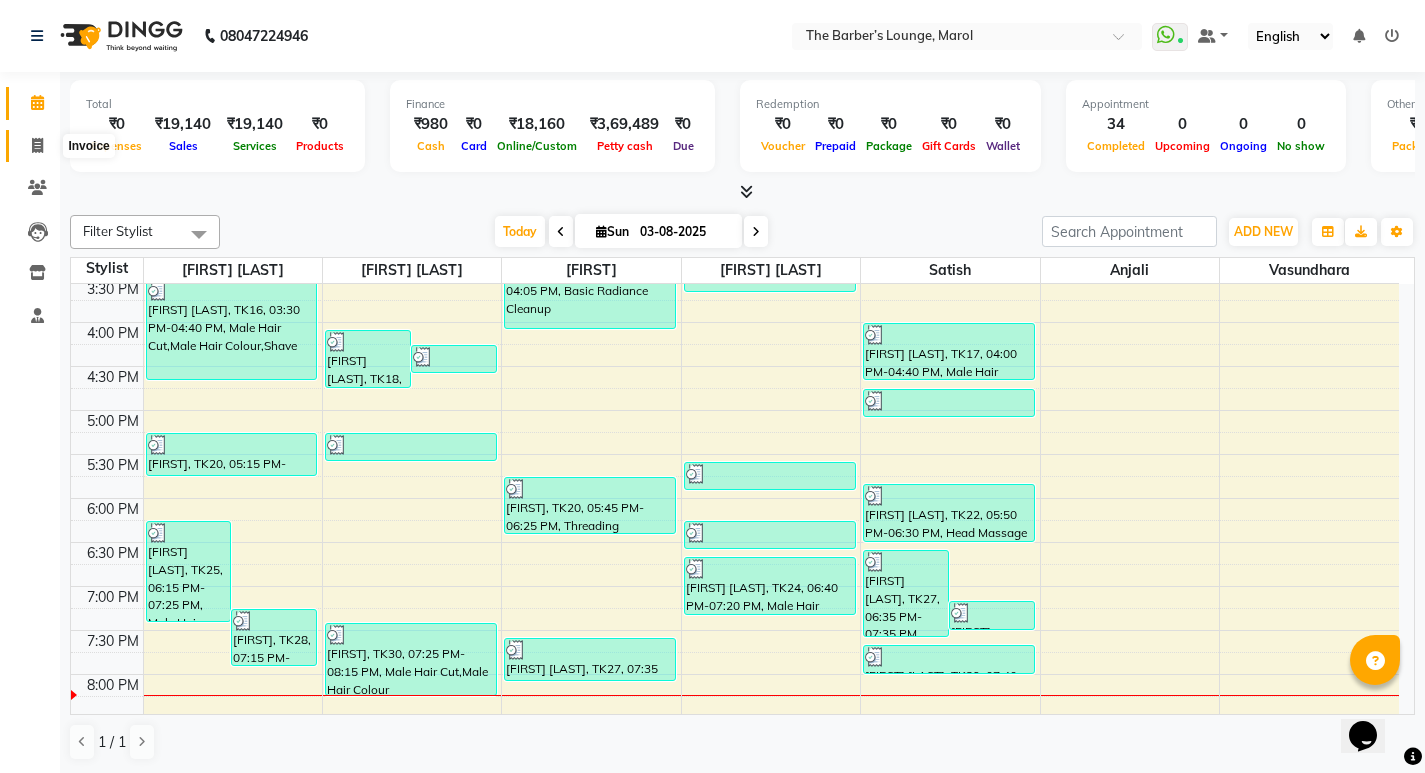 click 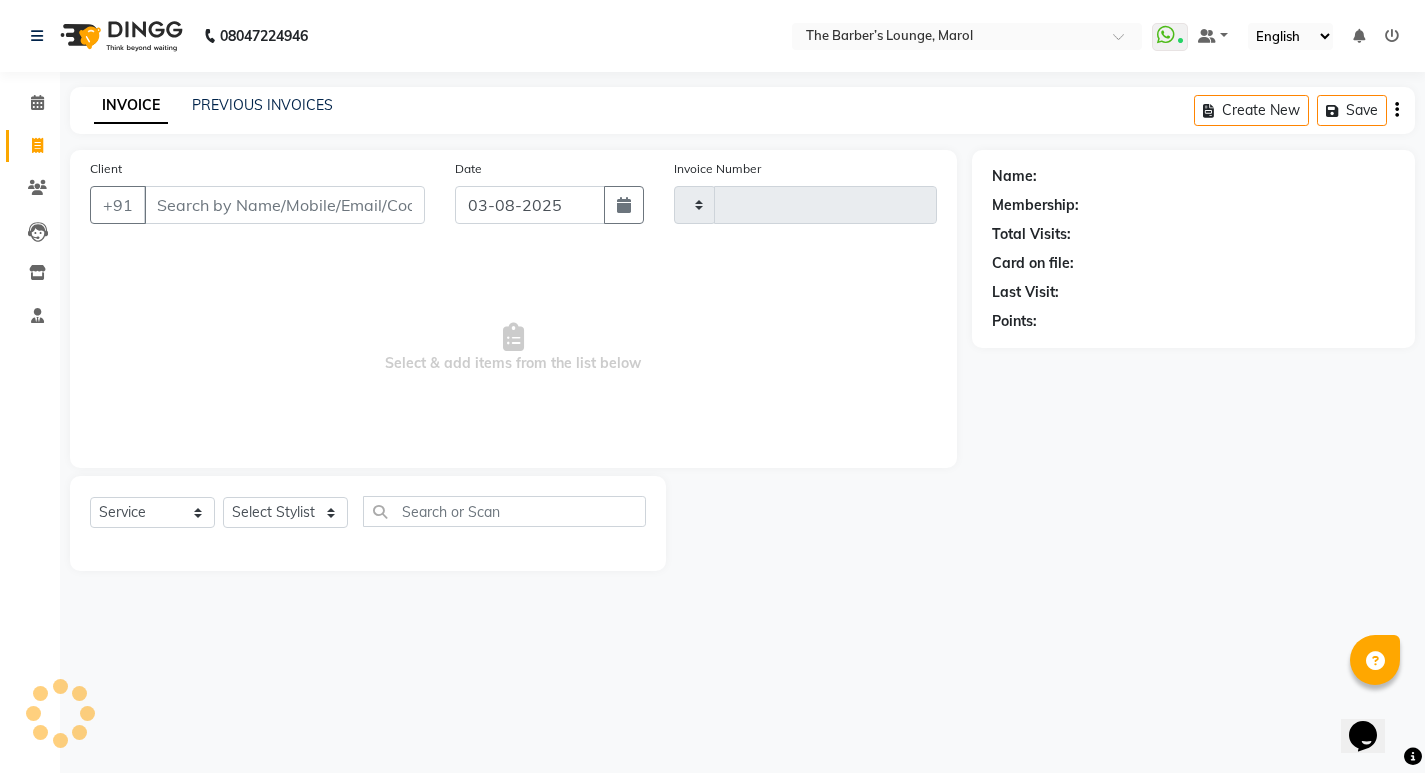 type on "1980" 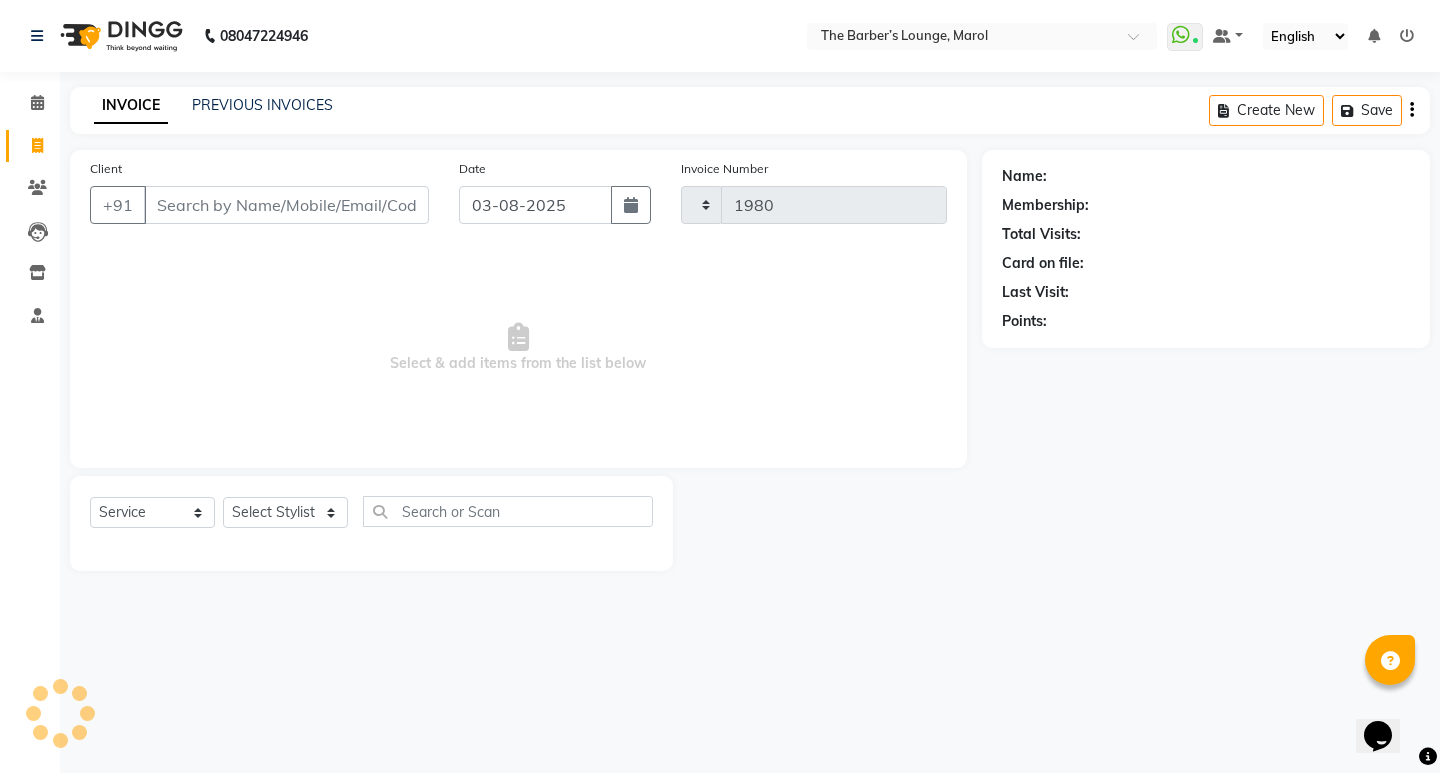 select on "7188" 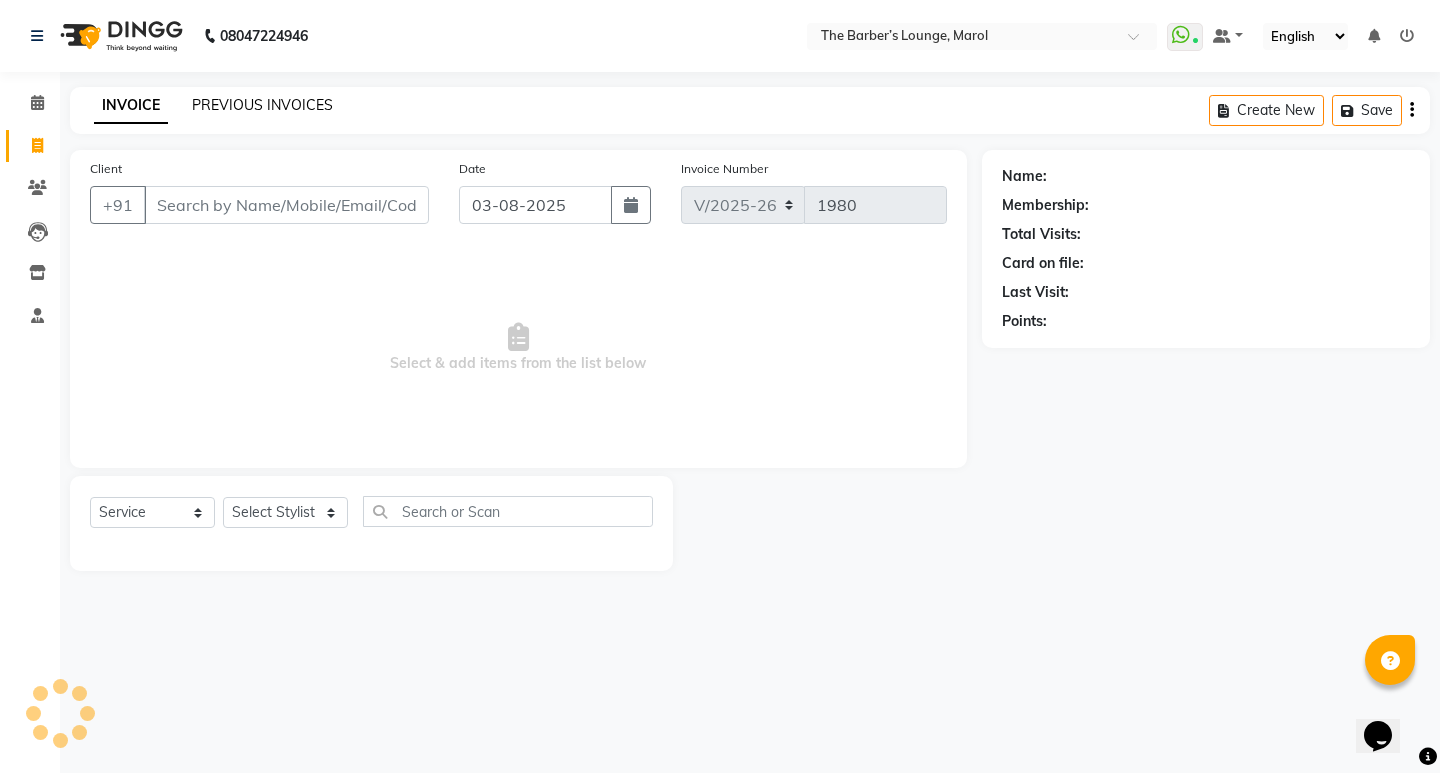 click on "PREVIOUS INVOICES" 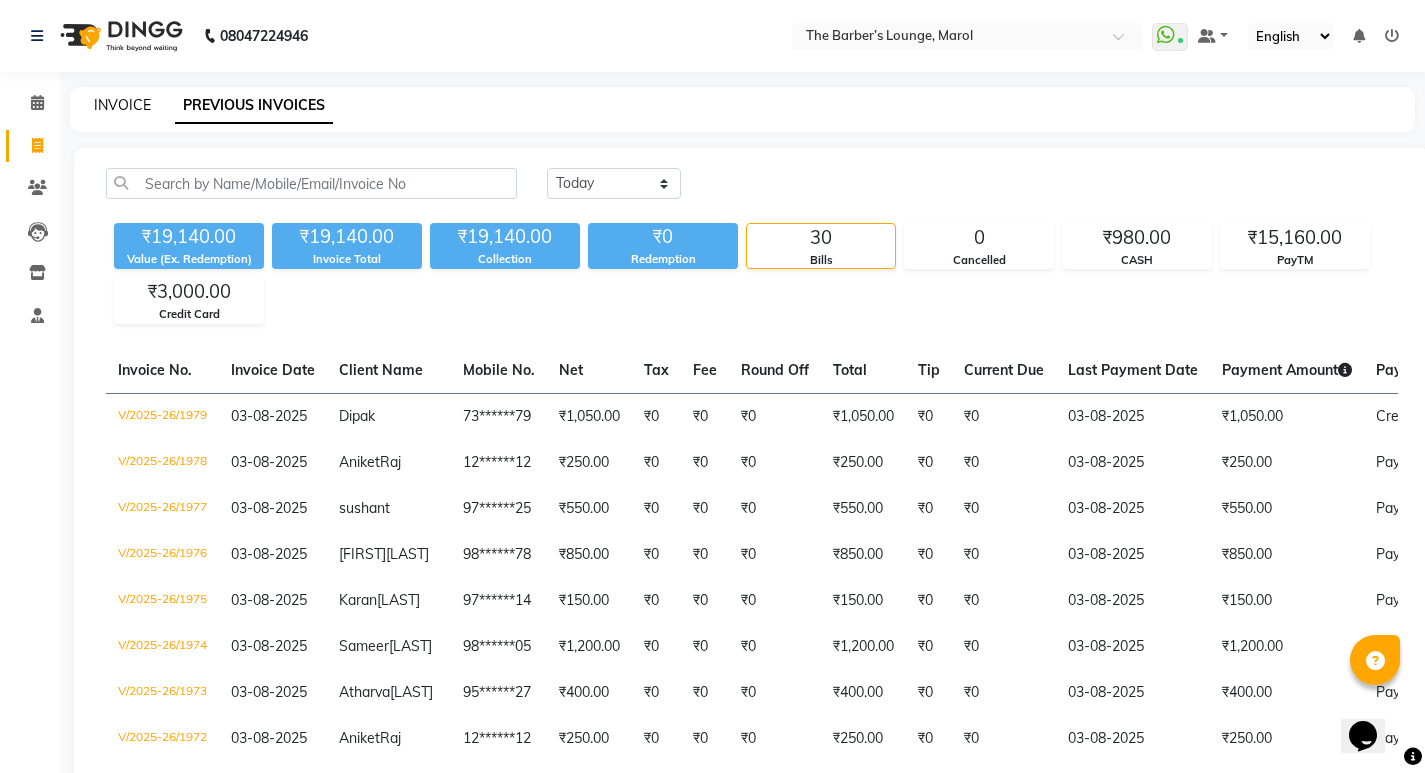 click on "INVOICE" 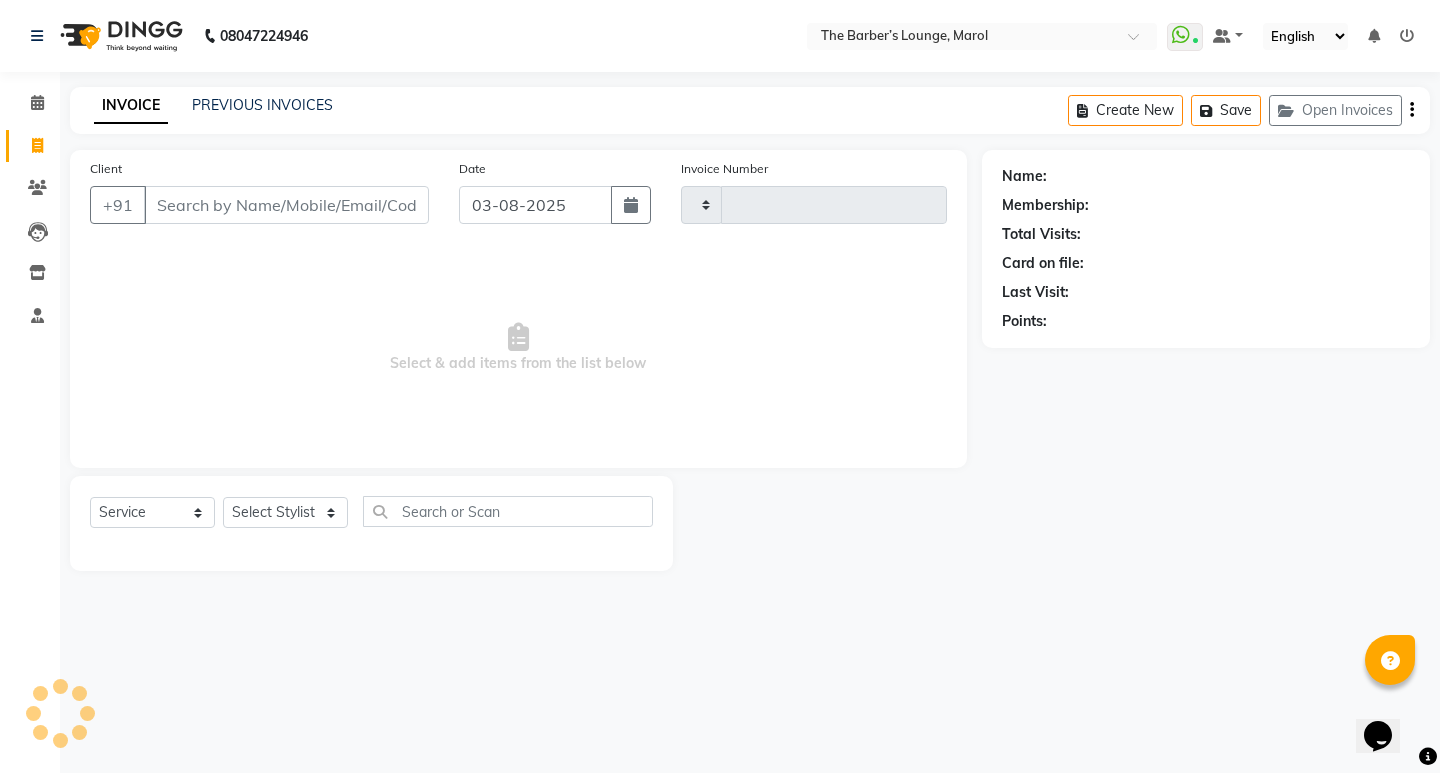 type on "1980" 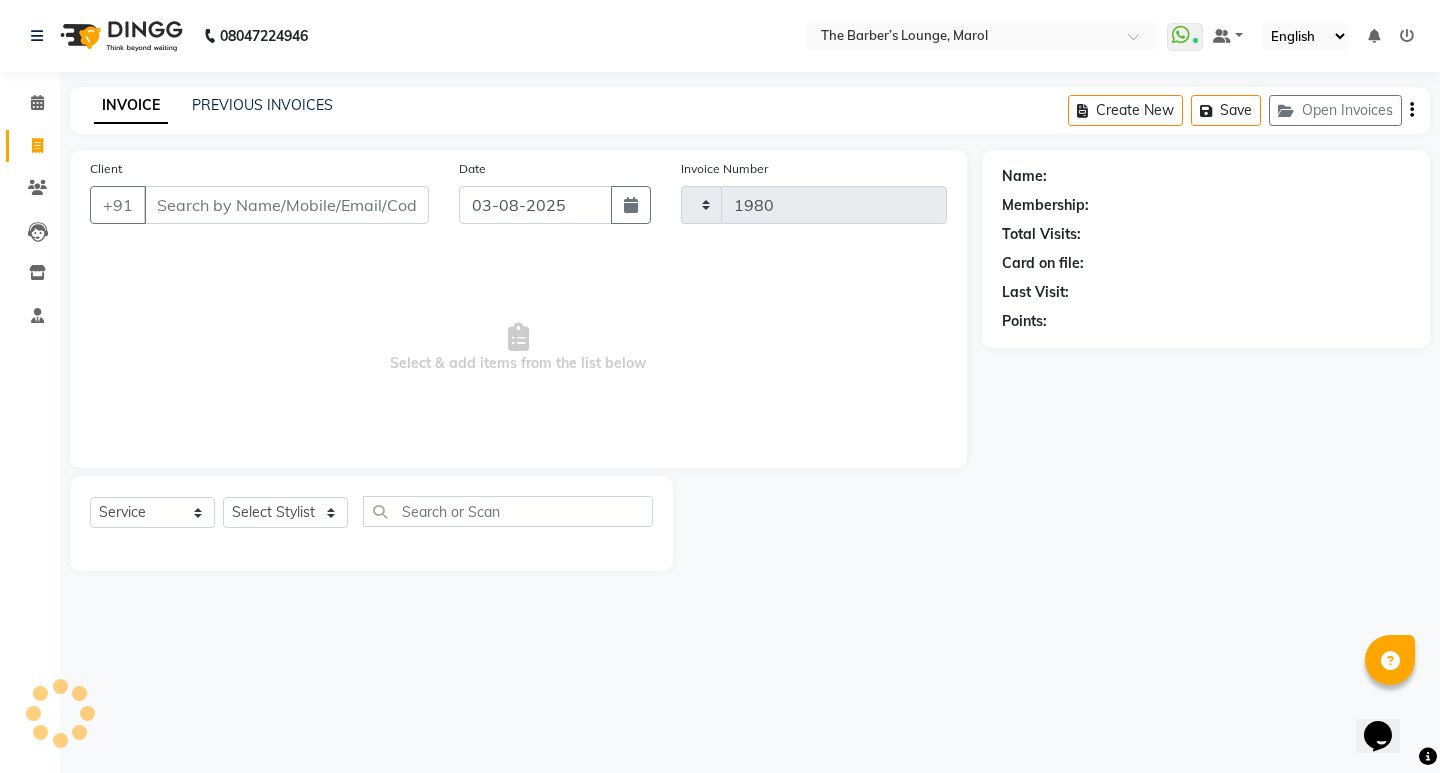 select on "7188" 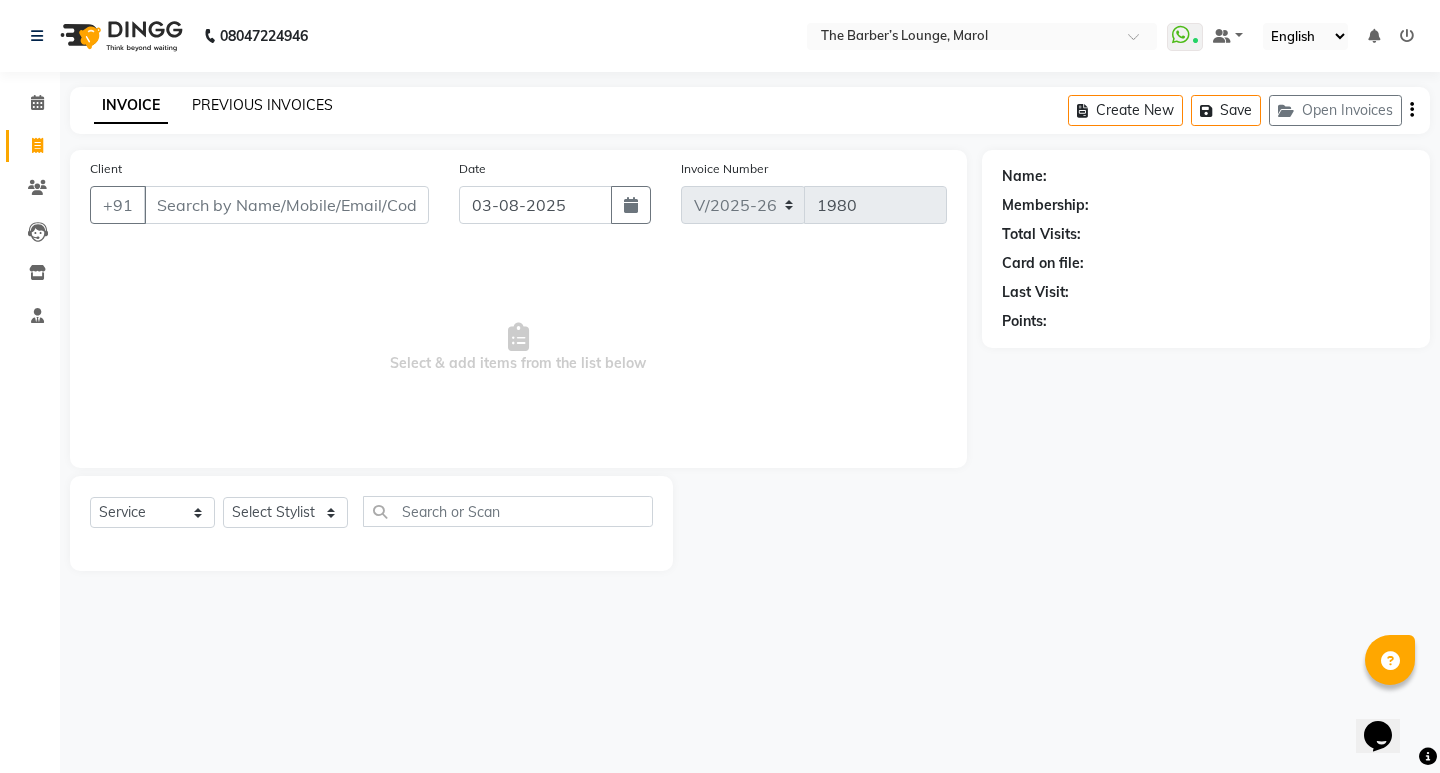 click on "PREVIOUS INVOICES" 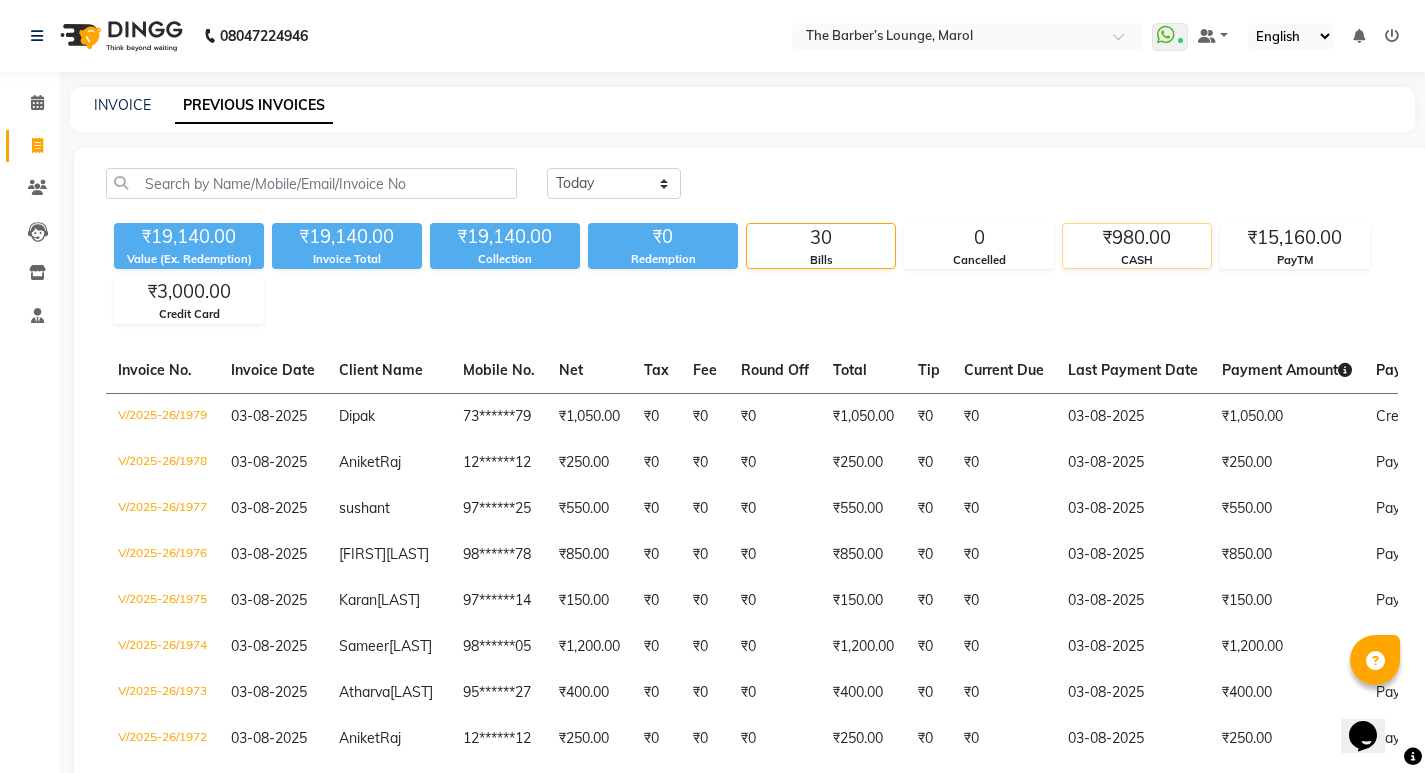click on "₹980.00" 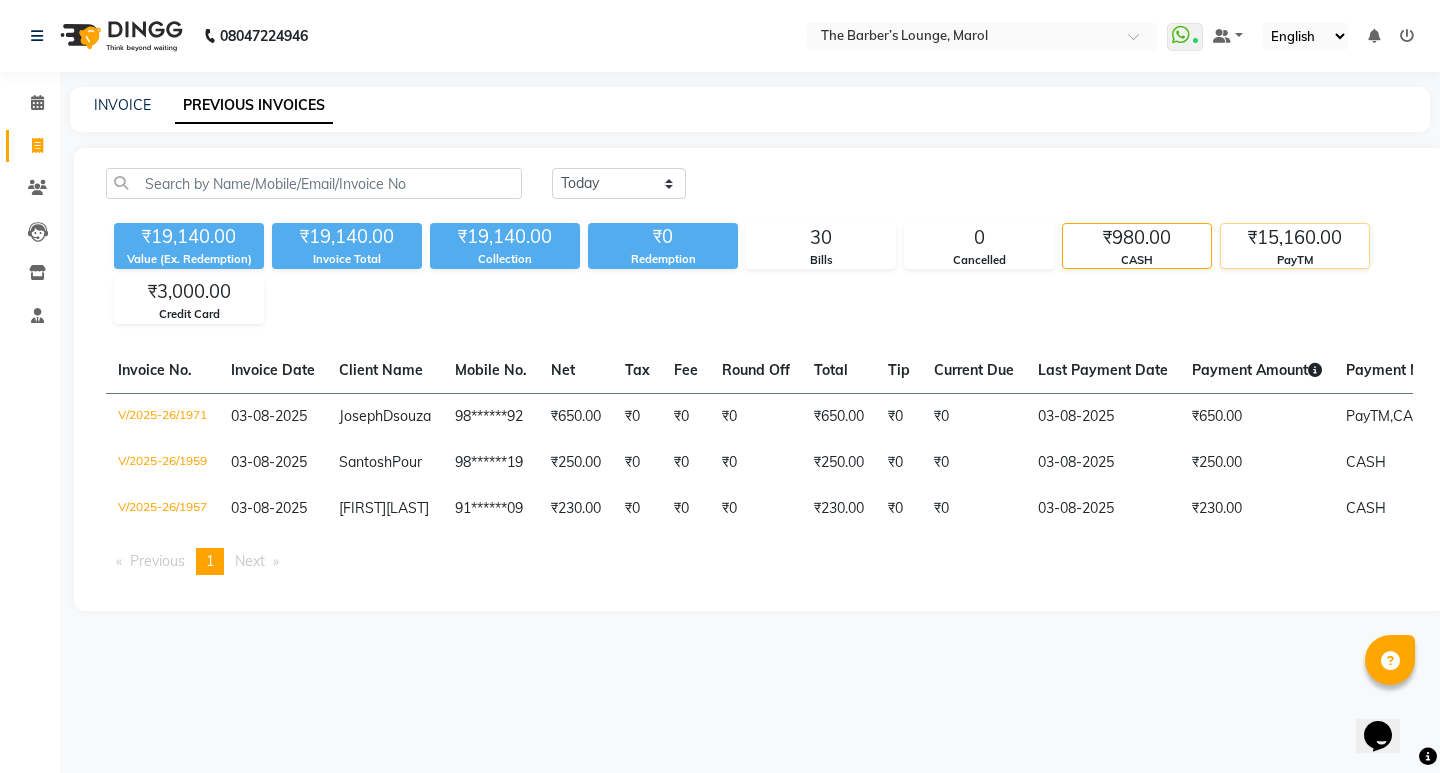 click on "PayTM" 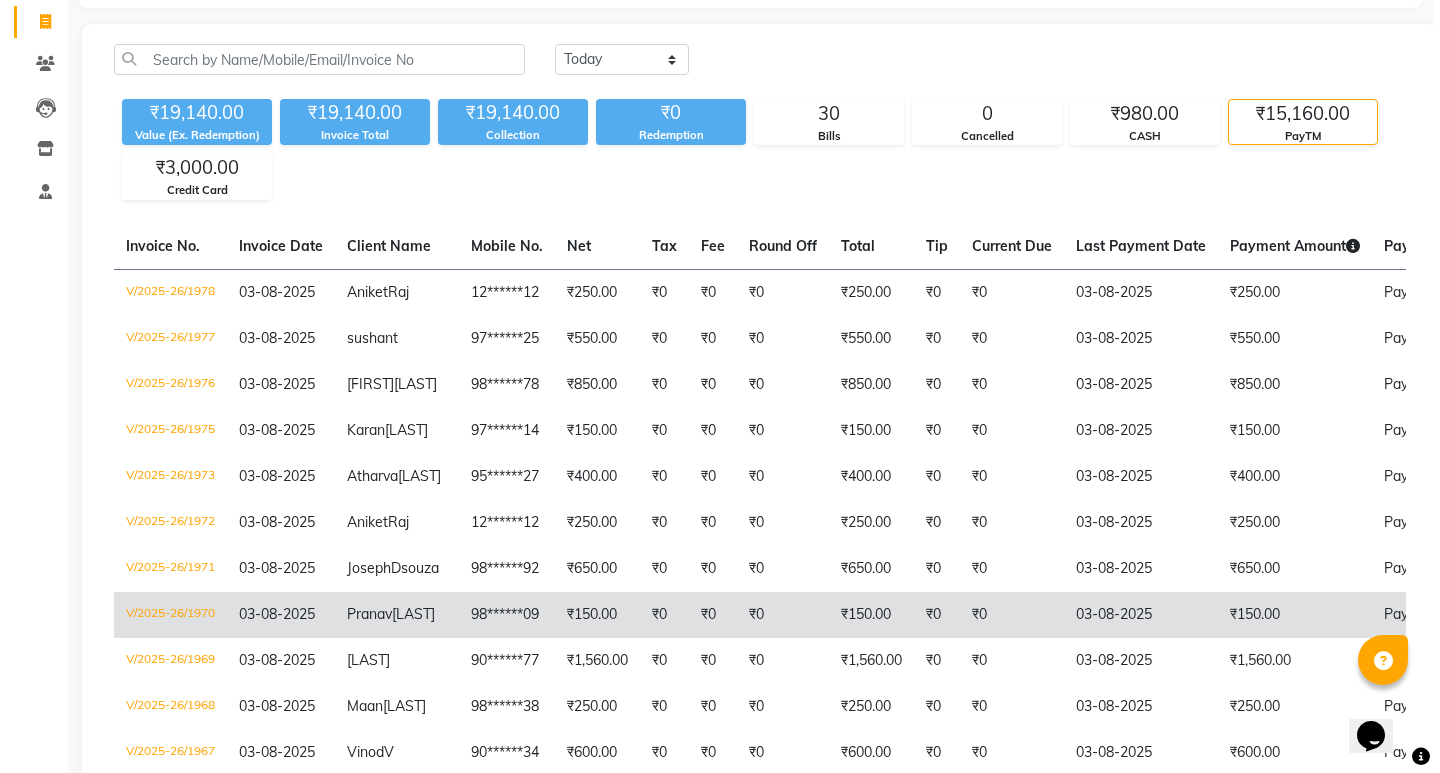 scroll, scrollTop: 200, scrollLeft: 0, axis: vertical 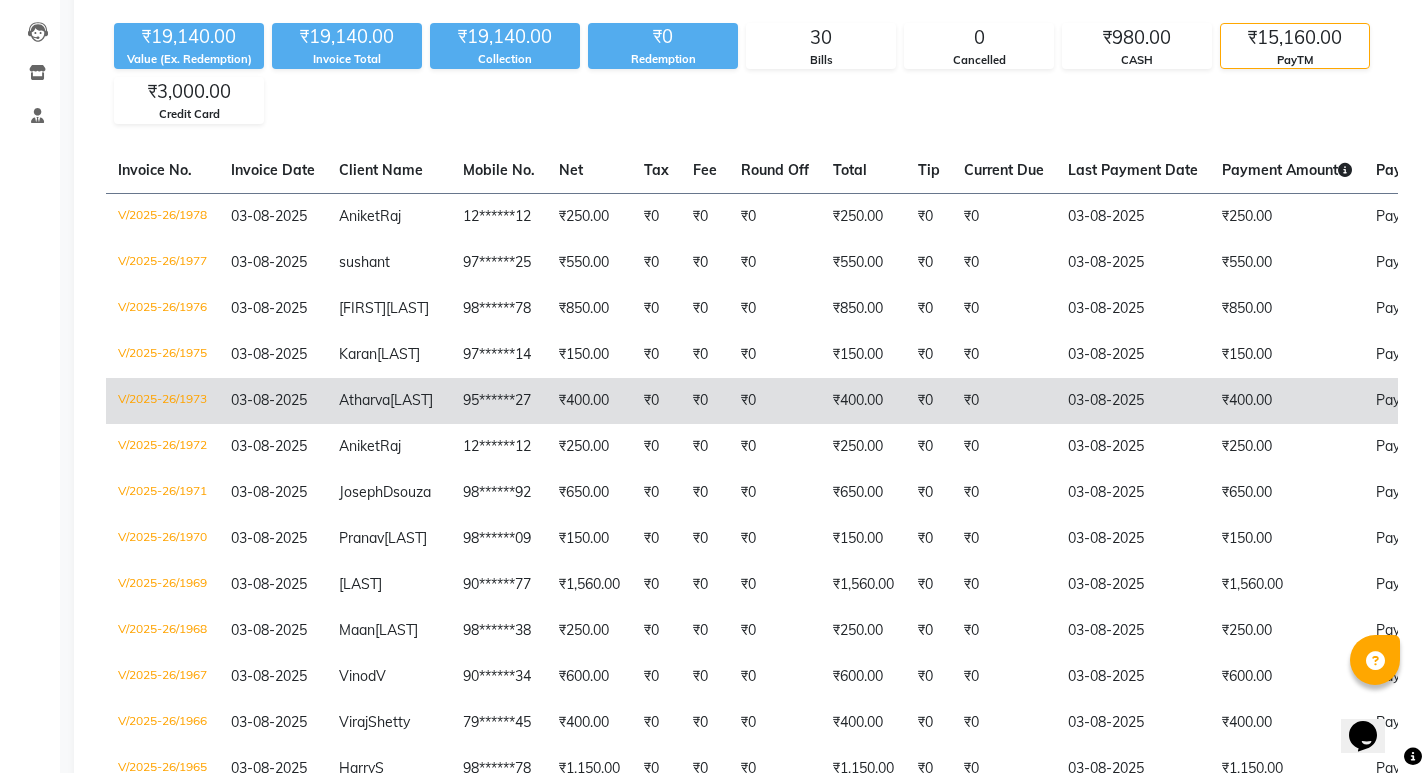 click on "₹400.00" 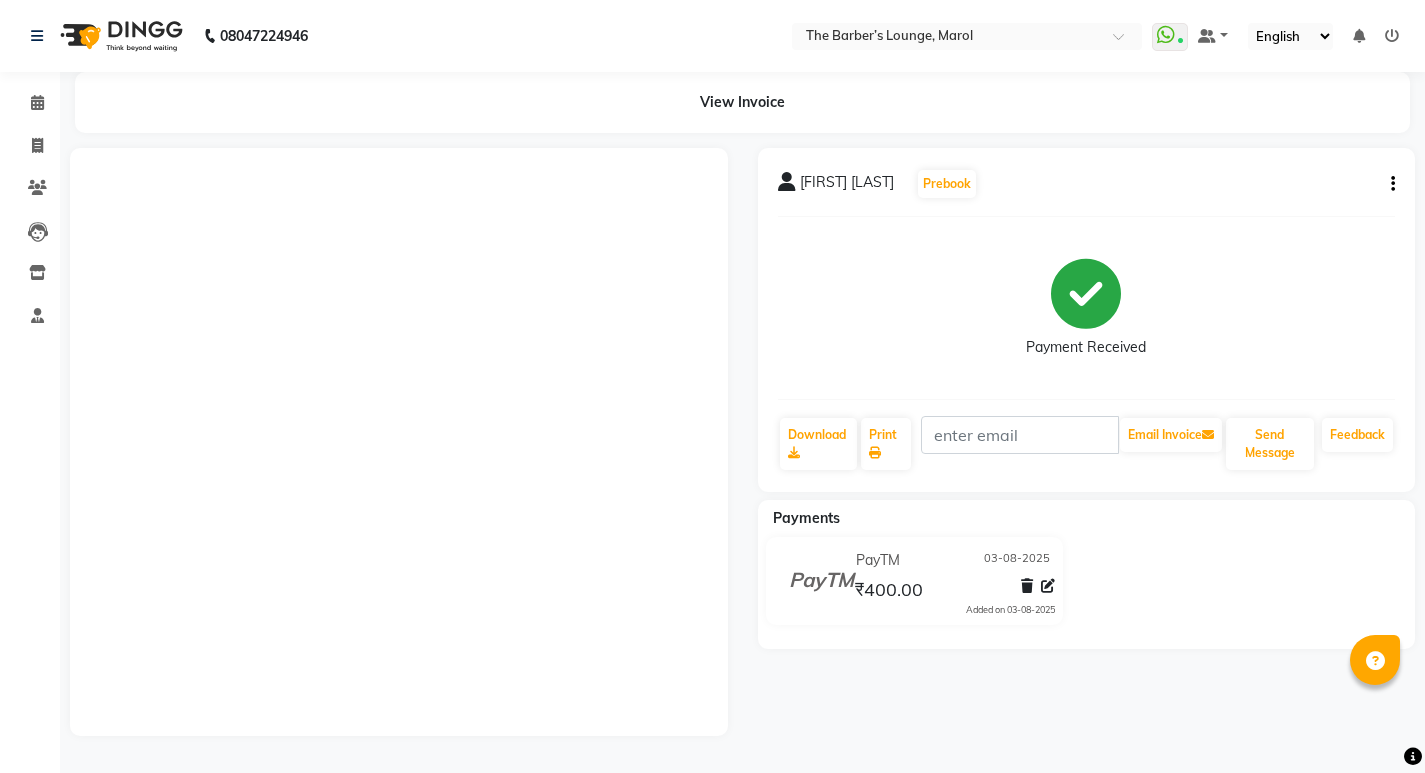 scroll, scrollTop: 0, scrollLeft: 0, axis: both 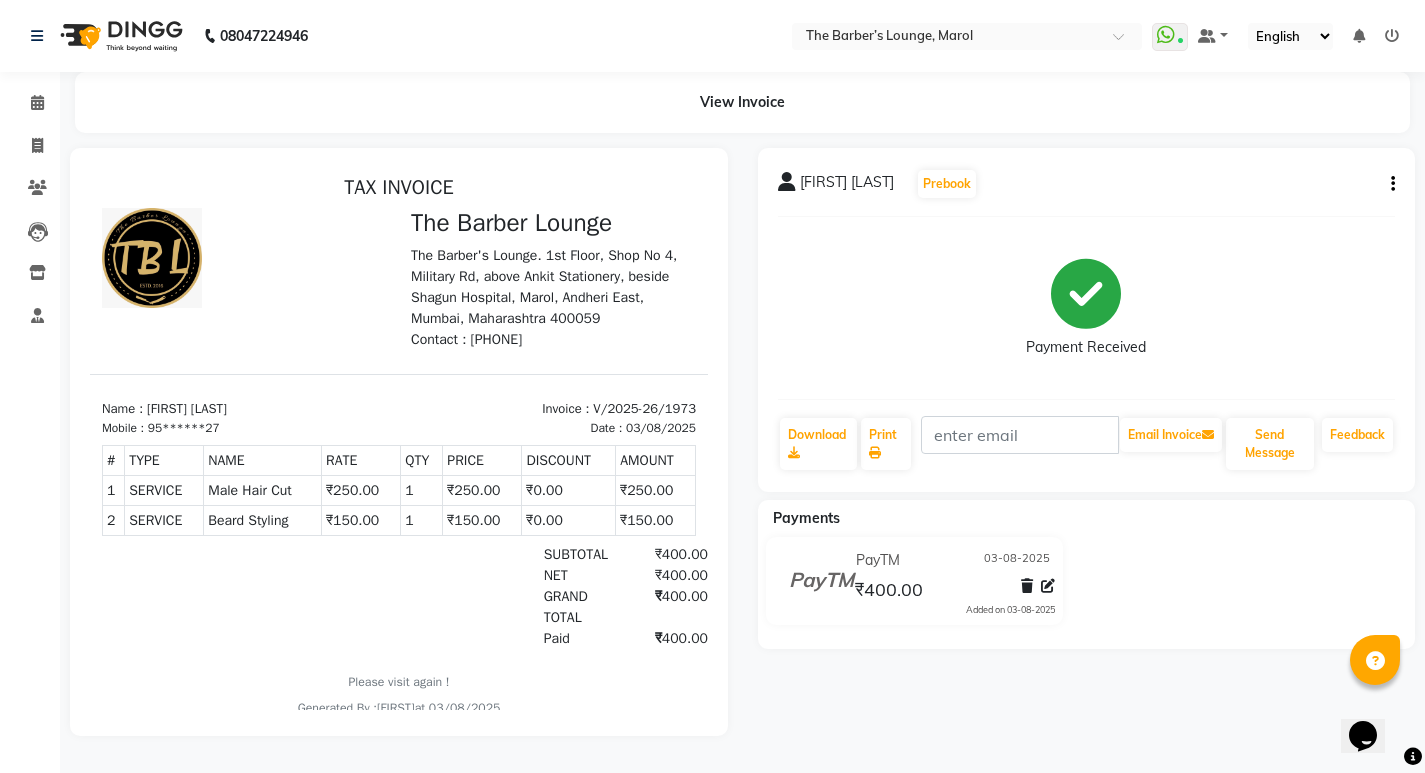 click on "[FIRST] [LAST]  Prebook   Payment Received  Download  Print   Email Invoice   Send Message Feedback" 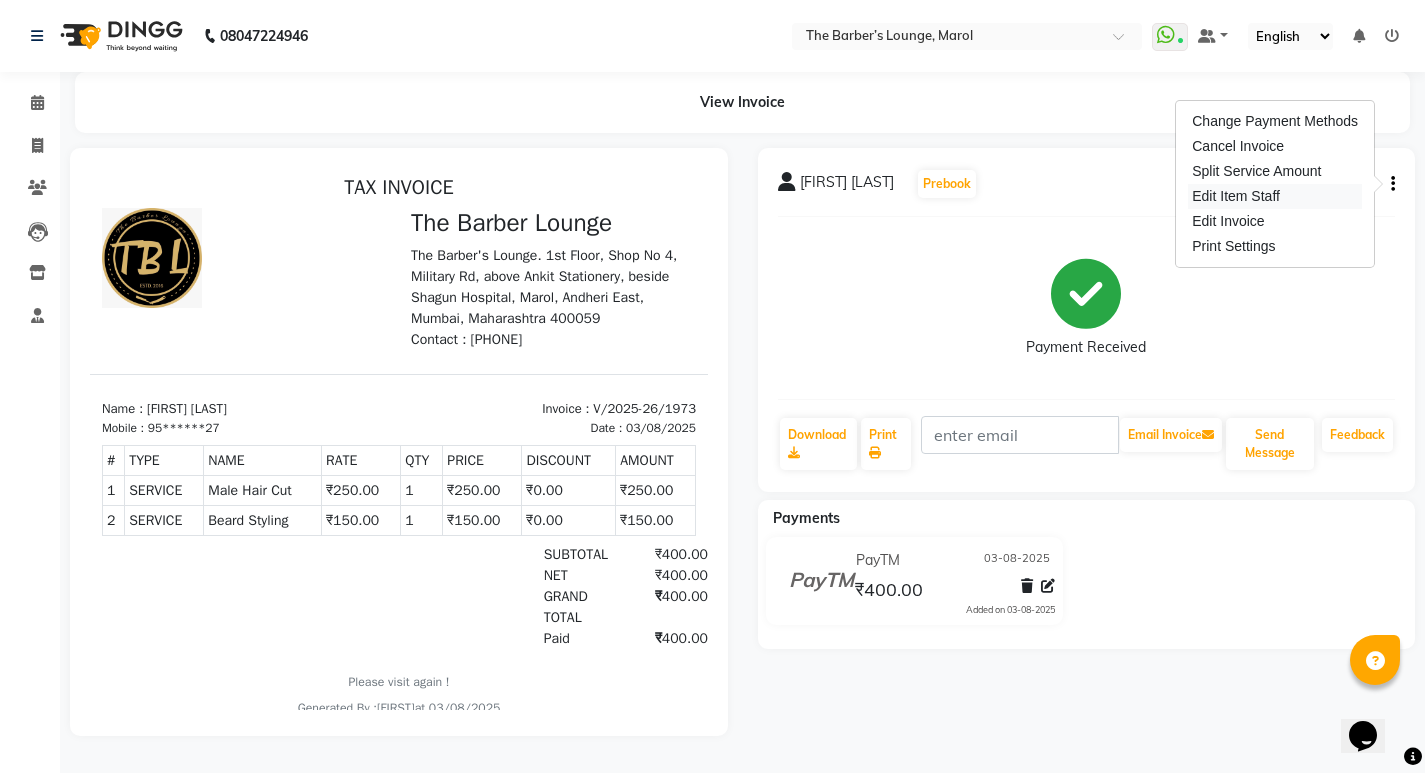 click on "Edit Item Staff" at bounding box center (1275, 196) 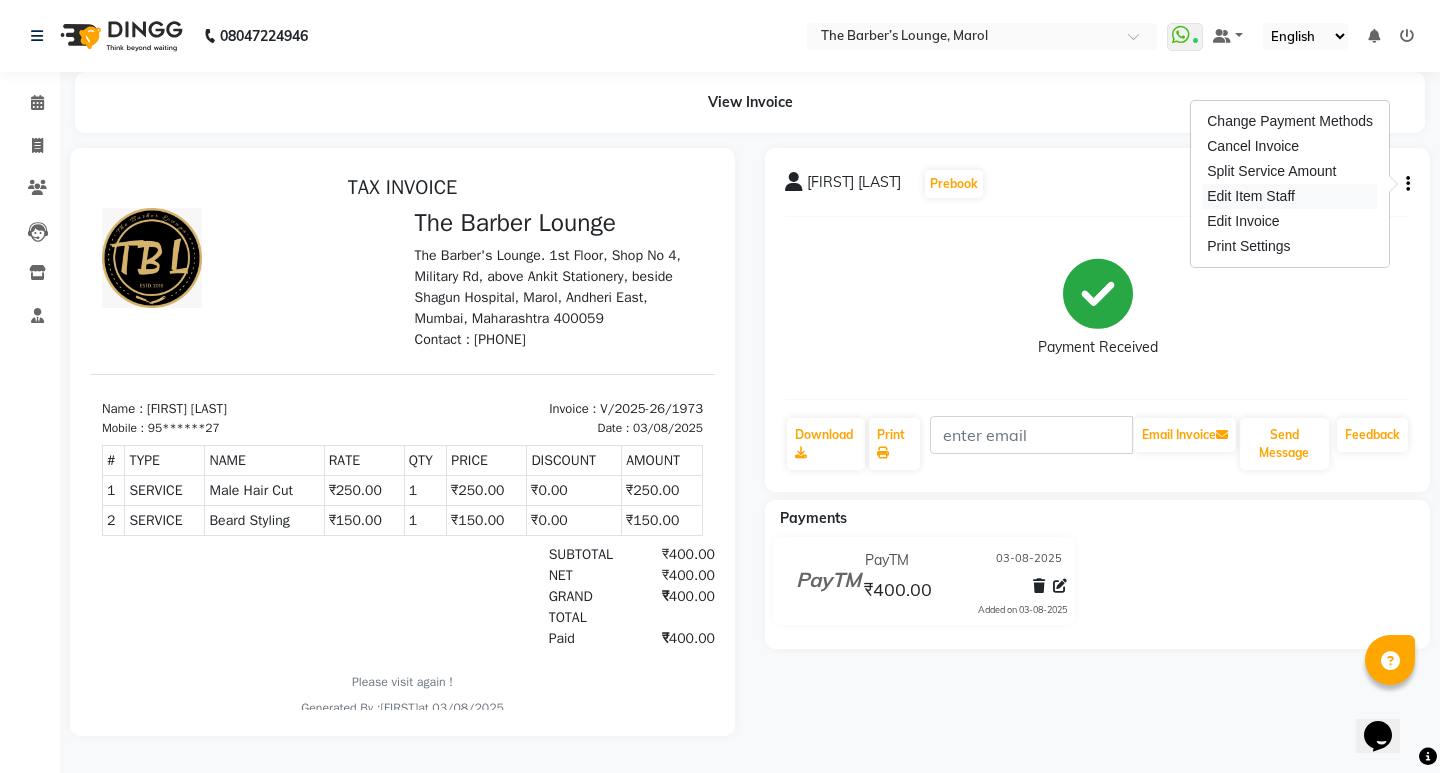 select 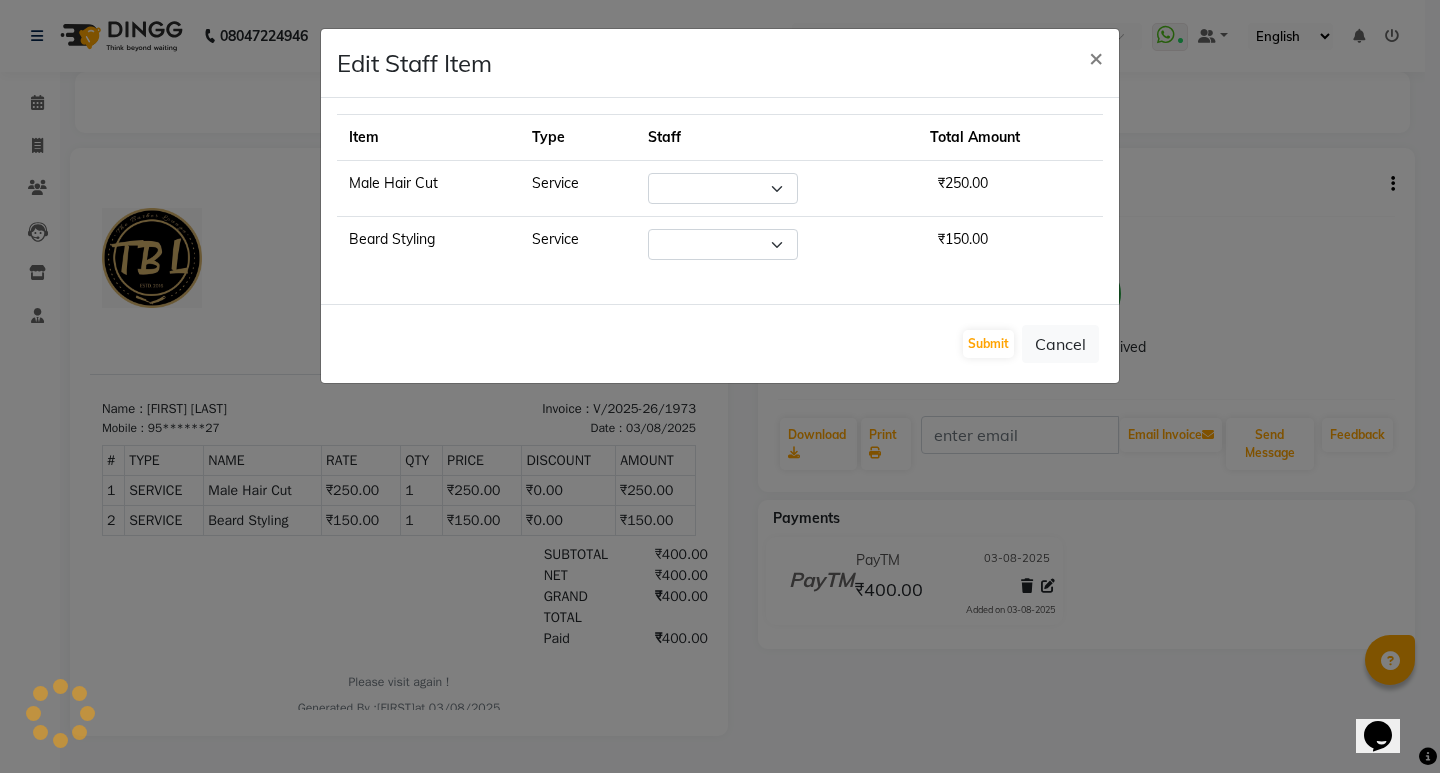 select on "62819" 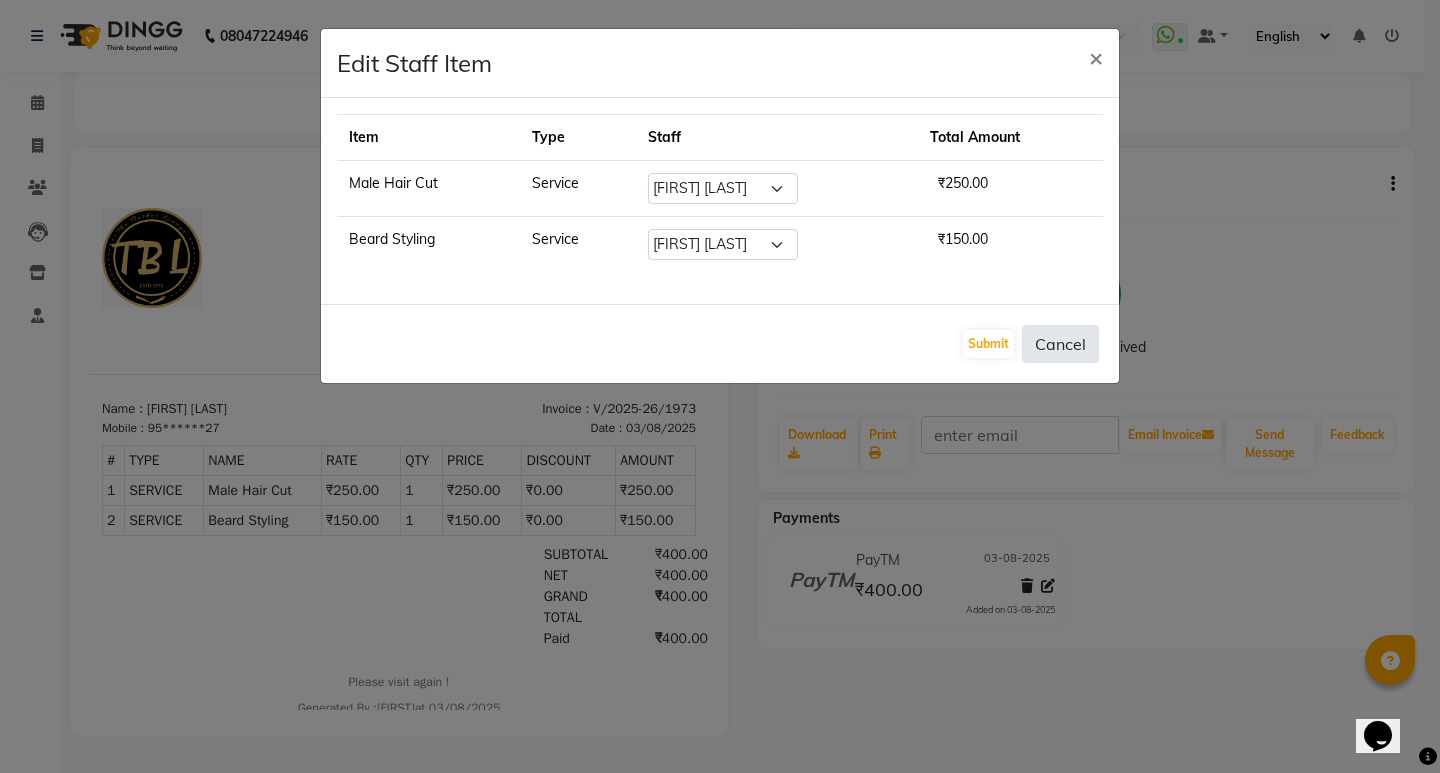 click on "Cancel" 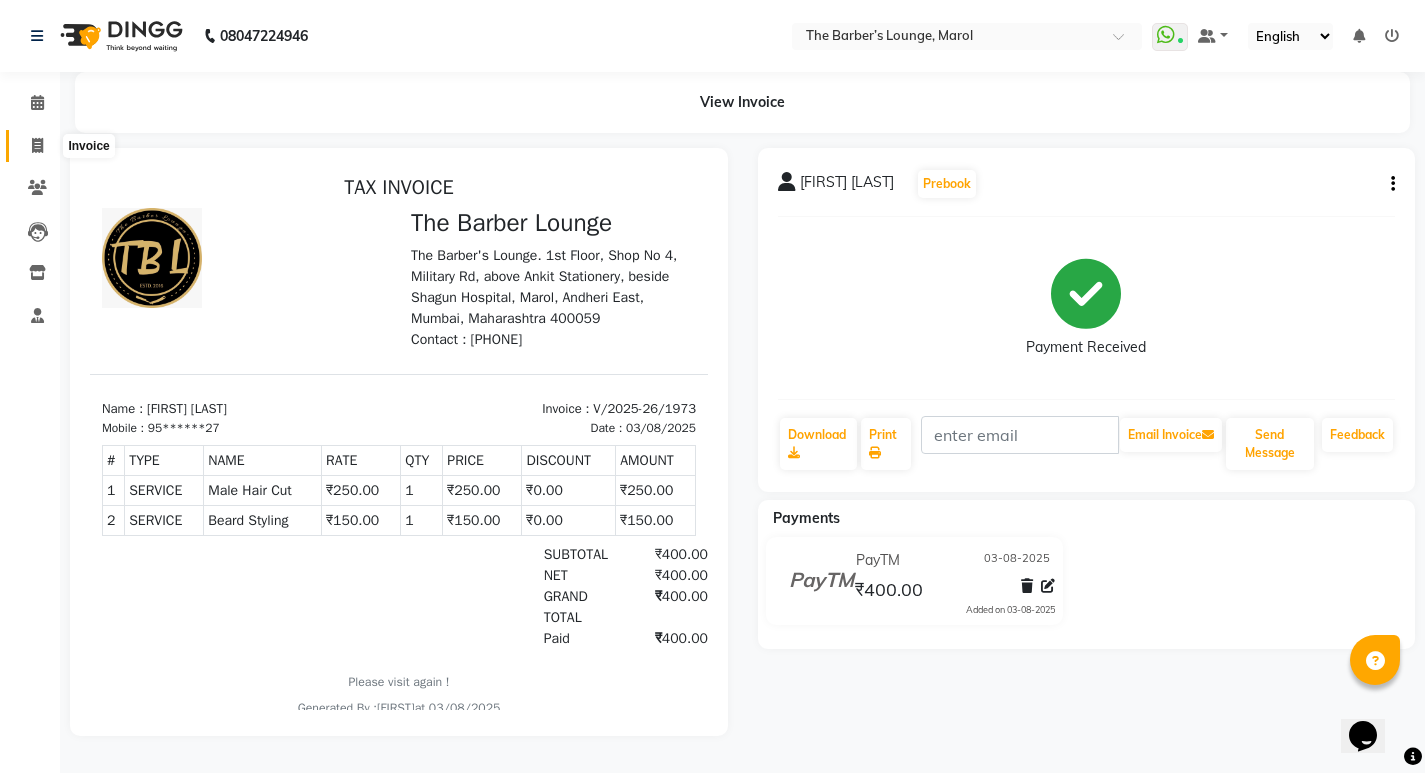click 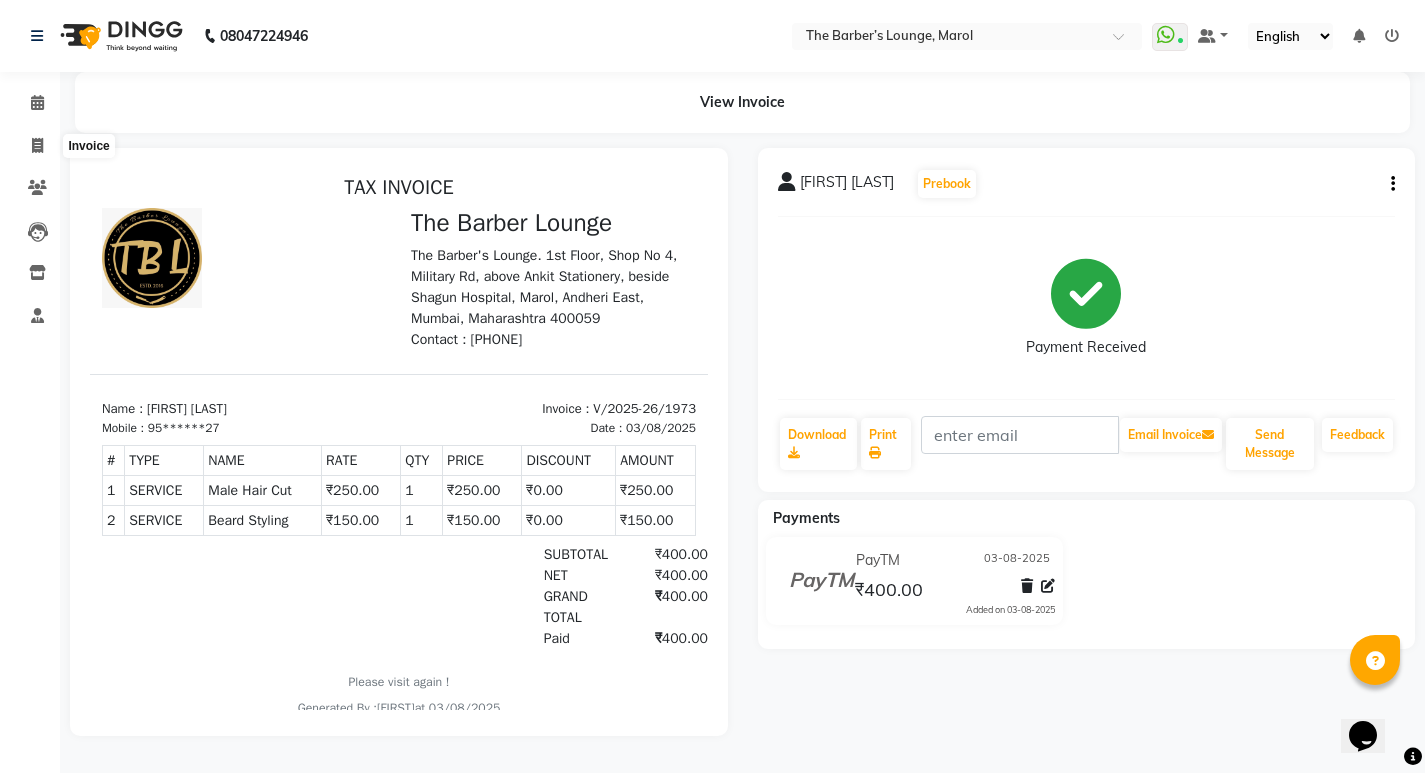 select on "7188" 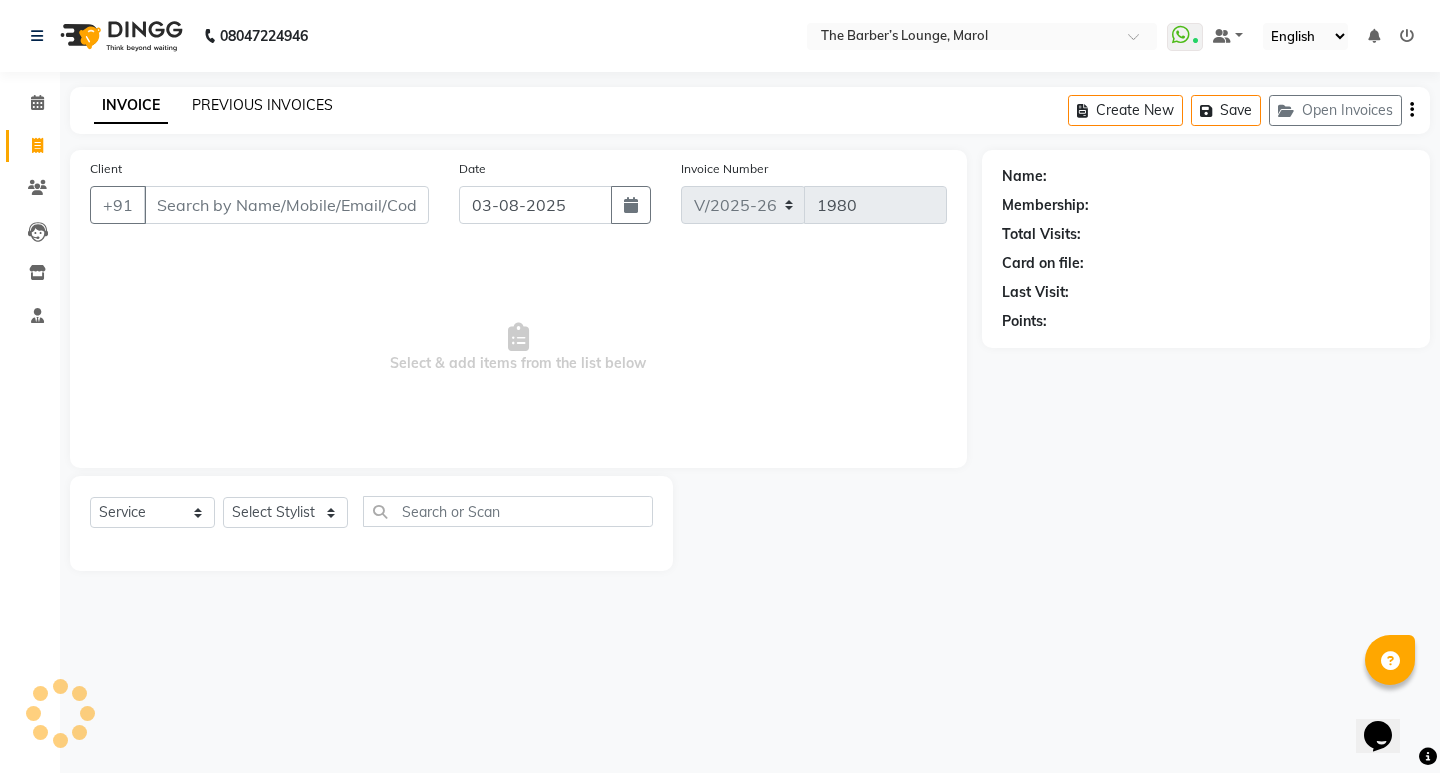 click on "PREVIOUS INVOICES" 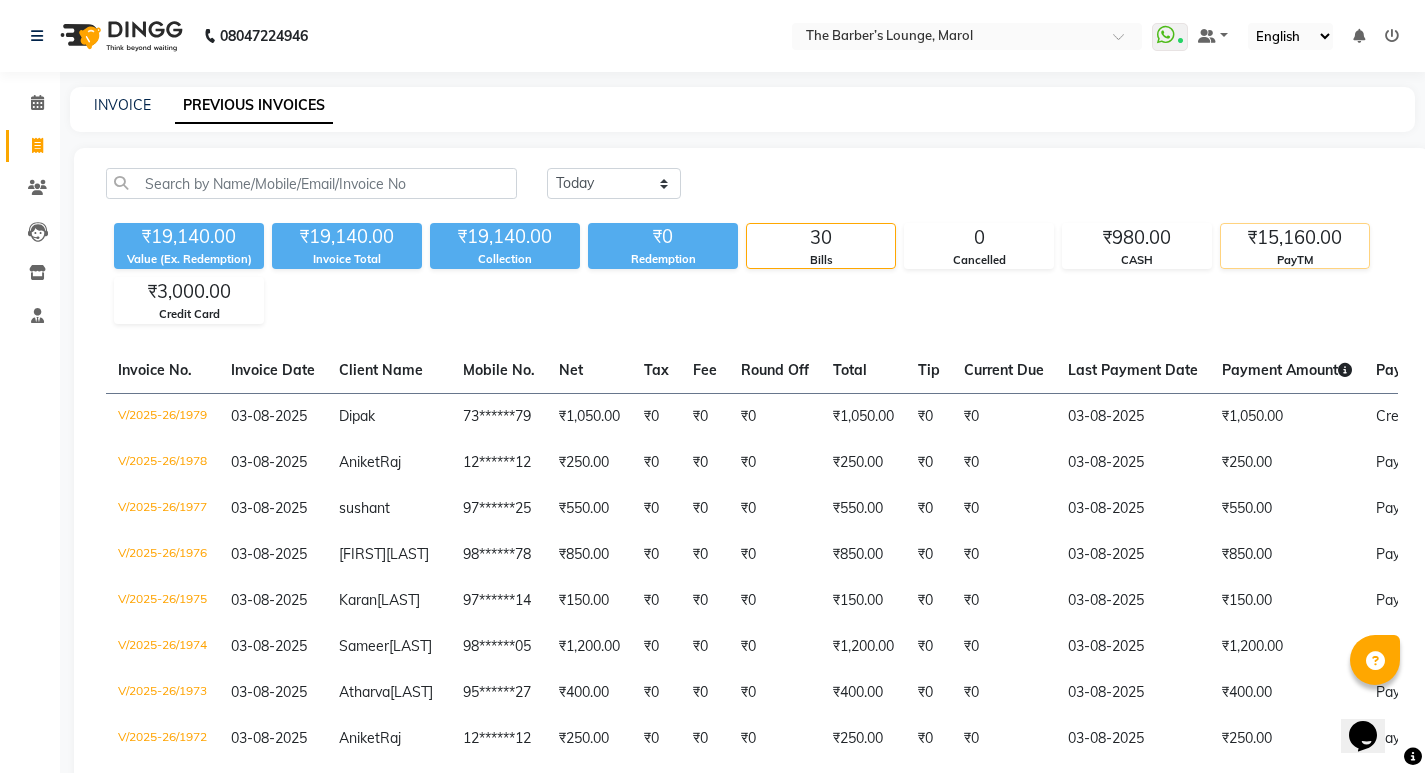 click on "PayTM" 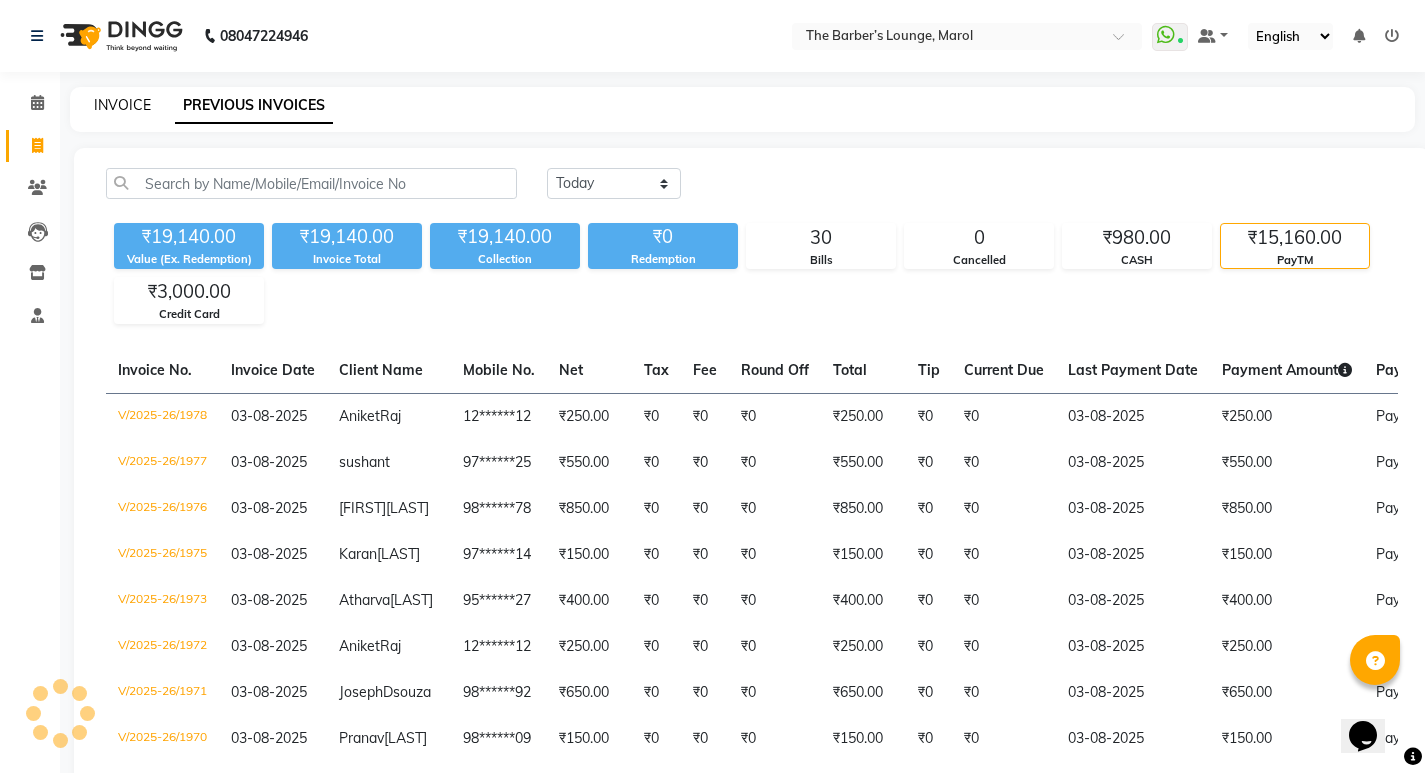 click on "INVOICE" 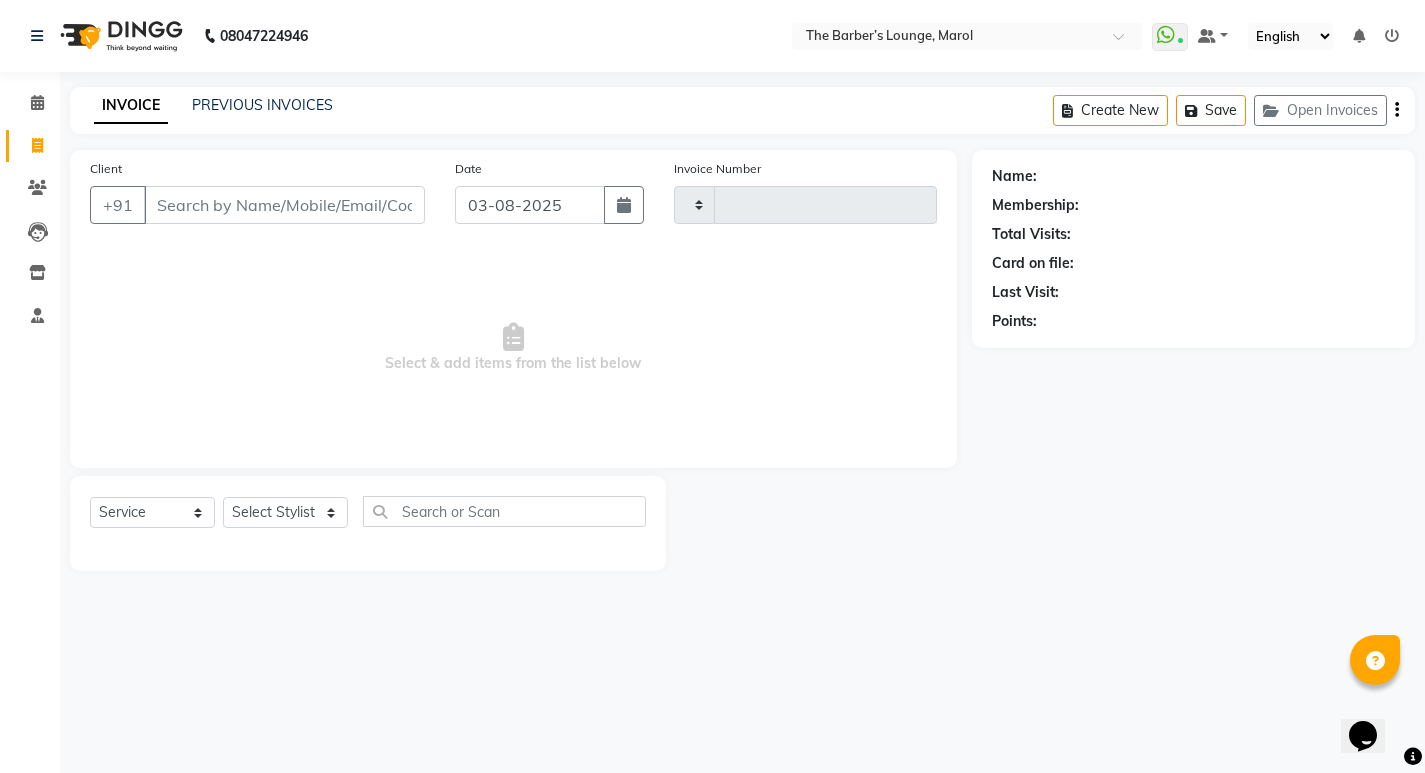 type on "1980" 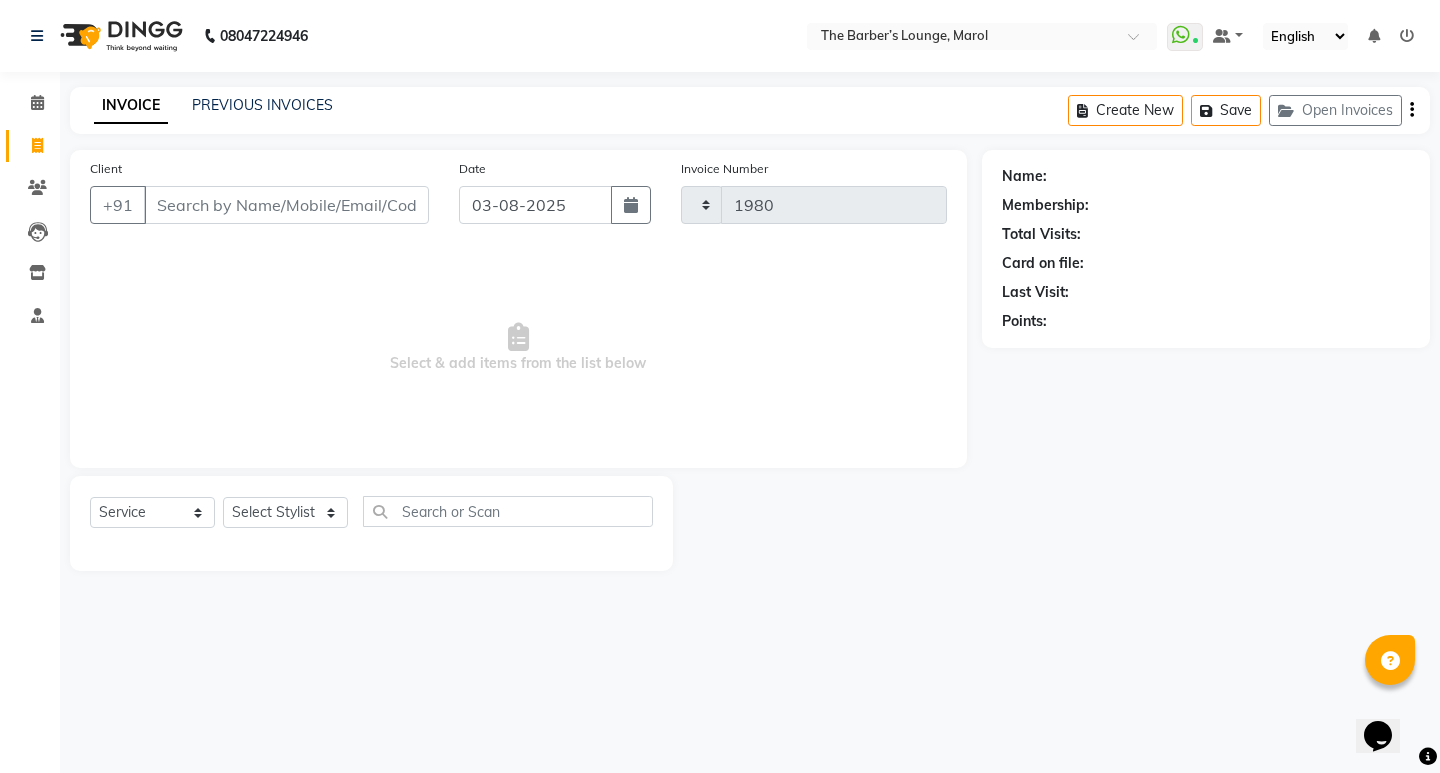 select on "7188" 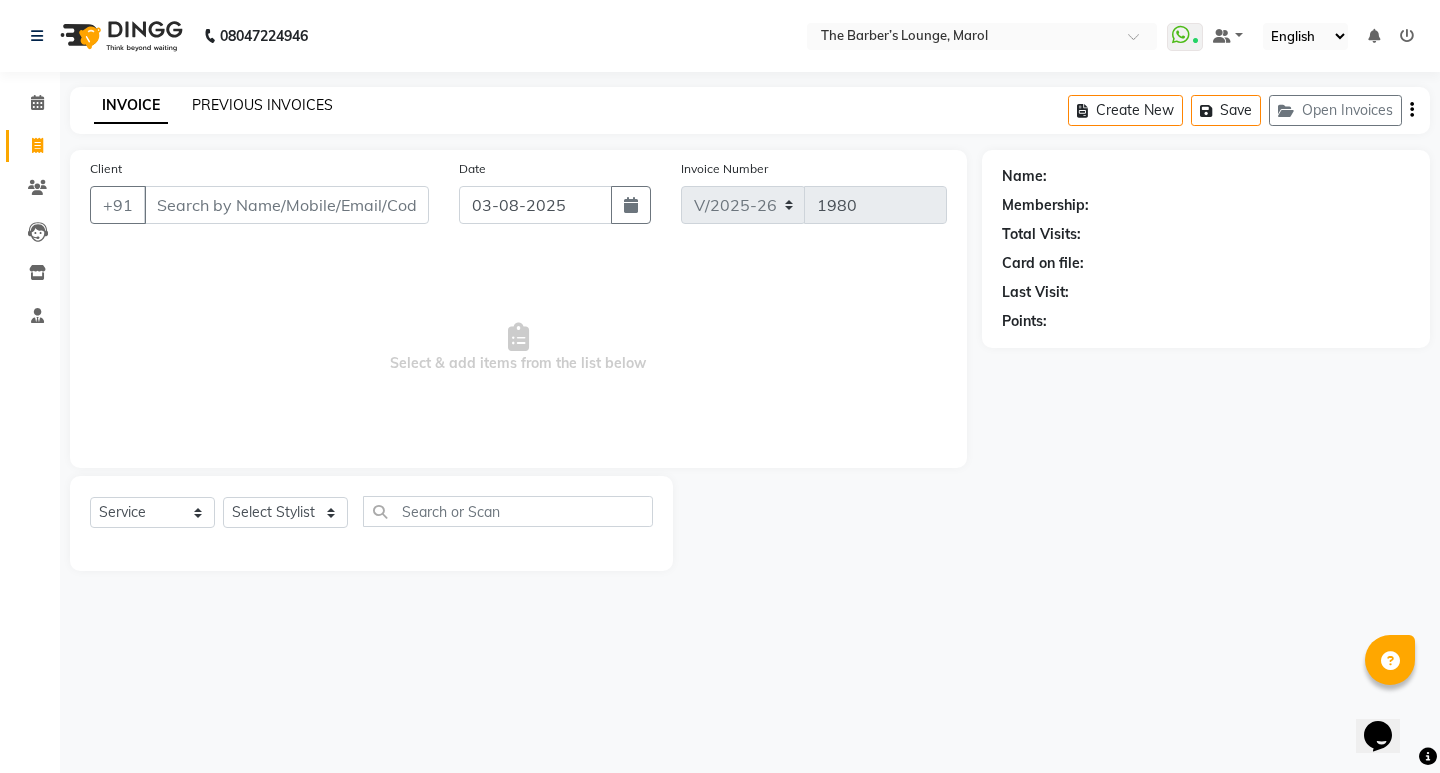 click on "PREVIOUS INVOICES" 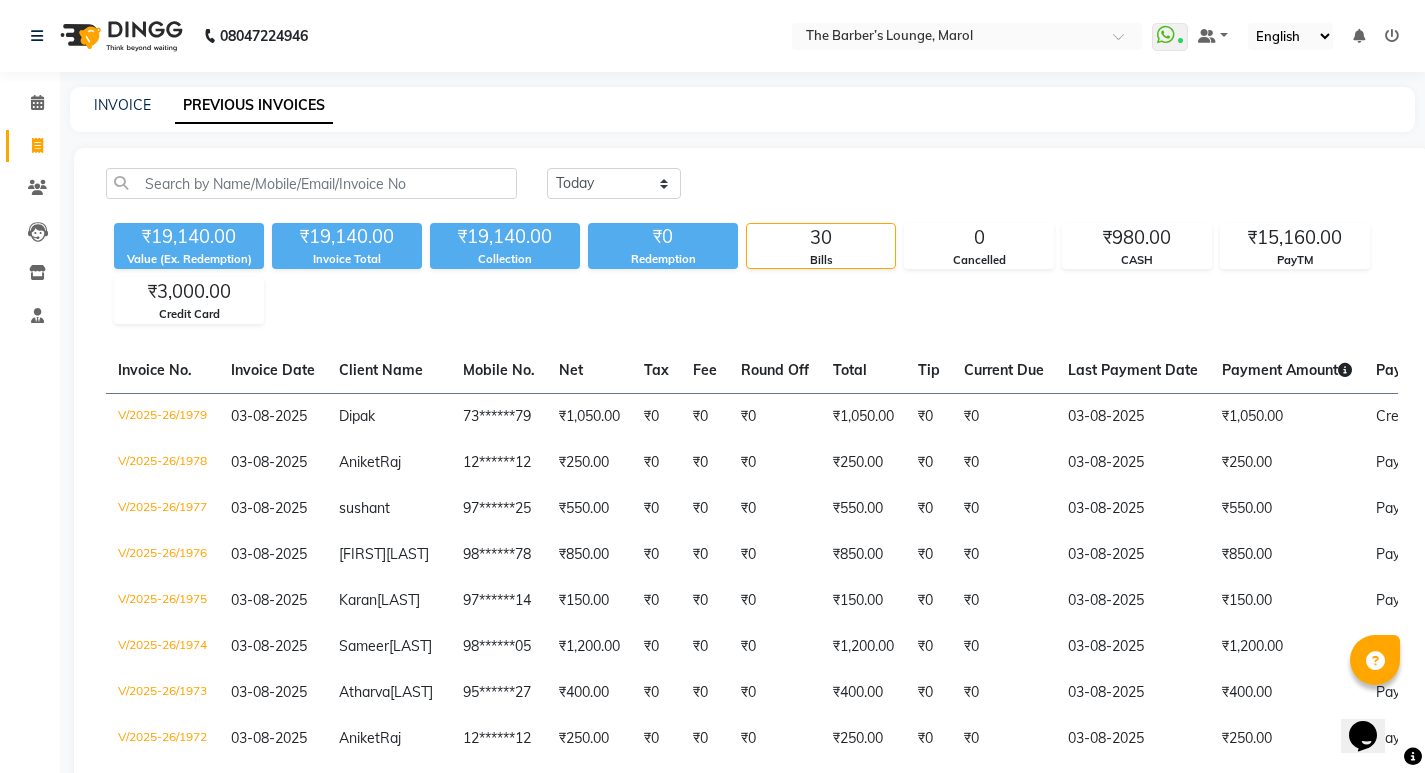 click on "INVOICE PREVIOUS INVOICES" 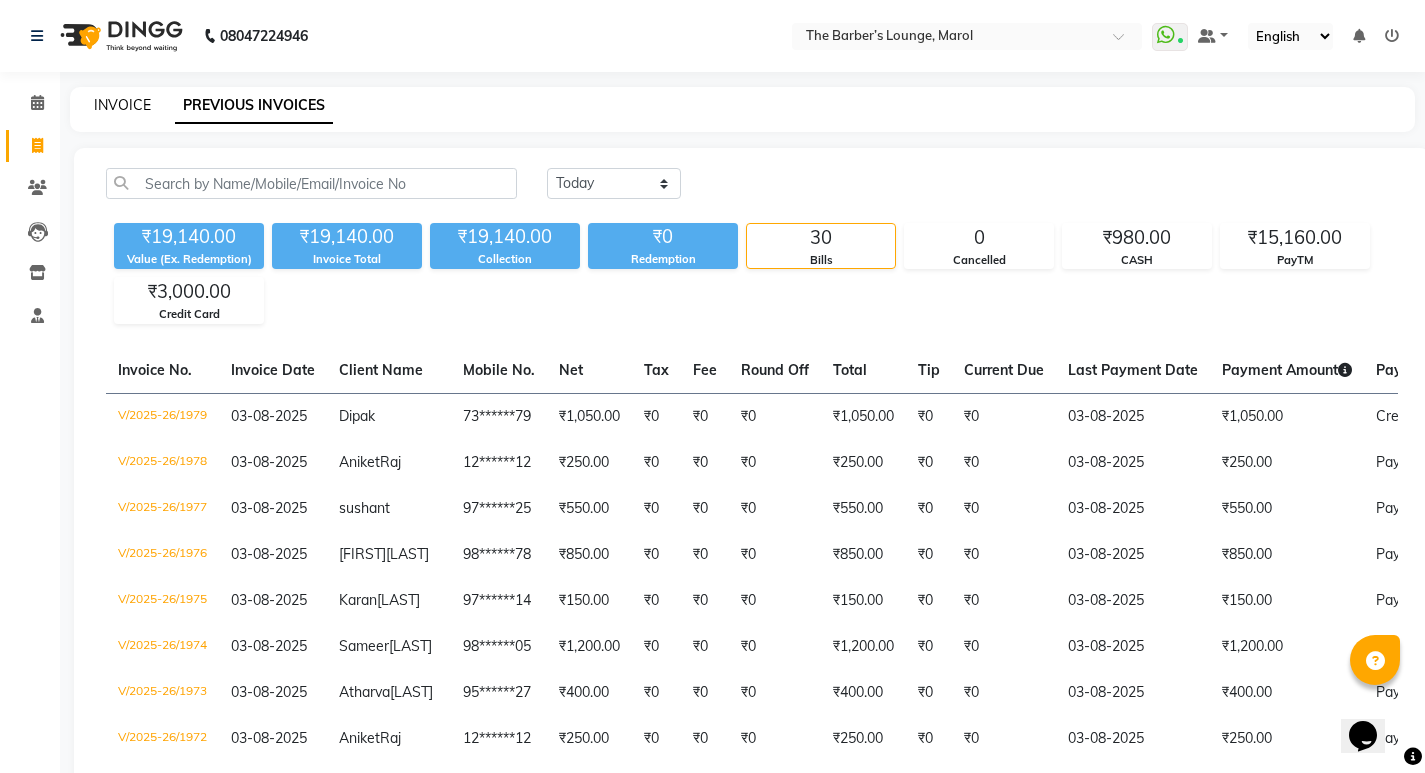 click on "INVOICE" 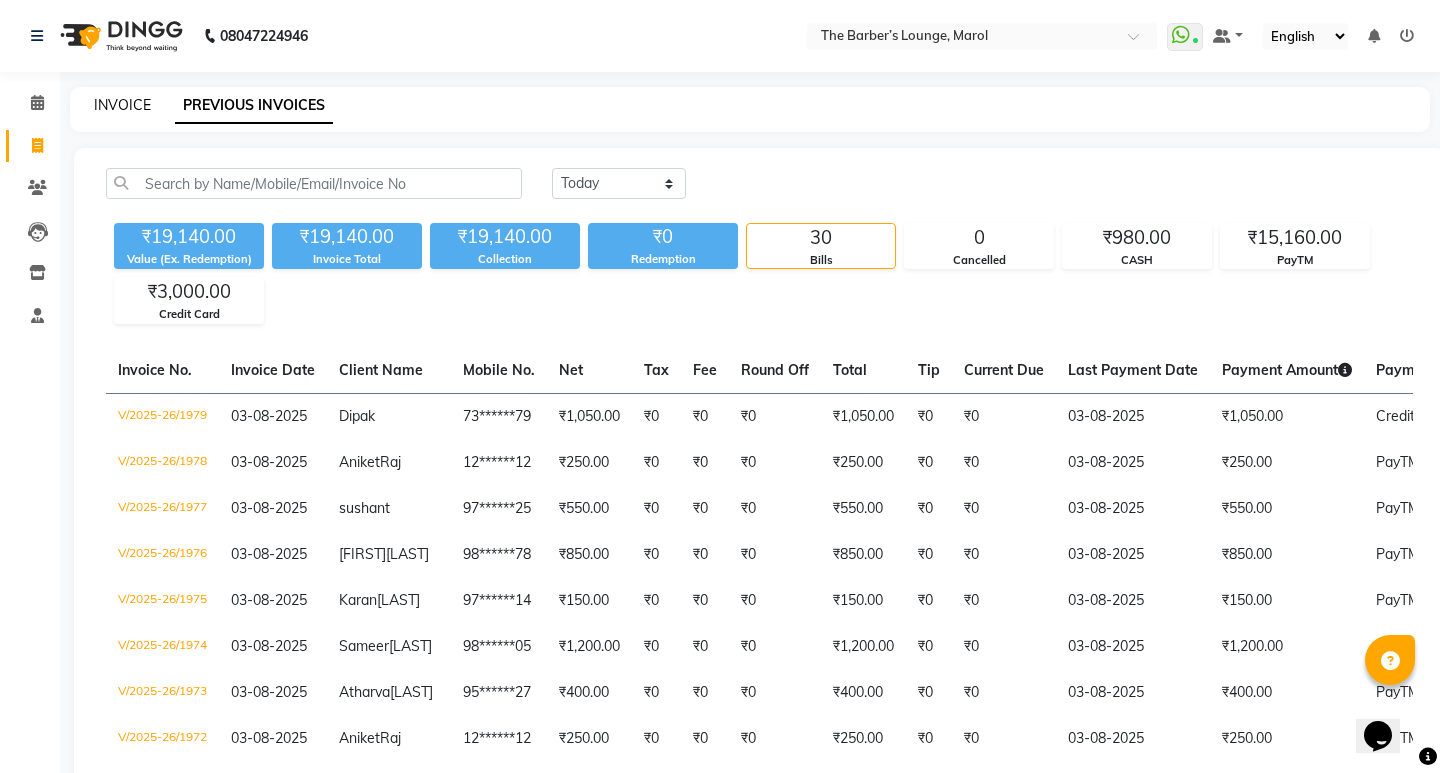select on "7188" 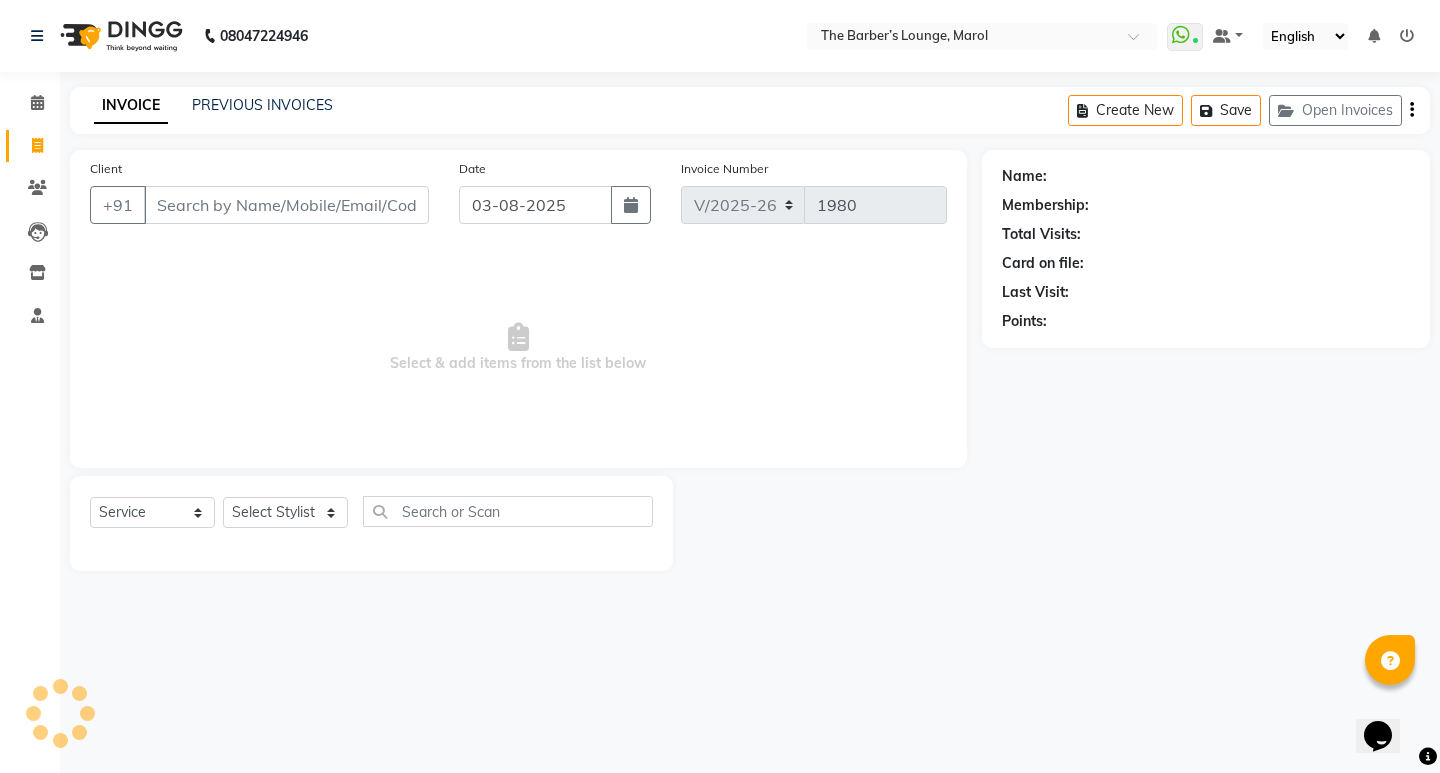 click on "Client +91" 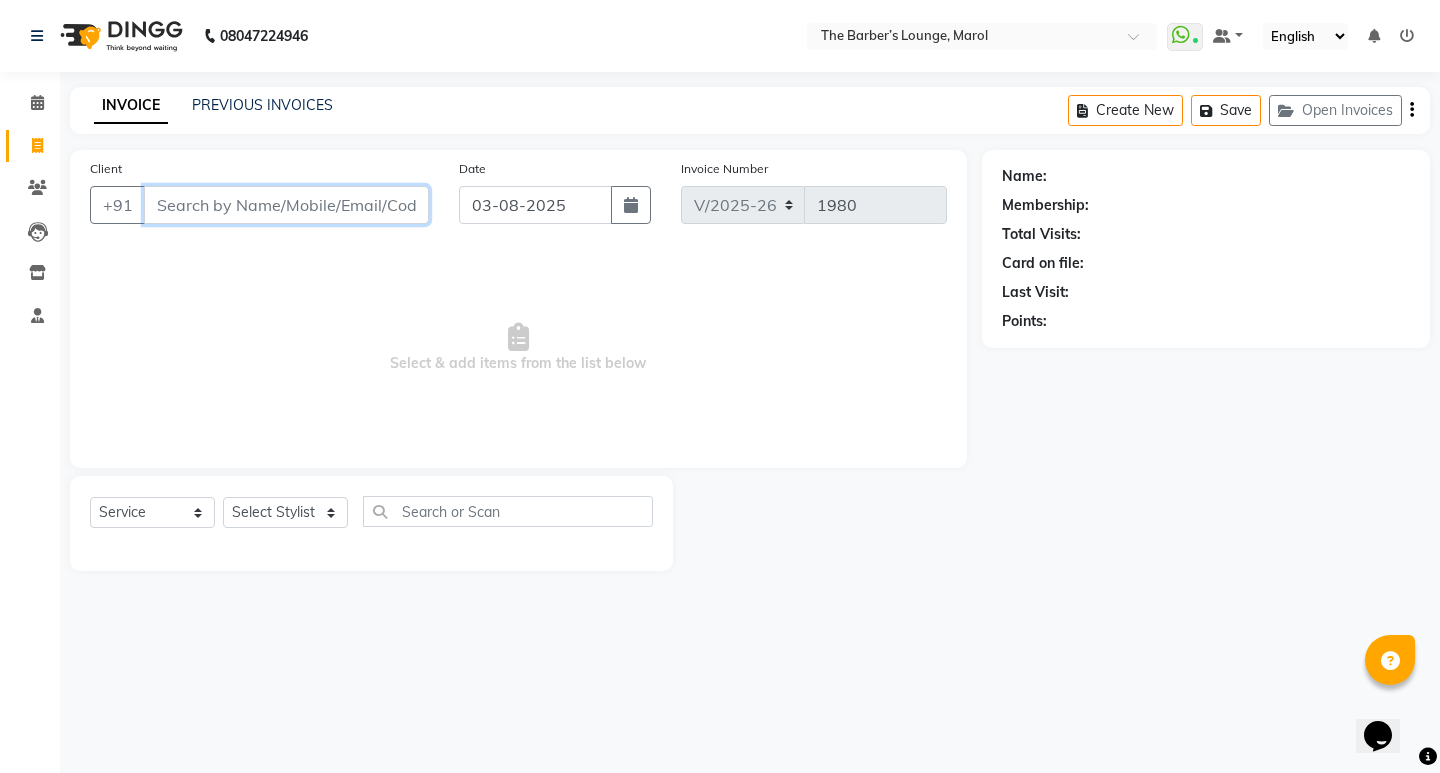 drag, startPoint x: 205, startPoint y: 206, endPoint x: 296, endPoint y: 207, distance: 91.00549 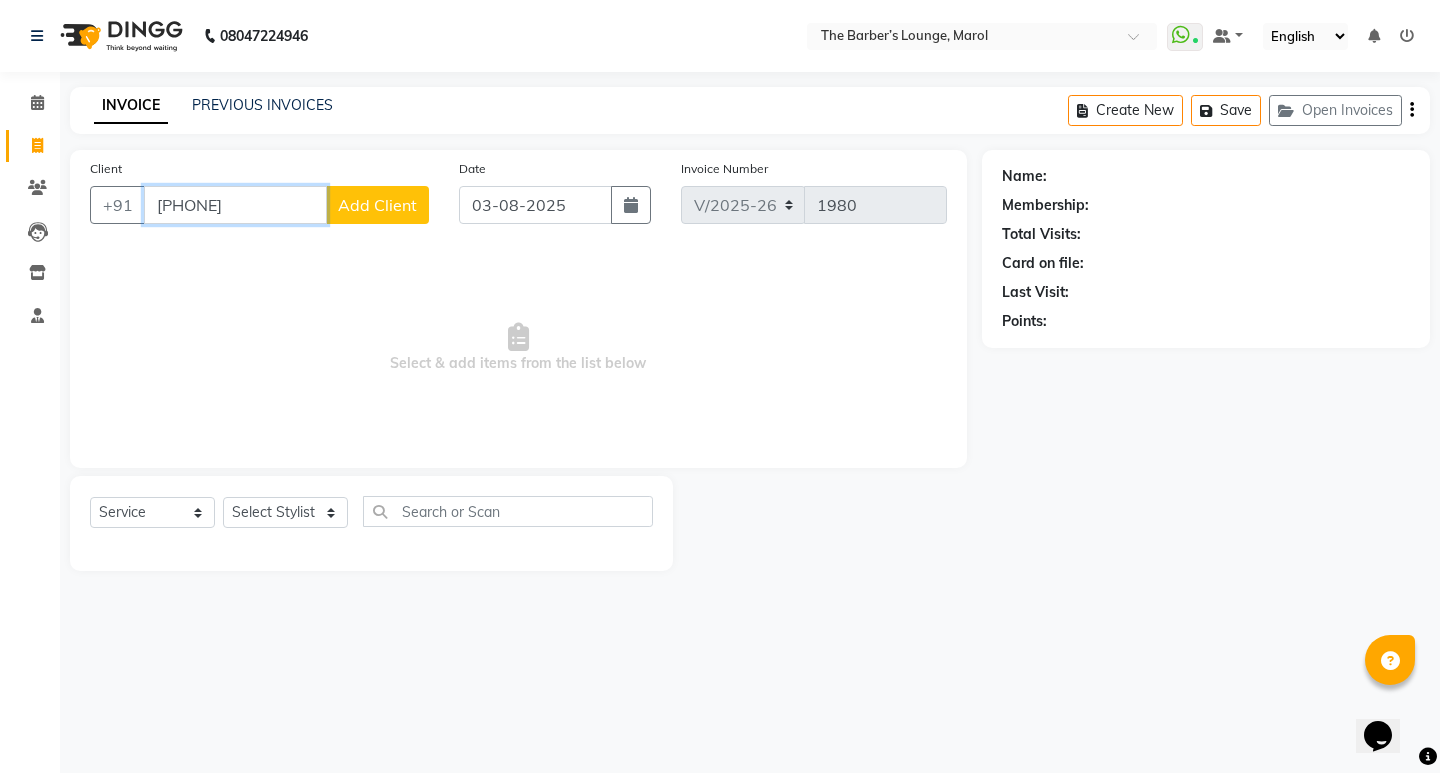 type on "[PHONE]" 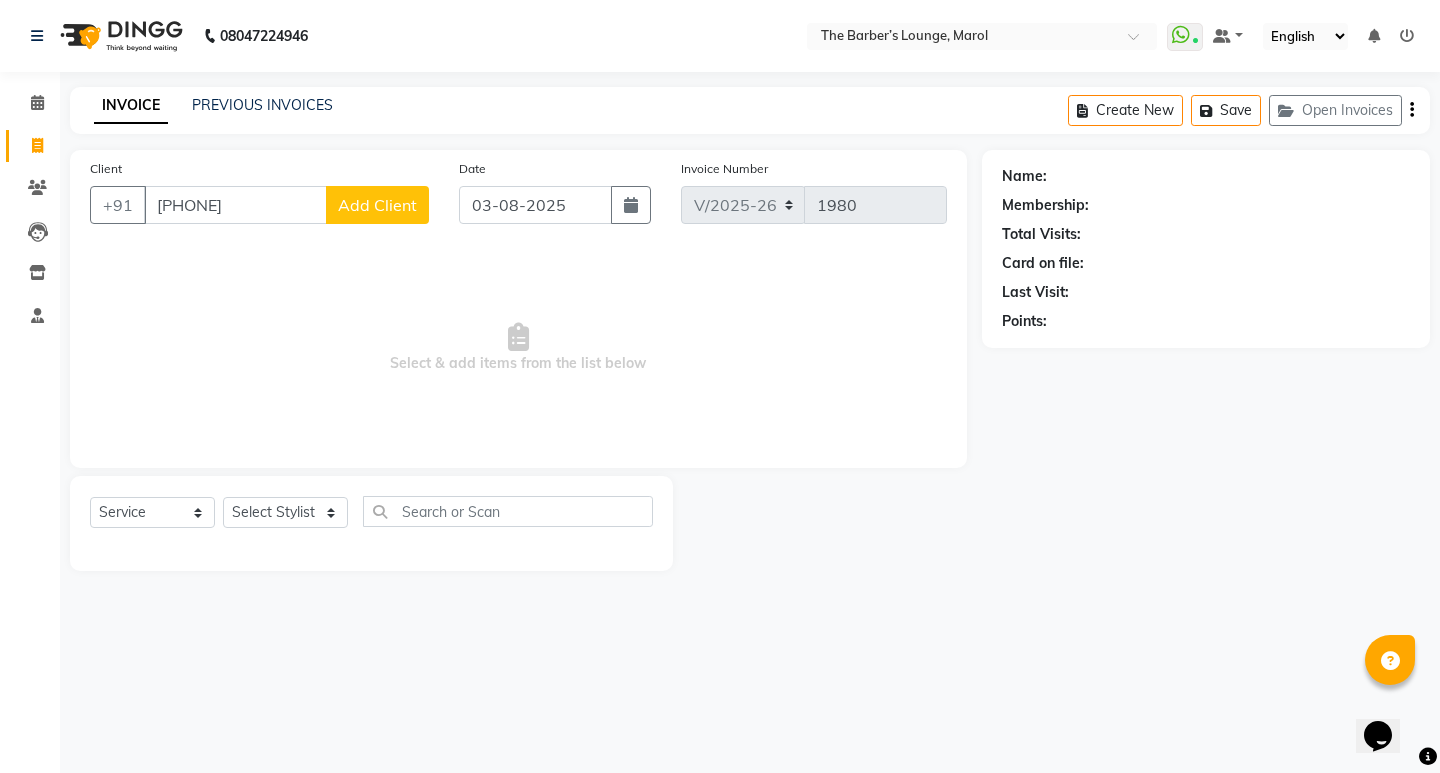 click on "Add Client" 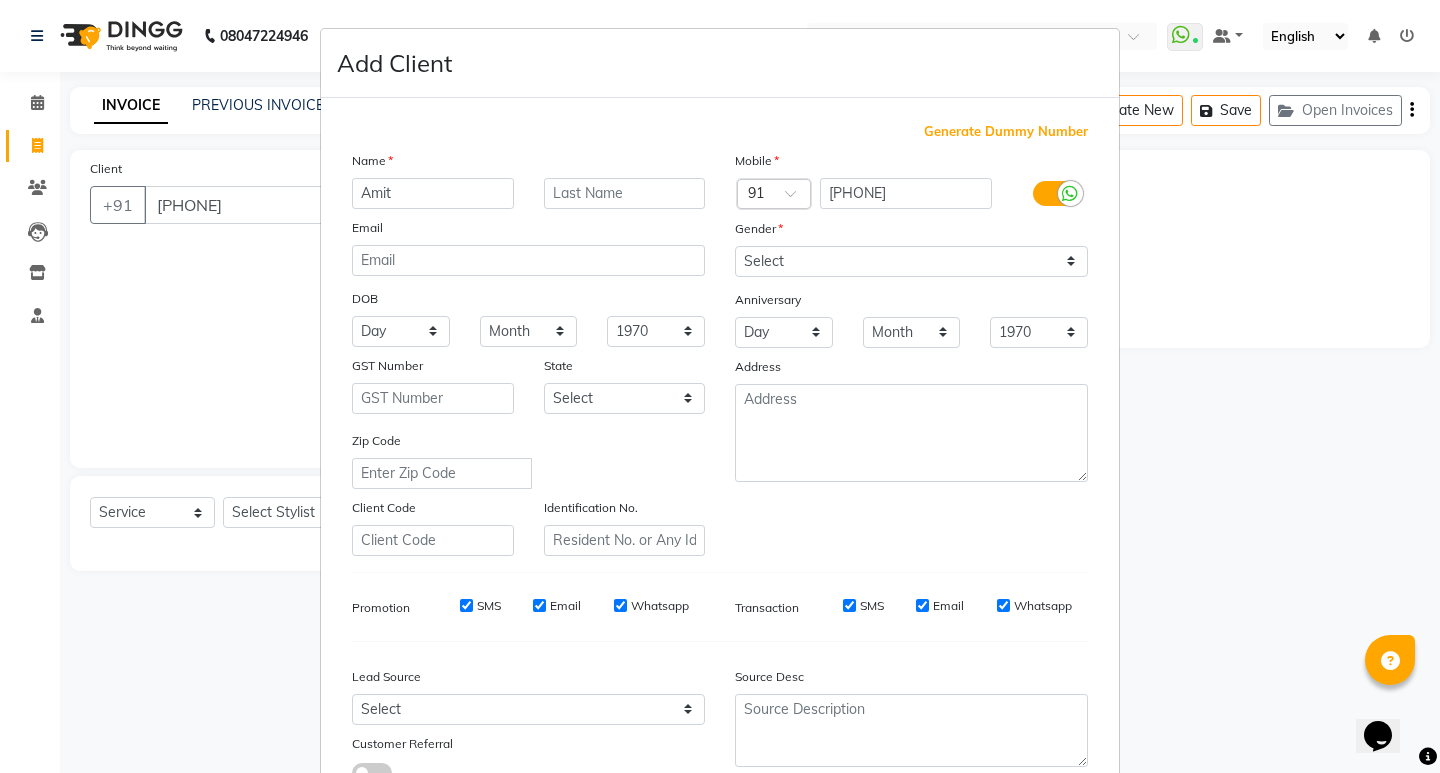type on "Amit" 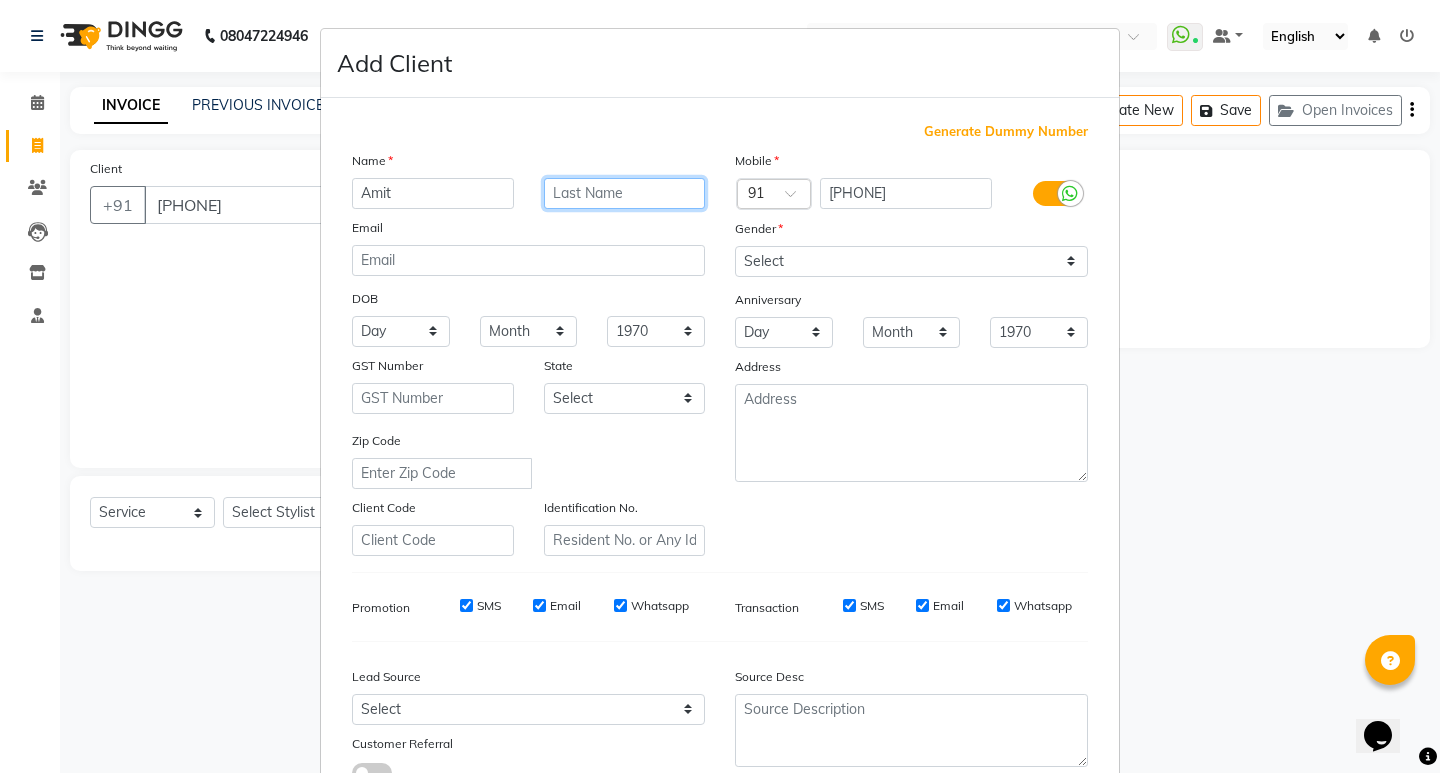 click at bounding box center (625, 193) 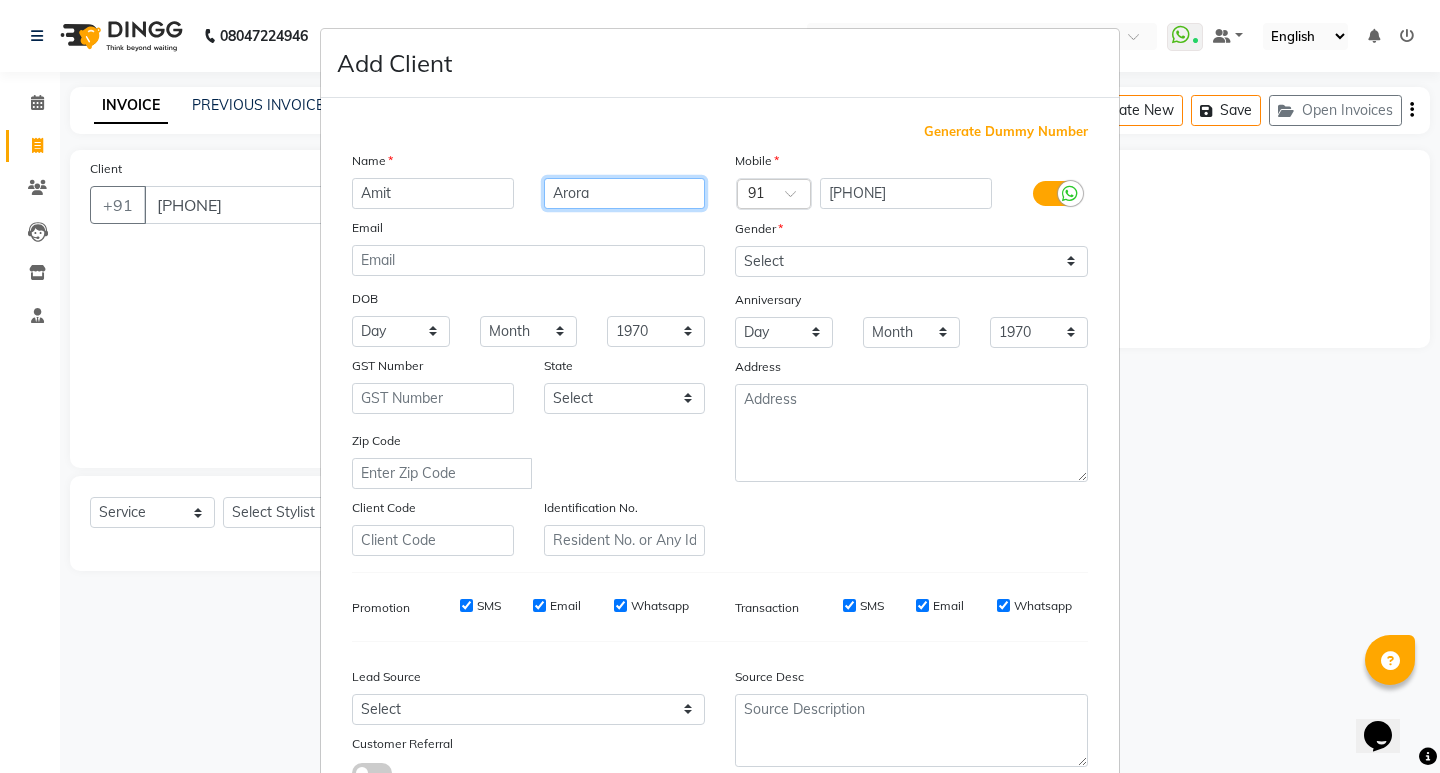 type on "Arora" 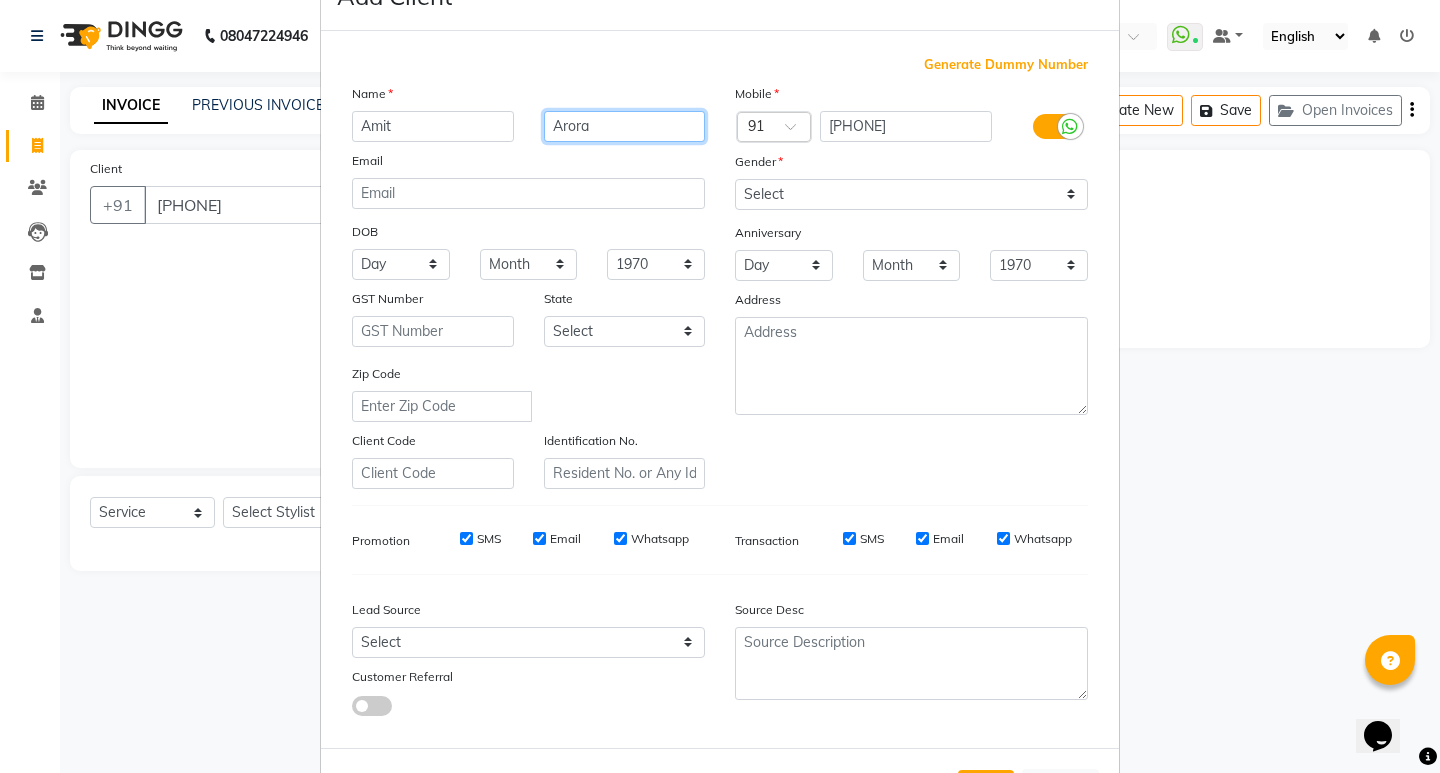 scroll, scrollTop: 150, scrollLeft: 0, axis: vertical 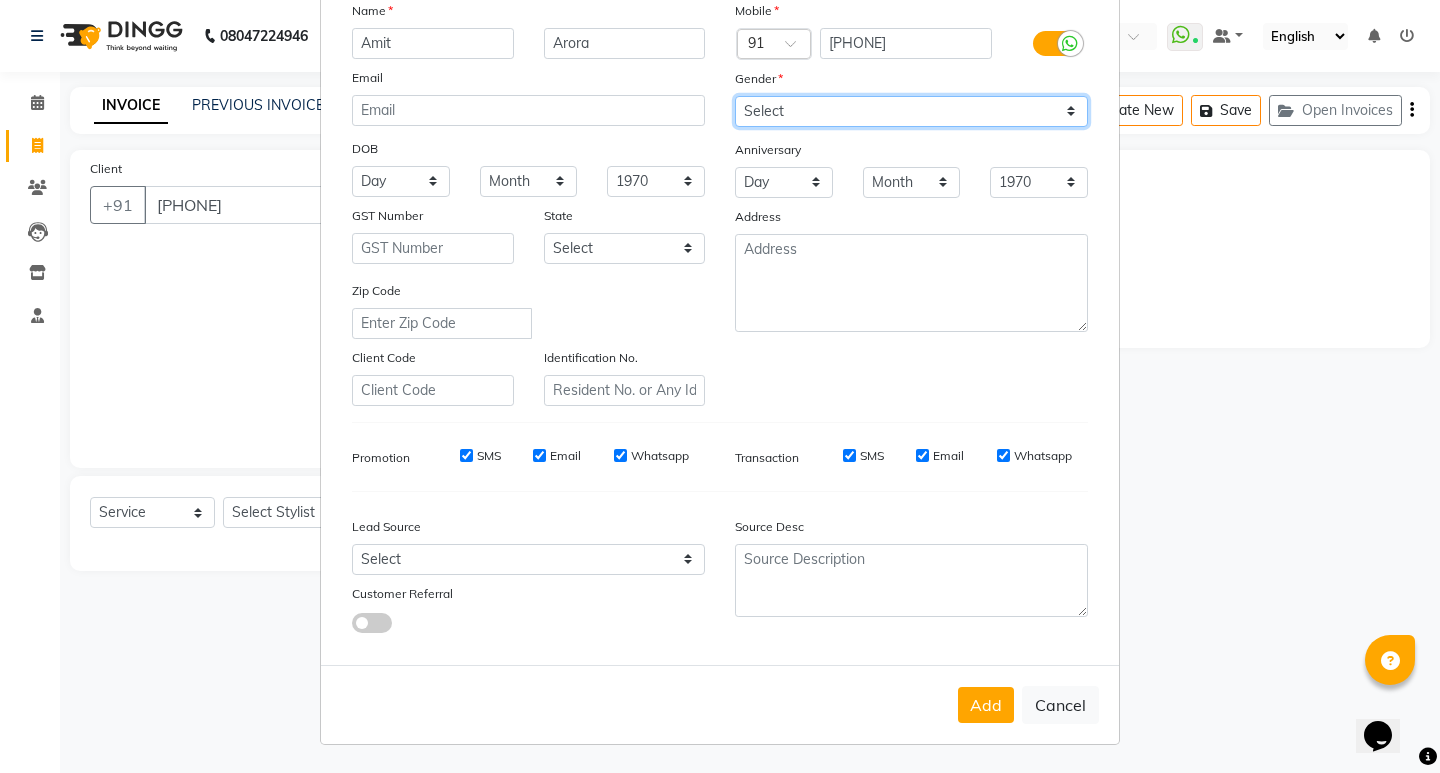 click on "Select Male Female Other Prefer Not To Say" at bounding box center (911, 111) 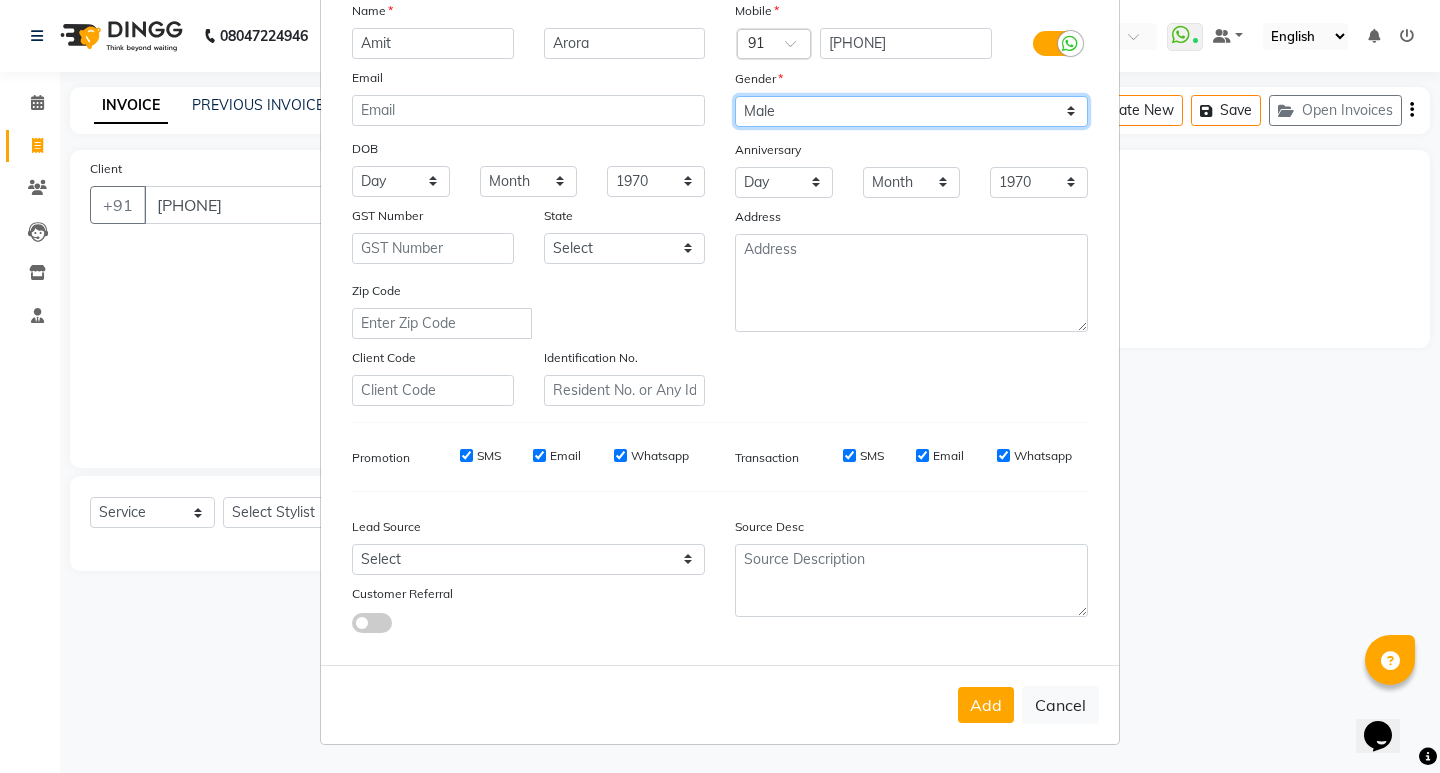 click on "Select Male Female Other Prefer Not To Say" at bounding box center (911, 111) 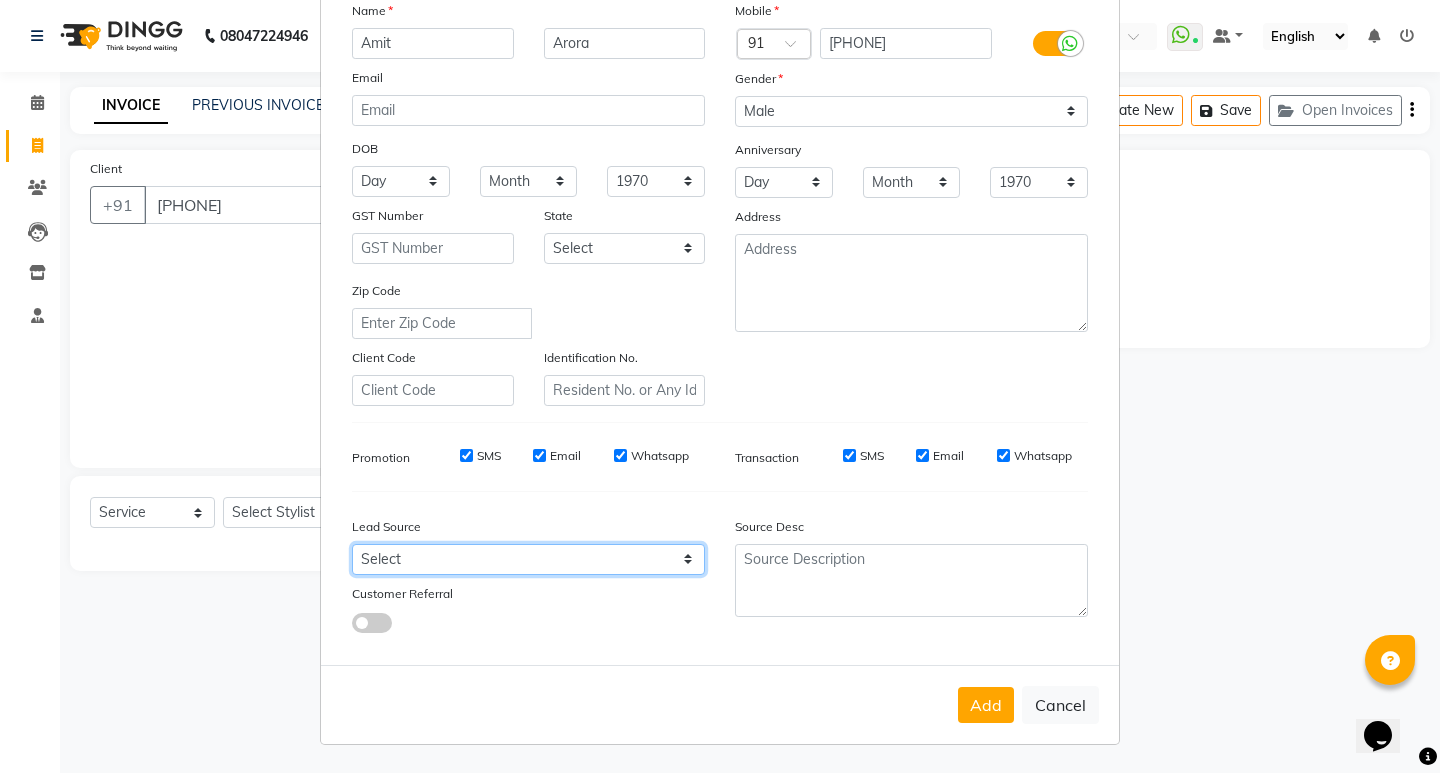 click on "Select Walk-in Referral Internet Friend Word of Mouth Advertisement Facebook JustDial Google Other" at bounding box center [528, 559] 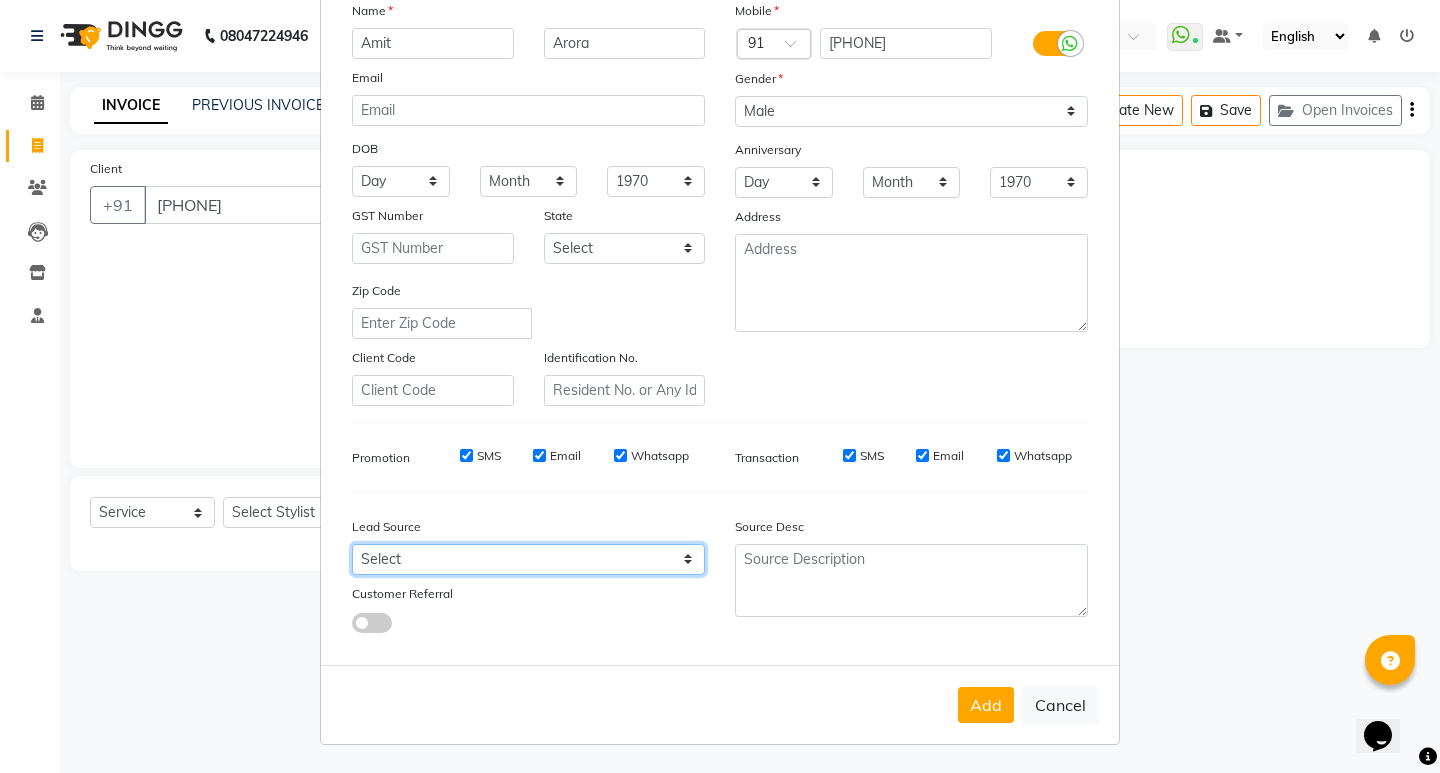 select on "[CREDIT CARD]" 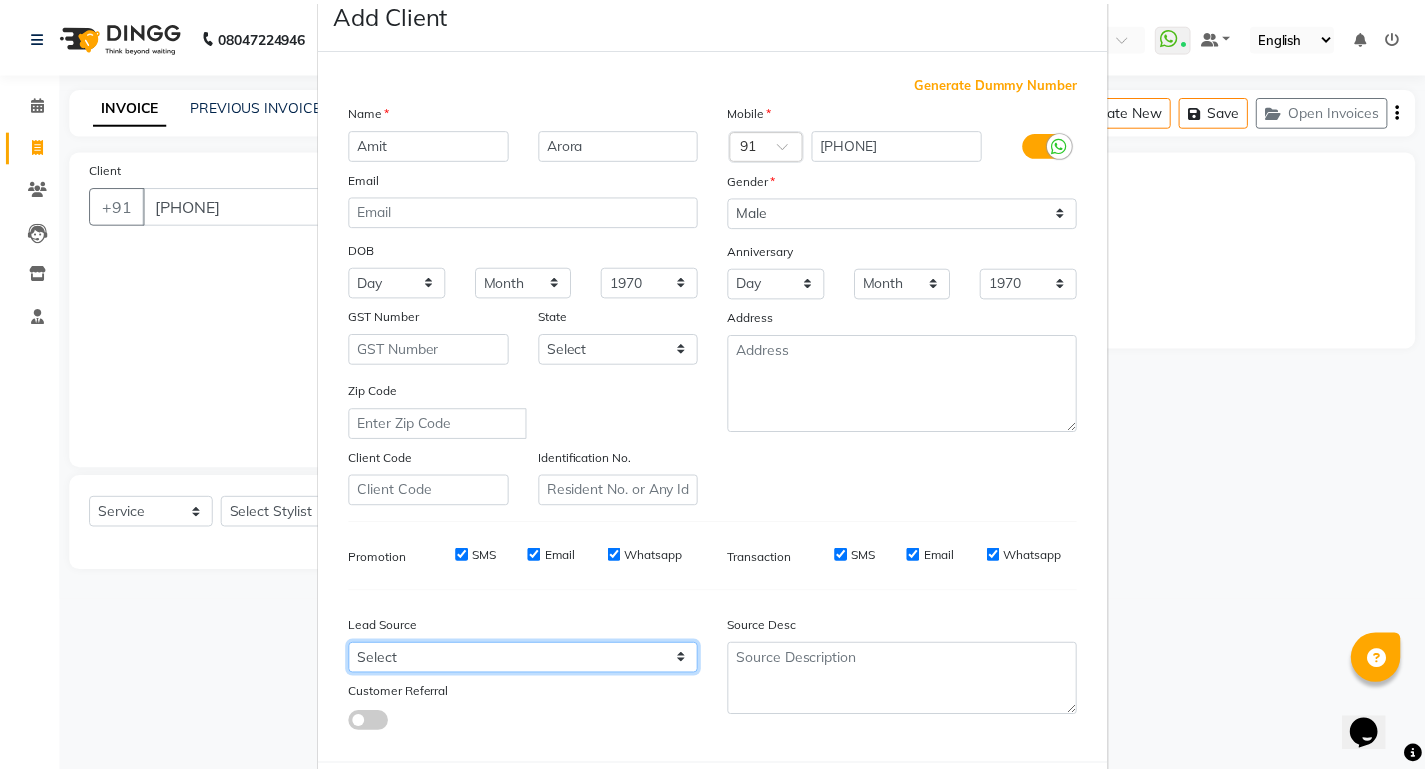 scroll, scrollTop: 150, scrollLeft: 0, axis: vertical 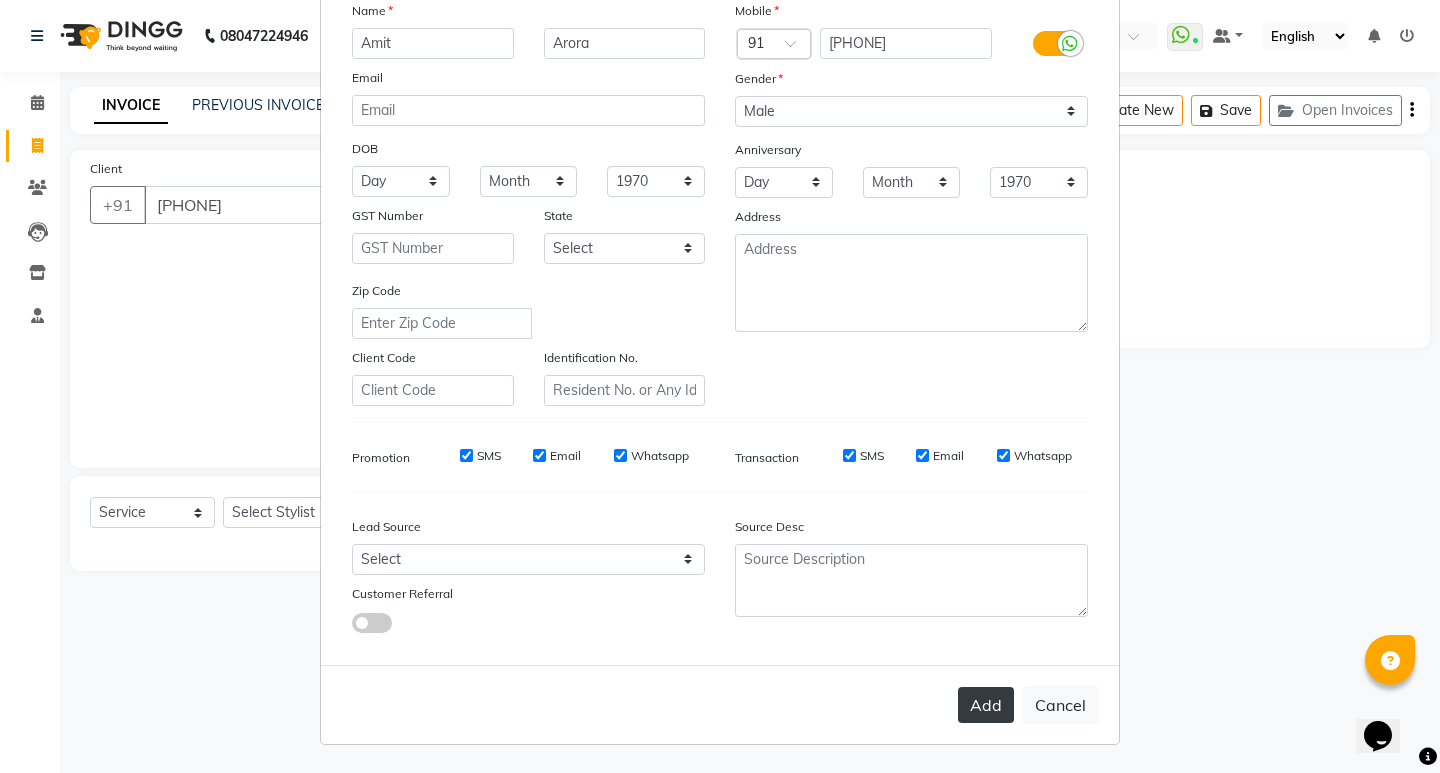 click on "Add" at bounding box center [986, 705] 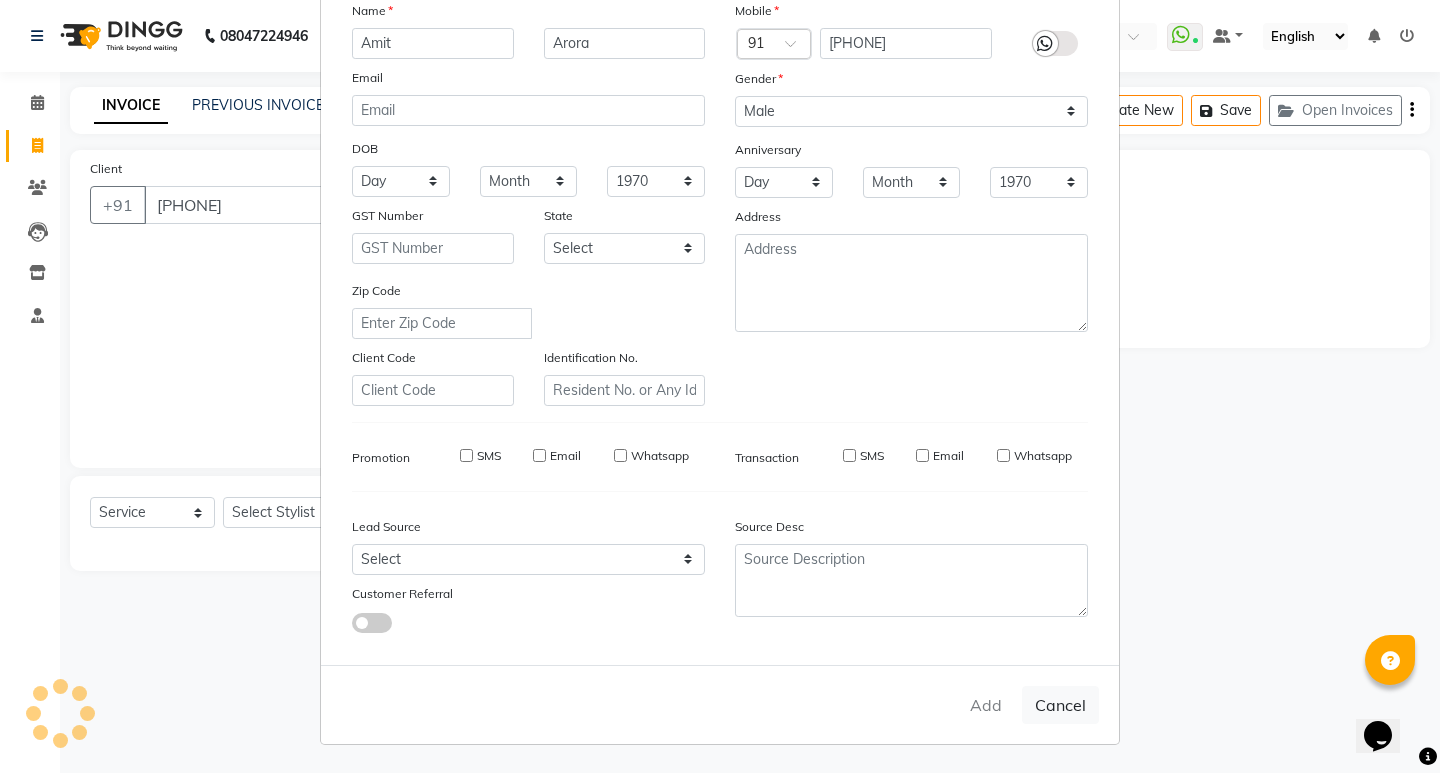 type on "99******92" 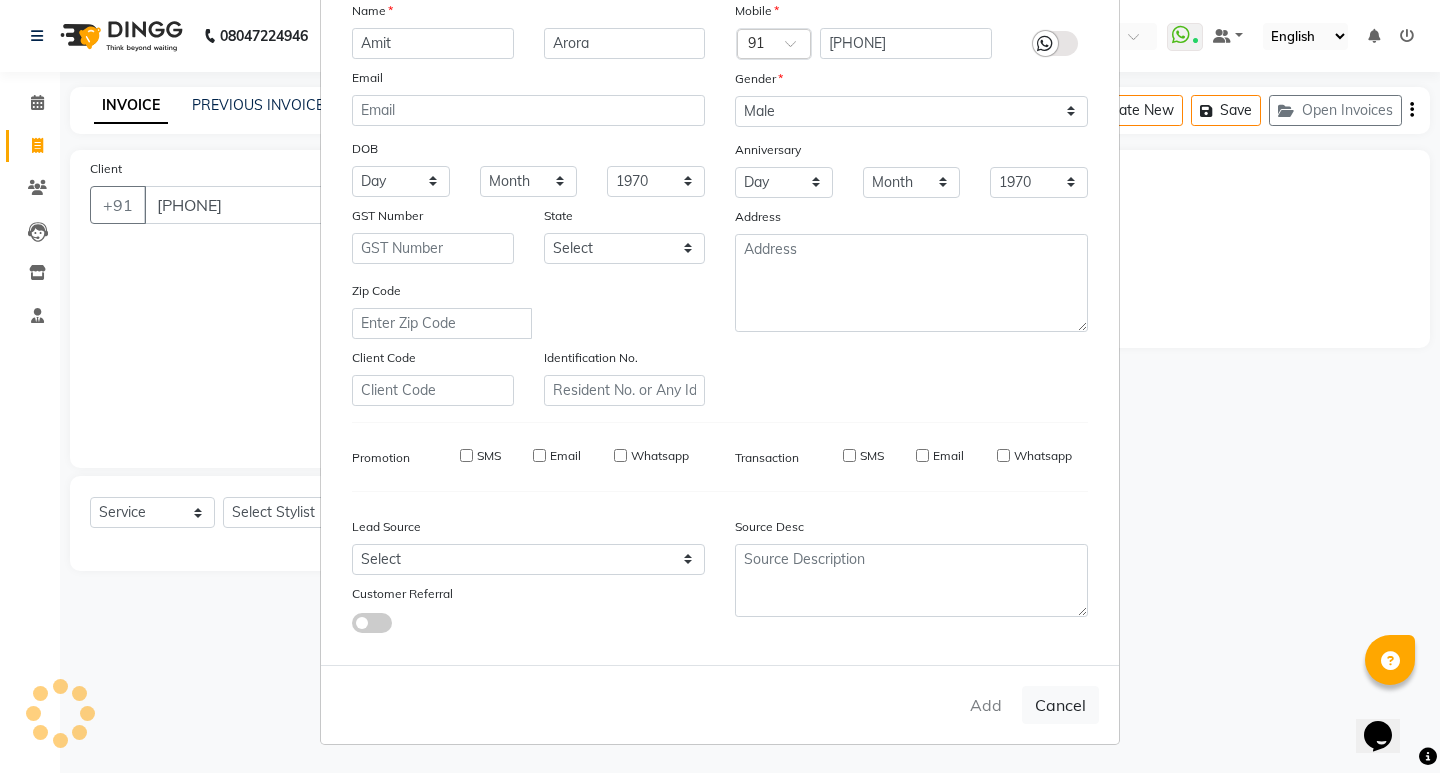 select 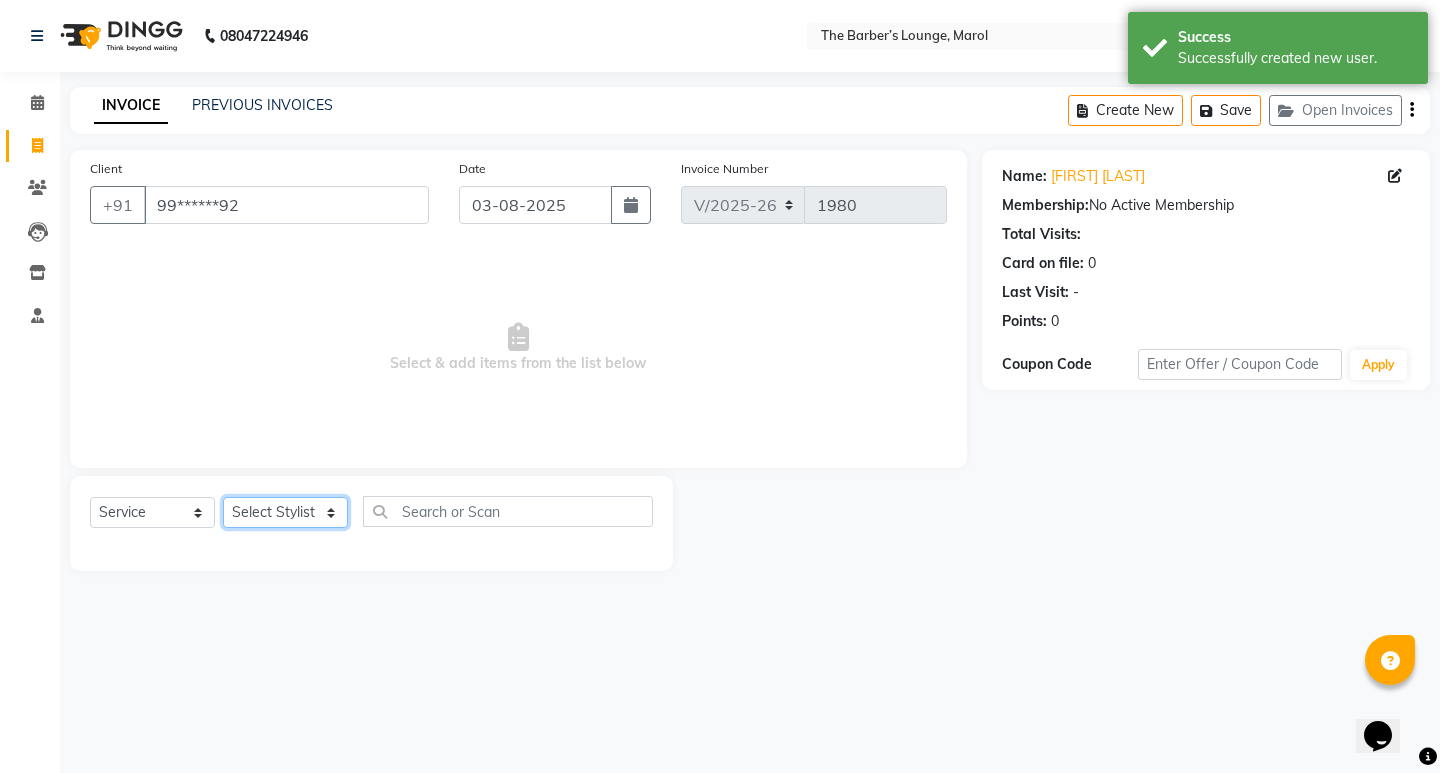 click on "Select Stylist Anjali Jafar Salmani Ketan Shinde Mohsin Akhtar Satish Tejasvi Vasundhara" 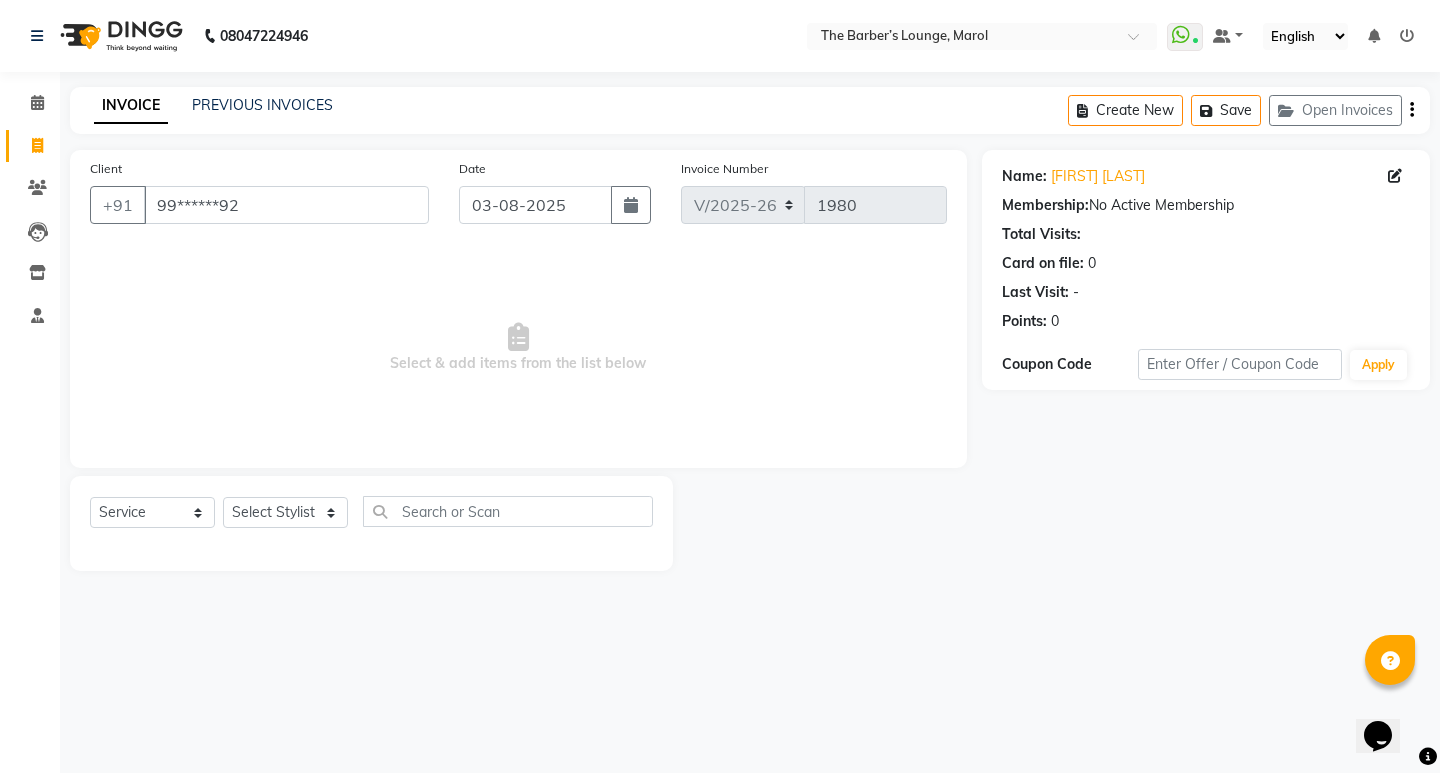 click on "[PHONE] [CITY] × [BRAND]  WhatsApp Status  ✕ Status:  Connected Most Recent Message: [DATE]     [TIME]  Recent Service Activity: [DATE]     [TIME] Default Panel My Panel English ENGLISH Español العربية मराठी हिंदी ગુજરાતી தமிழ் 中文 Notifications nothing to show ☀ [BRAND], [CITY]  Calendar  Invoice  Clients  Leads   Inventory  Staff Completed InProgress Upcoming Dropped Tentative Check-In Confirm Bookings Segments Page Builder INVOICE PREVIOUS INVOICES Create New   Save   Open Invoices  Client [PHONE] Date [DATE] Invoice Number V/2025 V/2025-26 1980  Select & add items from the list below  Select  Service  Product  Membership  Package Voucher Prepaid Gift Card  Select Stylist Anjali Jafar Salmani Ketan Shinde Mohsin Akhtar Satish Tejasvi Vasundhara Name: [FIRST] [LAST] Membership:  No Active Membership  Total Visits:   Card on file:  0 Last Visit:   - Points:   0  Coupon Code" at bounding box center (720, 386) 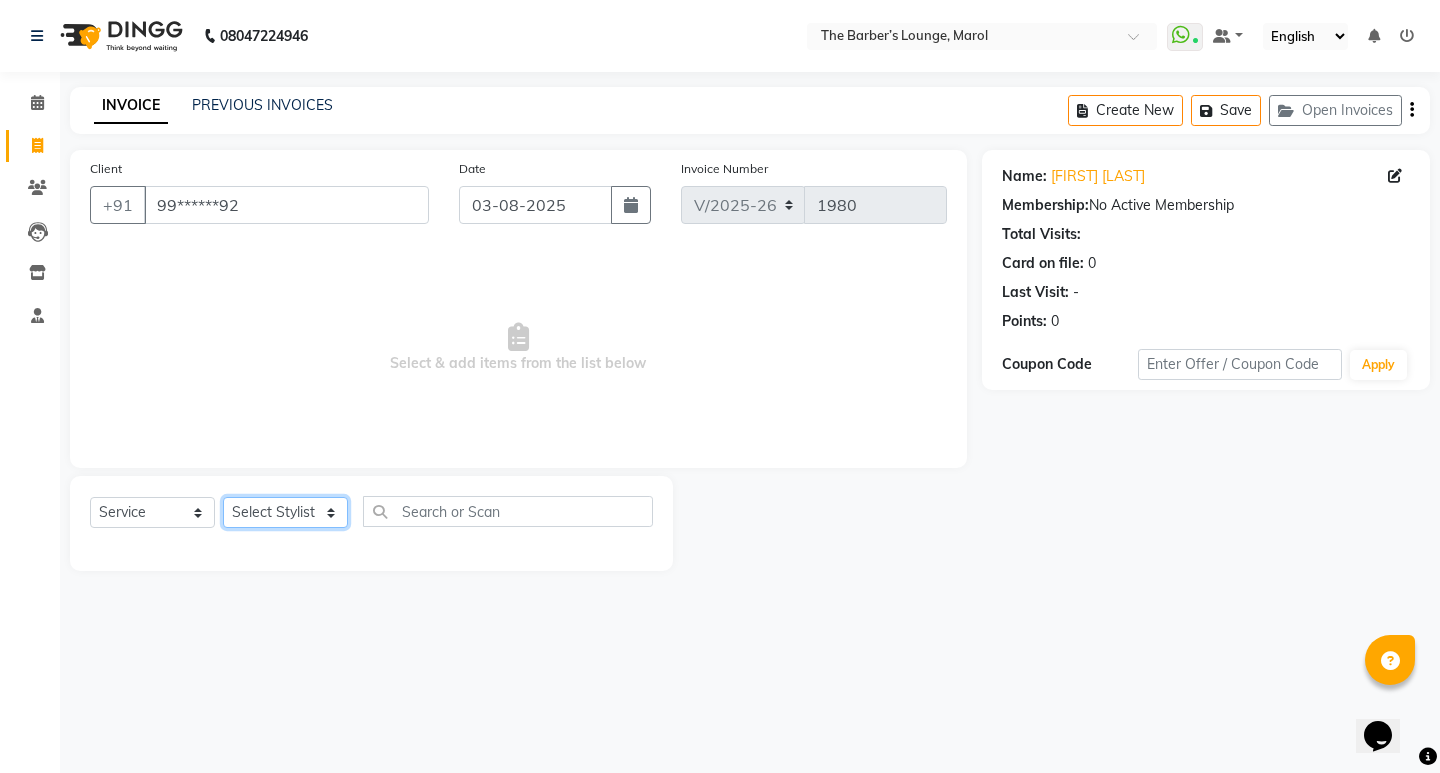 click on "Select Stylist Anjali Jafar Salmani Ketan Shinde Mohsin Akhtar Satish Tejasvi Vasundhara" 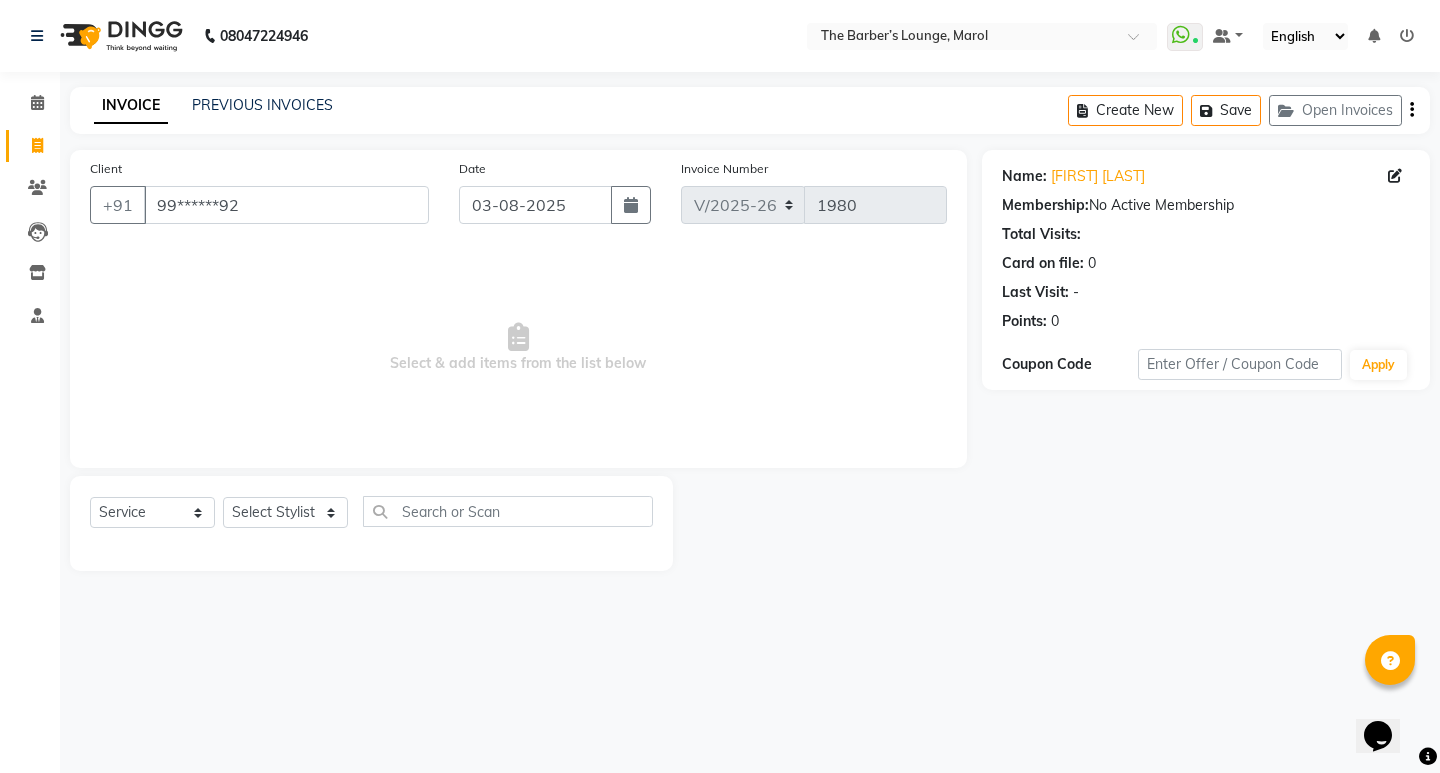 click on "INVOICE PREVIOUS INVOICES Create New   Save   Open Invoices  Client [PHONE] Date [DATE] Invoice Number V/2025 V/2025-26 1980  Select & add items from the list below  Select  Service  Product  Membership  Package Voucher Prepaid Gift Card  Select Stylist Anjali Jafar Salmani Ketan Shinde Mohsin Akhtar Satish Tejasvi Vasundhara Name: [FIRST] [LAST] Membership:  No Active Membership  Total Visits:   Card on file:  0 Last Visit:   - Points:   0  Coupon Code Apply" 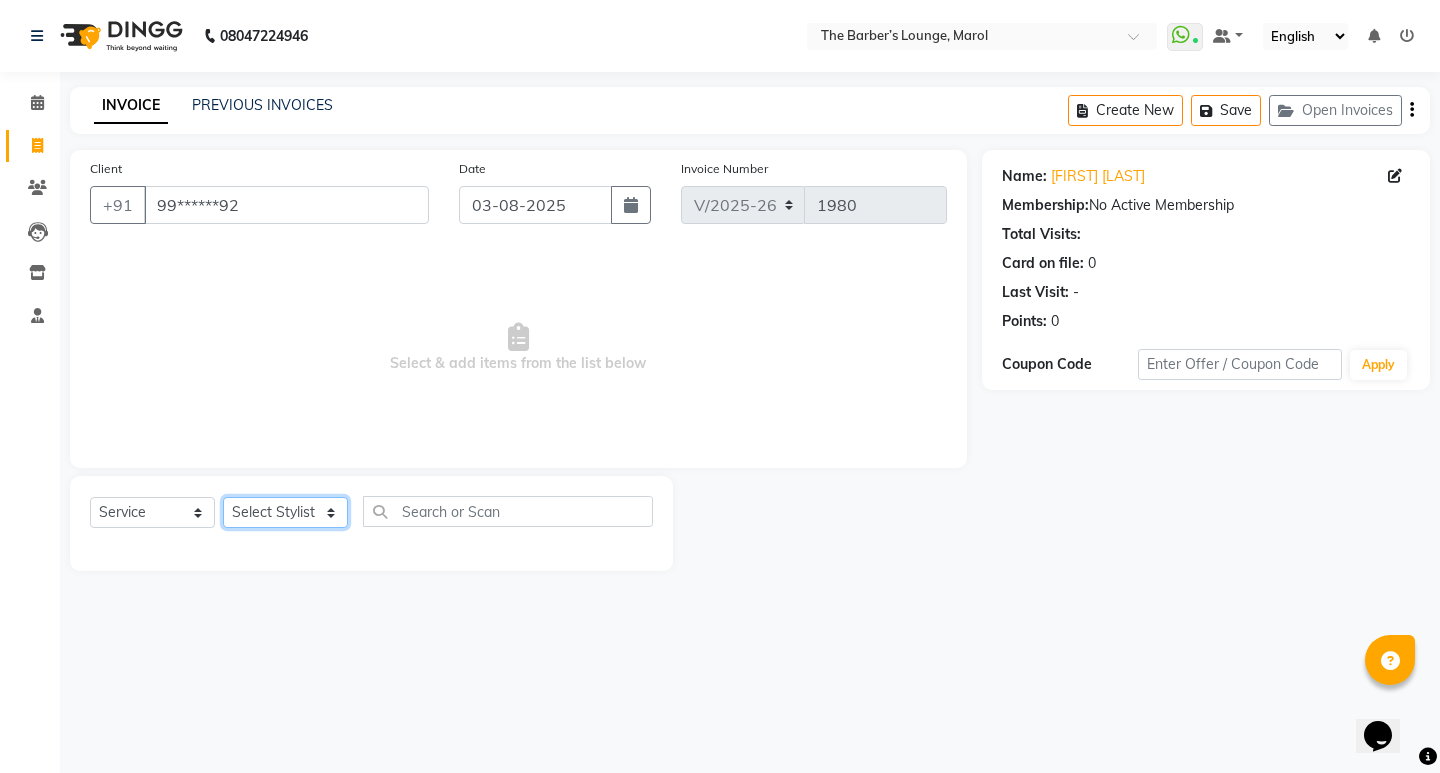 click on "Select Stylist Anjali Jafar Salmani Ketan Shinde Mohsin Akhtar Satish Tejasvi Vasundhara" 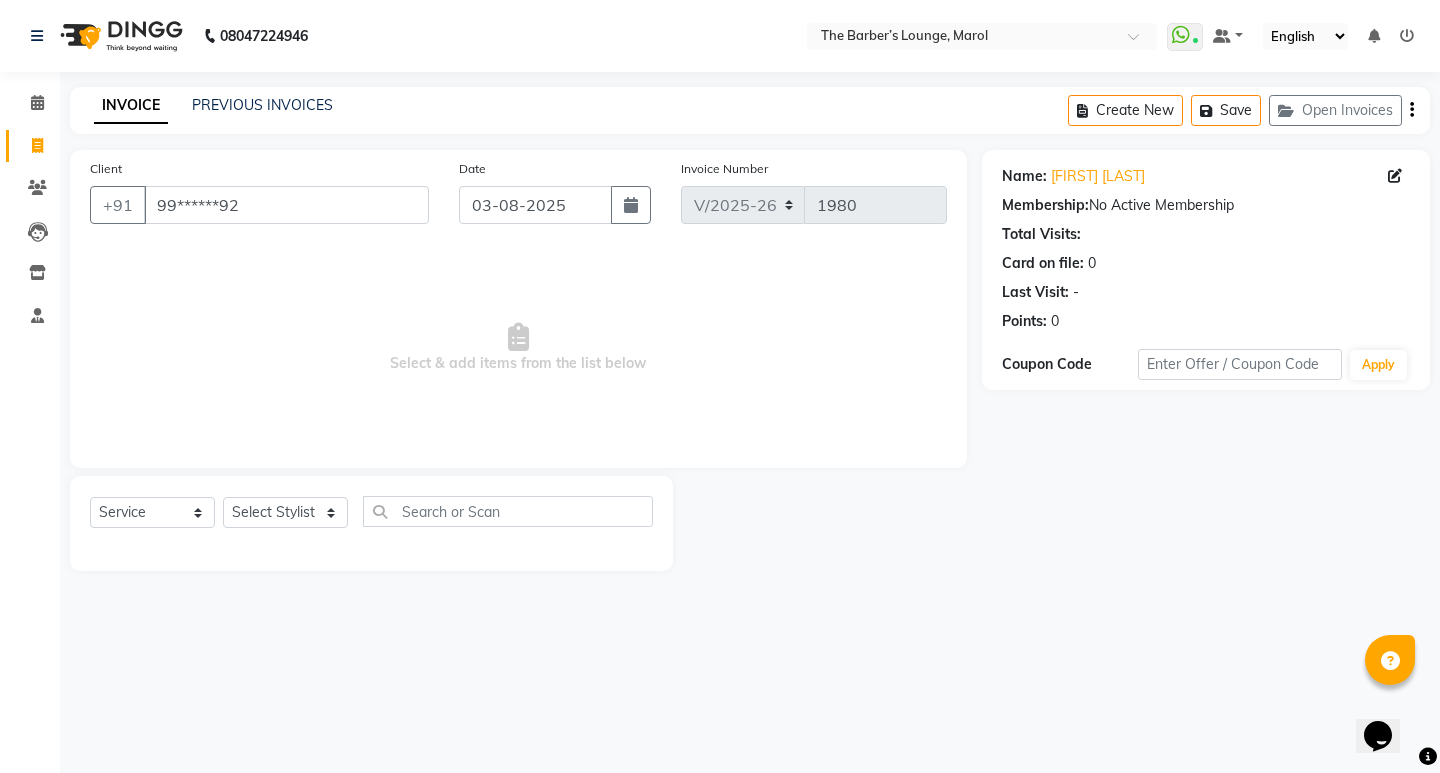 click on "[PHONE] [CITY] × [BRAND]  WhatsApp Status  ✕ Status:  Connected Most Recent Message: [DATE]     [TIME]  Recent Service Activity: [DATE]     [TIME] Default Panel My Panel English ENGLISH Español العربية मराठी हिंदी ગુજરાતી தமிழ் 中文 Notifications nothing to show ☀ [BRAND], [CITY]  Calendar  Invoice  Clients  Leads   Inventory  Staff Completed InProgress Upcoming Dropped Tentative Check-In Confirm Bookings Segments Page Builder INVOICE PREVIOUS INVOICES Create New   Save   Open Invoices  Client [PHONE] Date [DATE] Invoice Number V/2025 V/2025-26 1980  Select & add items from the list below  Select  Service  Product  Membership  Package Voucher Prepaid Gift Card  Select Stylist Anjali Jafar Salmani Ketan Shinde Mohsin Akhtar Satish Tejasvi Vasundhara Name: [FIRST] [LAST] Membership:  No Active Membership  Total Visits:   Card on file:  0 Last Visit:   - Points:   0  Coupon Code" at bounding box center (720, 386) 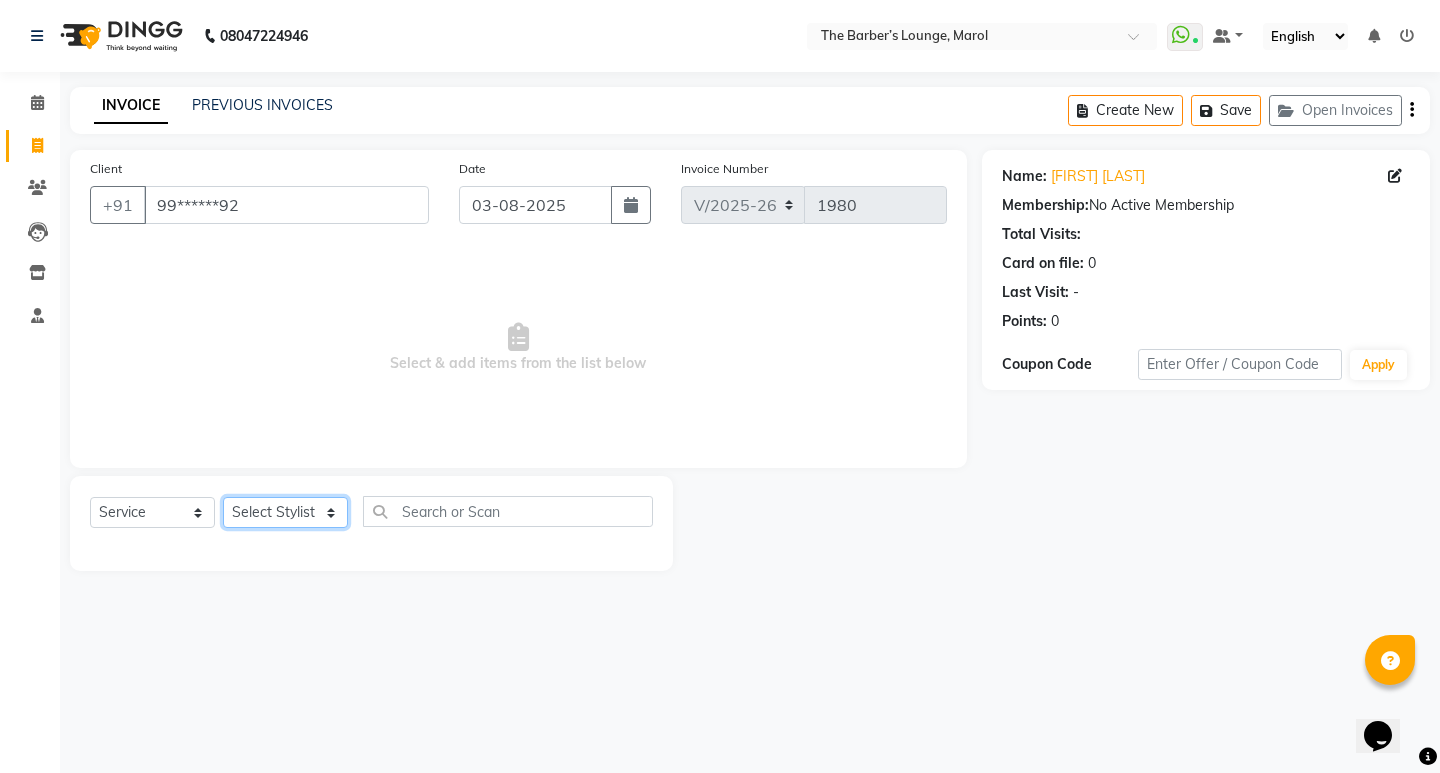 click on "Select Stylist Anjali Jafar Salmani Ketan Shinde Mohsin Akhtar Satish Tejasvi Vasundhara" 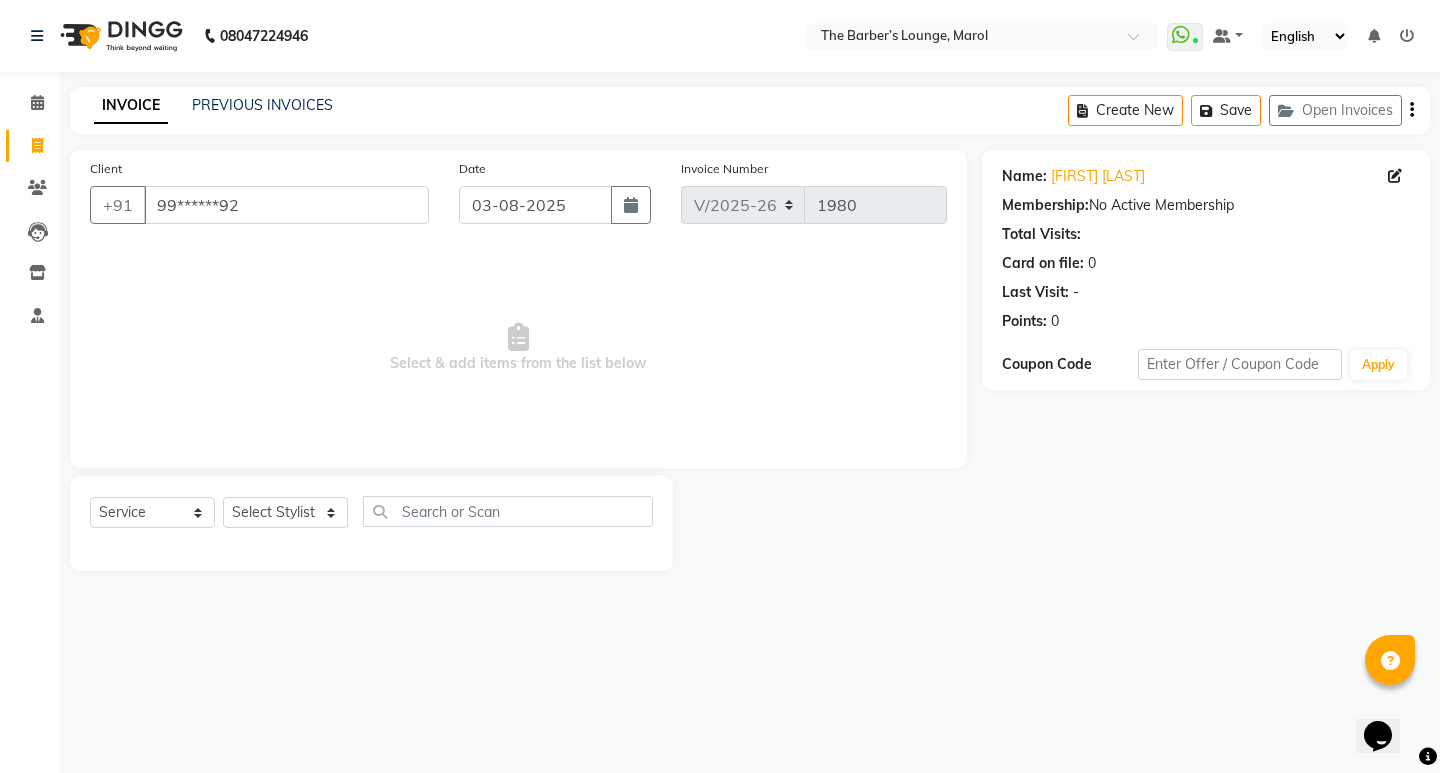 click on "[PHONE] [CITY] × [BRAND]  WhatsApp Status  ✕ Status:  Connected Most Recent Message: [DATE]     [TIME]  Recent Service Activity: [DATE]     [TIME] Default Panel My Panel English ENGLISH Español العربية मराठी हिंदी ગુજરાતી தமிழ் 中文 Notifications nothing to show ☀ [BRAND], [CITY]  Calendar  Invoice  Clients  Leads   Inventory  Staff Completed InProgress Upcoming Dropped Tentative Check-In Confirm Bookings Segments Page Builder INVOICE PREVIOUS INVOICES Create New   Save   Open Invoices  Client [PHONE] Date [DATE] Invoice Number V/2025 V/2025-26 1980  Select & add items from the list below  Select  Service  Product  Membership  Package Voucher Prepaid Gift Card  Select Stylist Anjali Jafar Salmani Ketan Shinde Mohsin Akhtar Satish Tejasvi Vasundhara Name: [FIRST] [LAST] Membership:  No Active Membership  Total Visits:   Card on file:  0 Last Visit:   - Points:   0  Coupon Code" at bounding box center [720, 386] 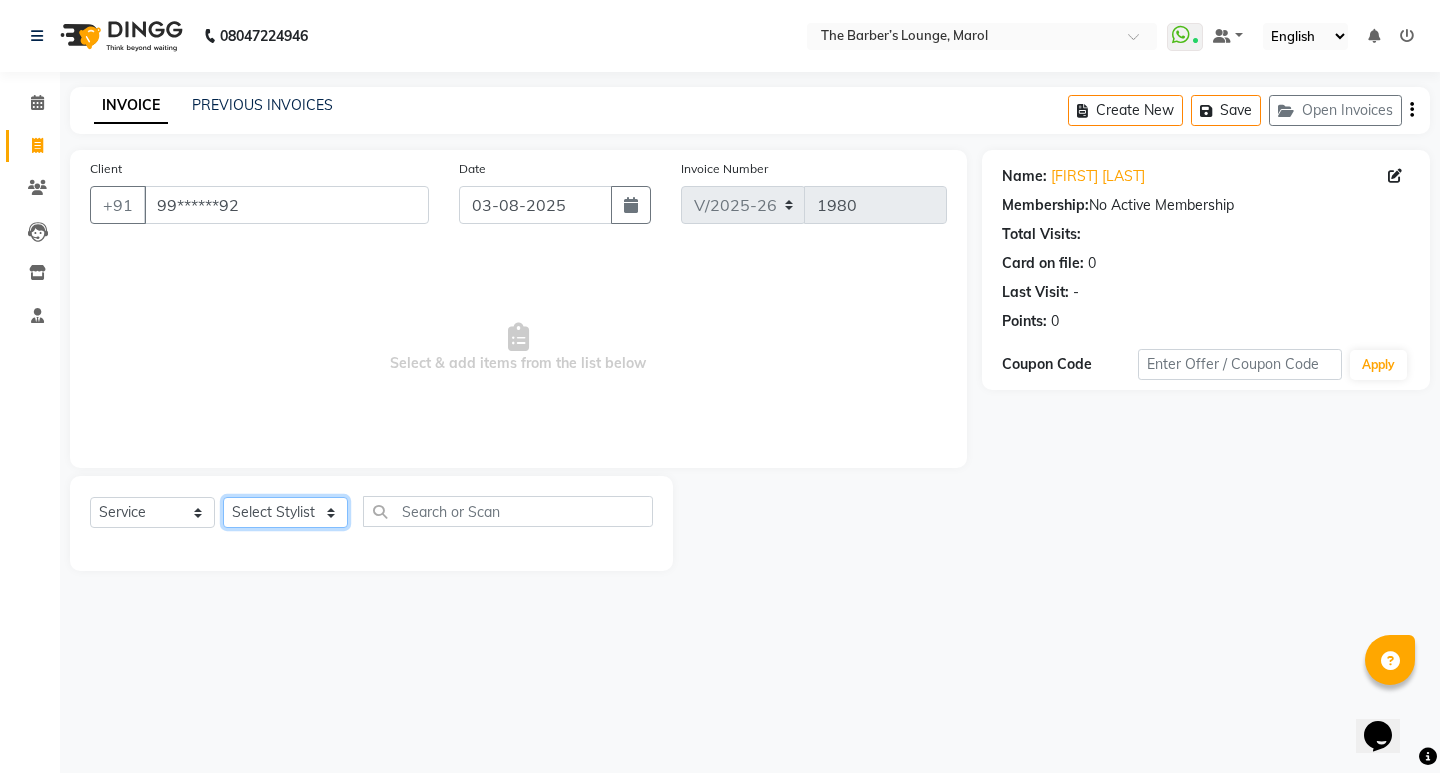 click on "Select Stylist Anjali Jafar Salmani Ketan Shinde Mohsin Akhtar Satish Tejasvi Vasundhara" 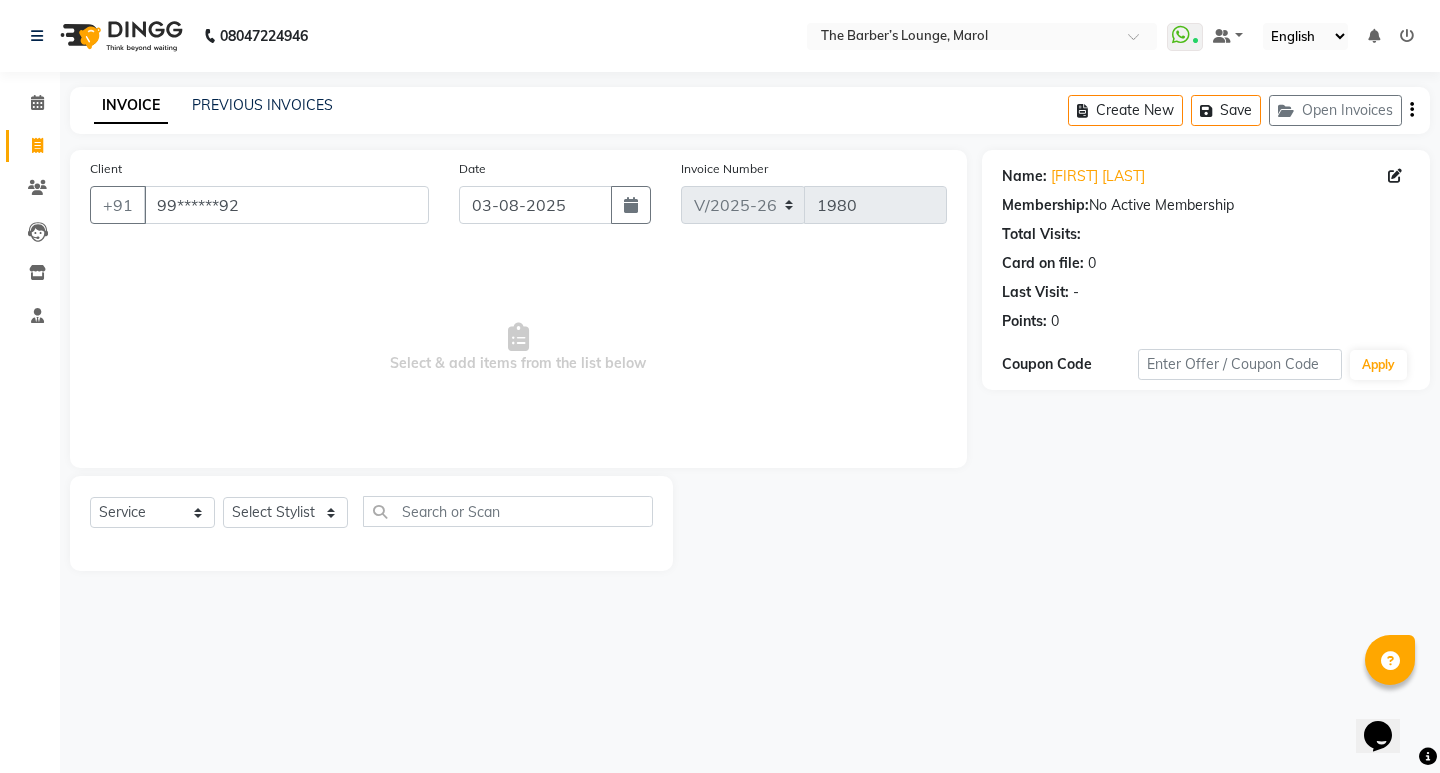 click on "Select & add items from the list below" at bounding box center [518, 348] 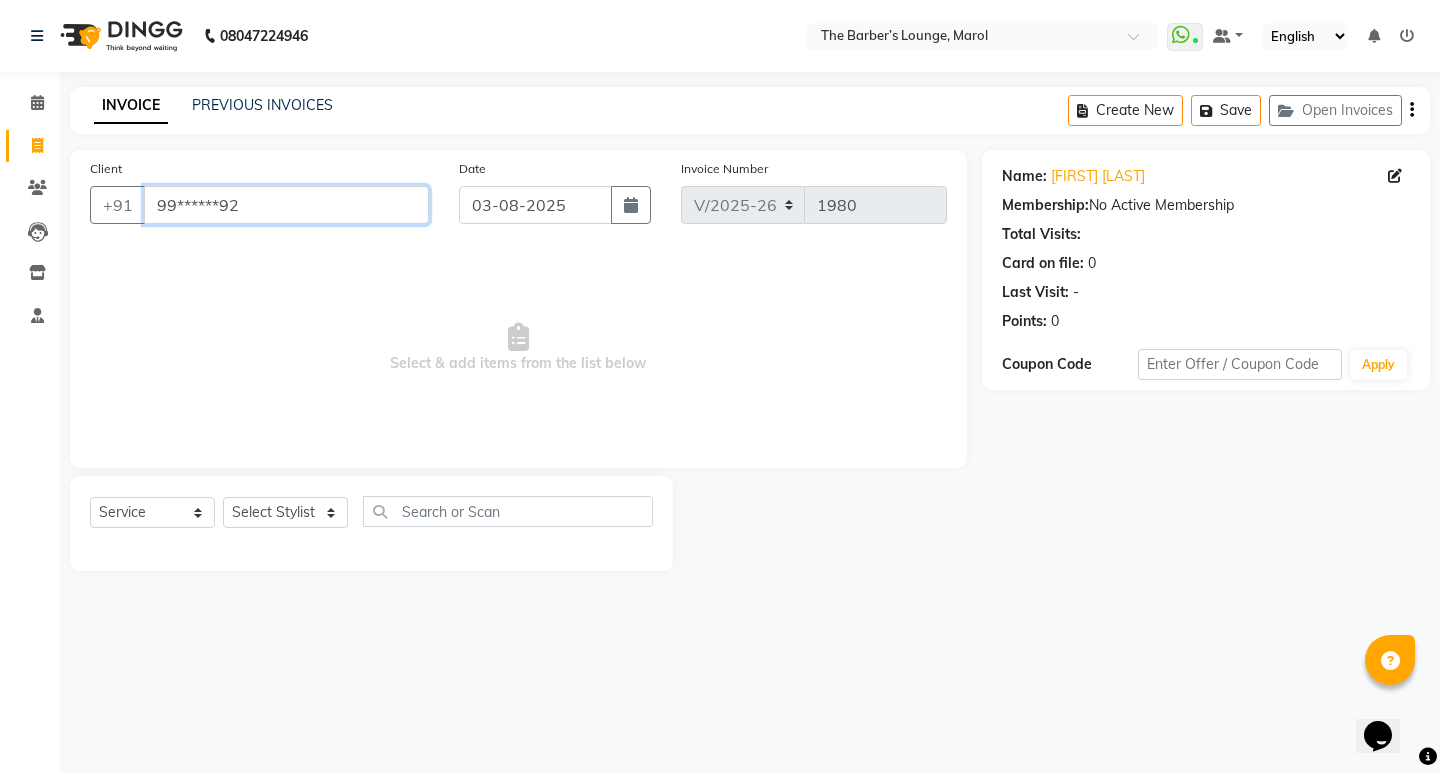 click on "99******92" at bounding box center [286, 205] 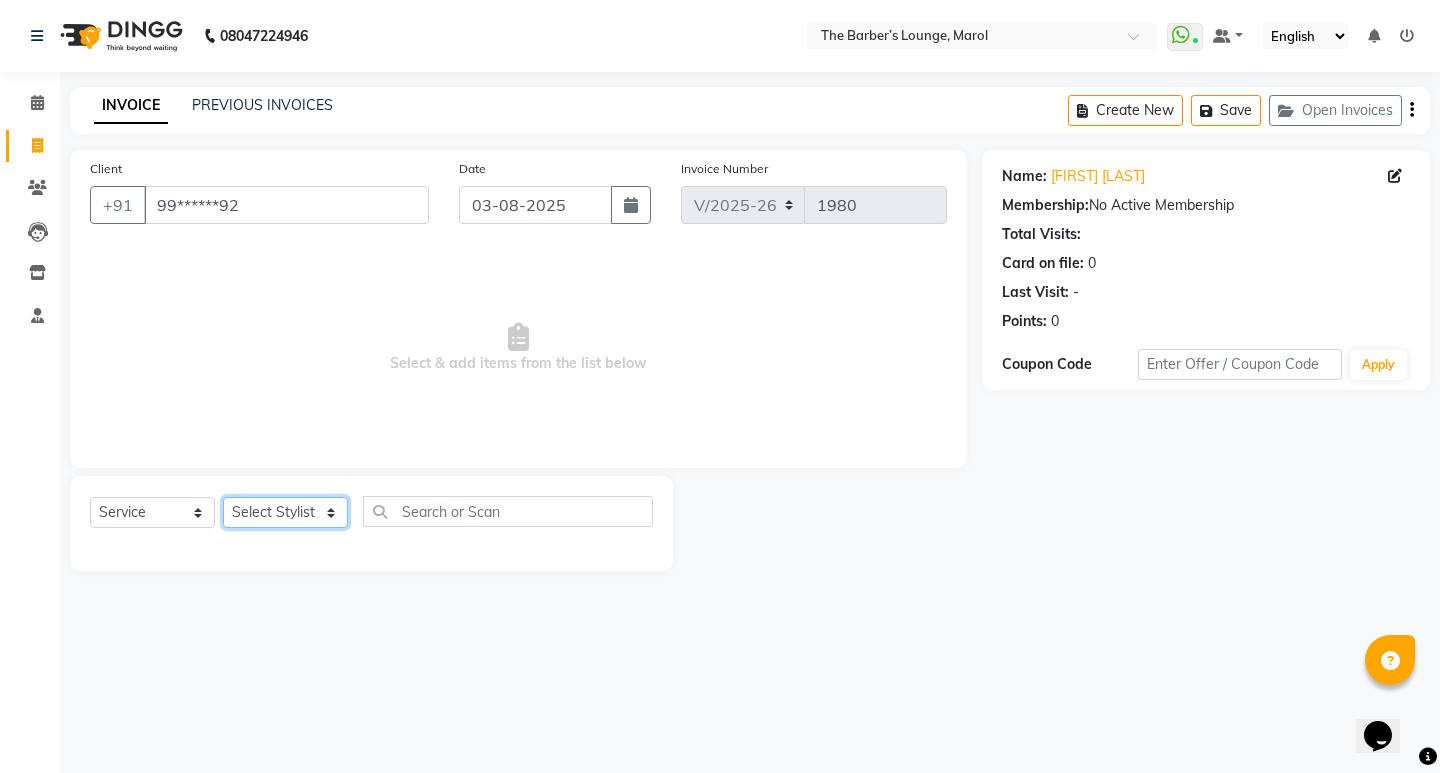 click on "Select Stylist Anjali Jafar Salmani Ketan Shinde Mohsin Akhtar Satish Tejasvi Vasundhara" 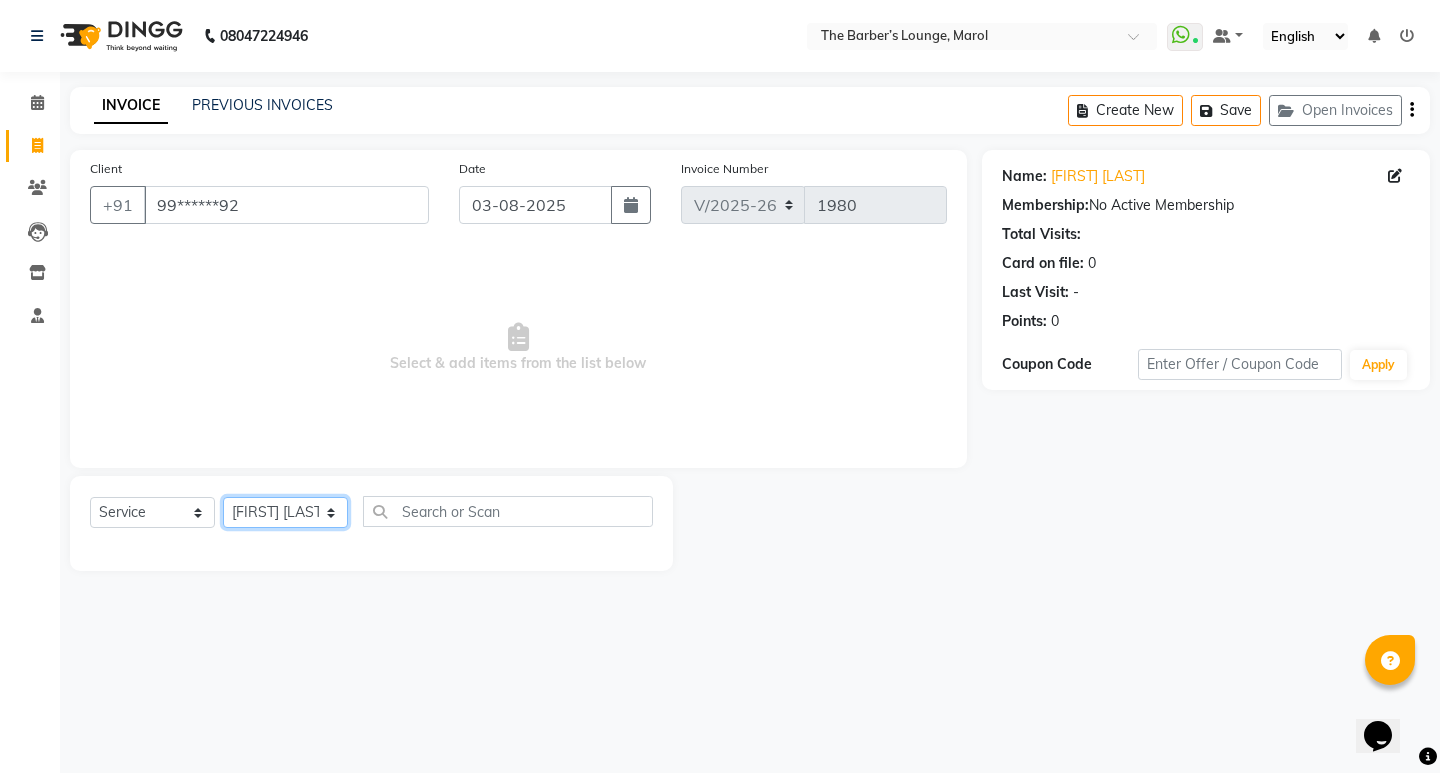 click on "Select Stylist Anjali Jafar Salmani Ketan Shinde Mohsin Akhtar Satish Tejasvi Vasundhara" 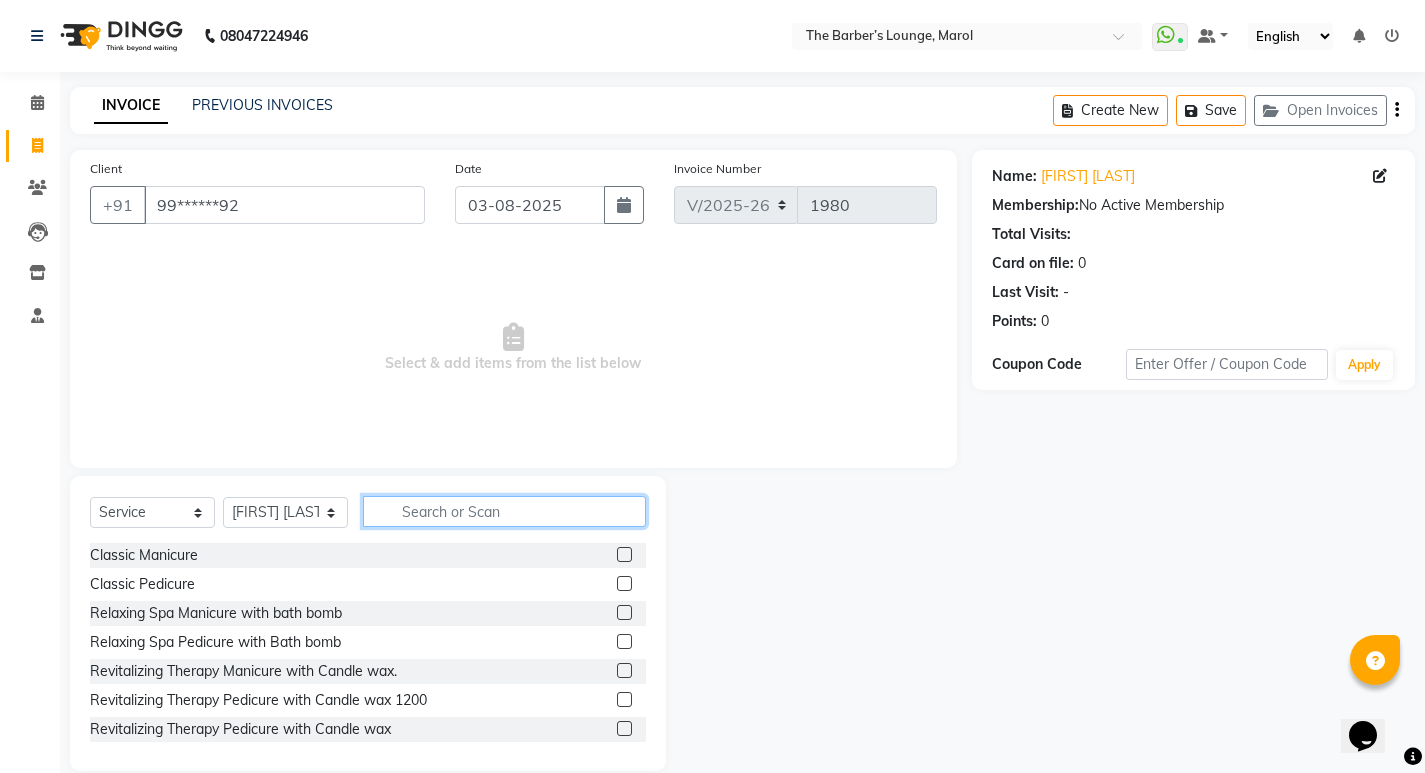 click 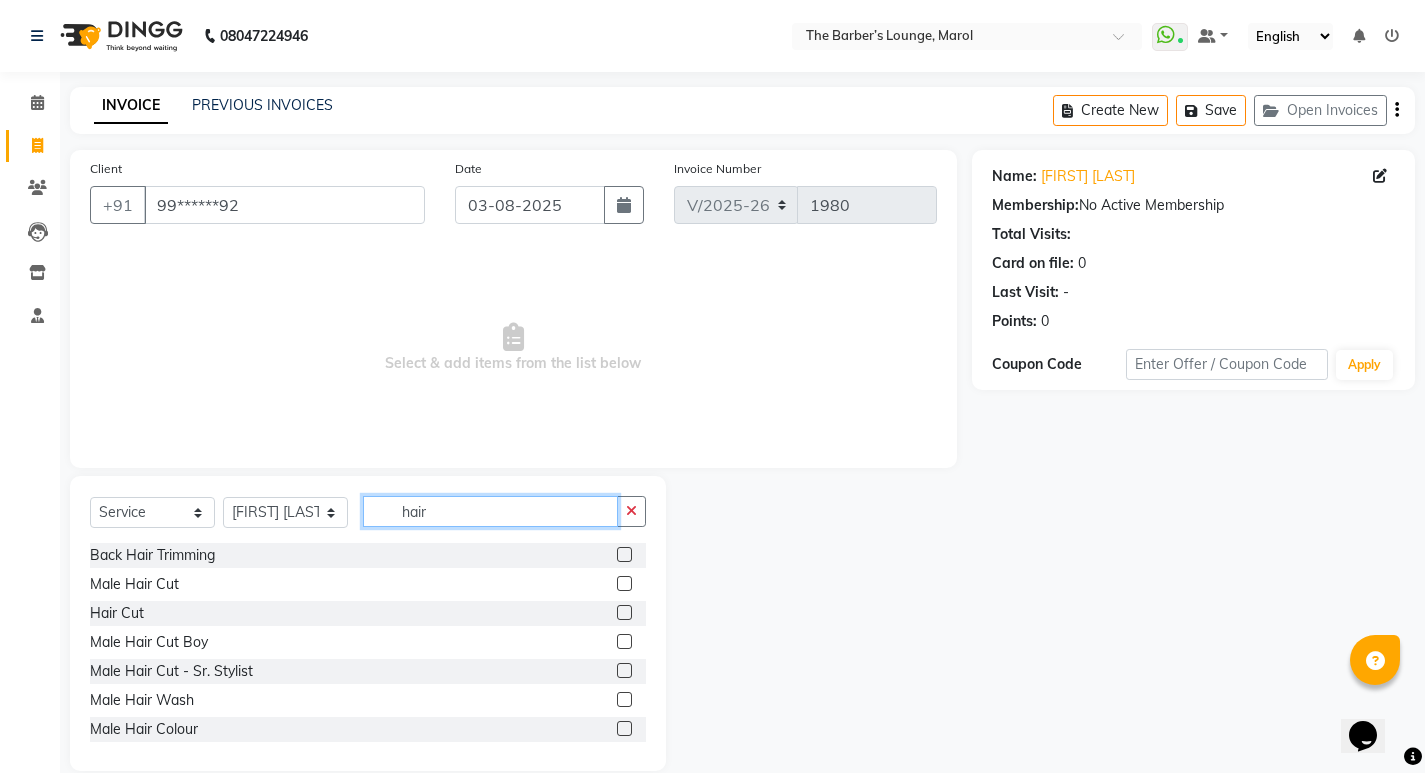 type on "hair" 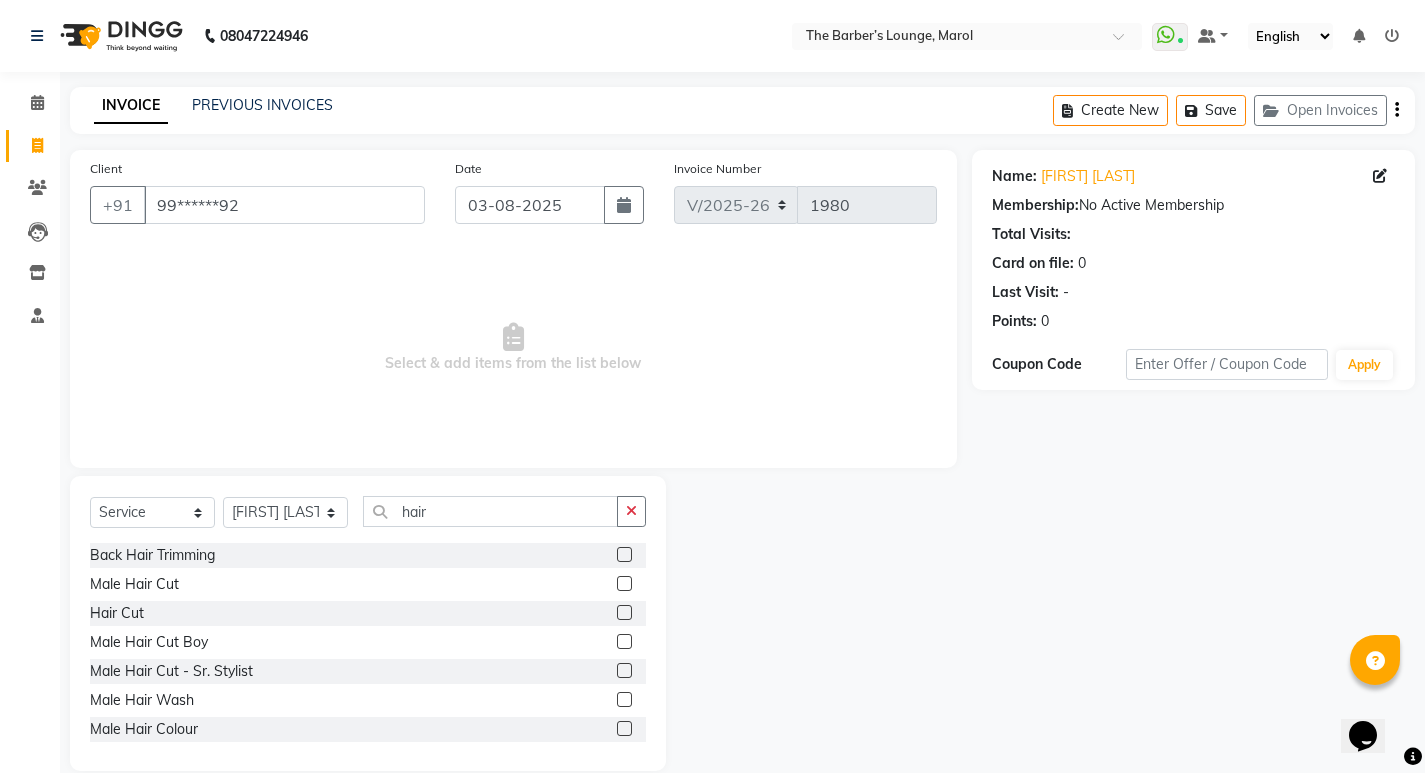 click 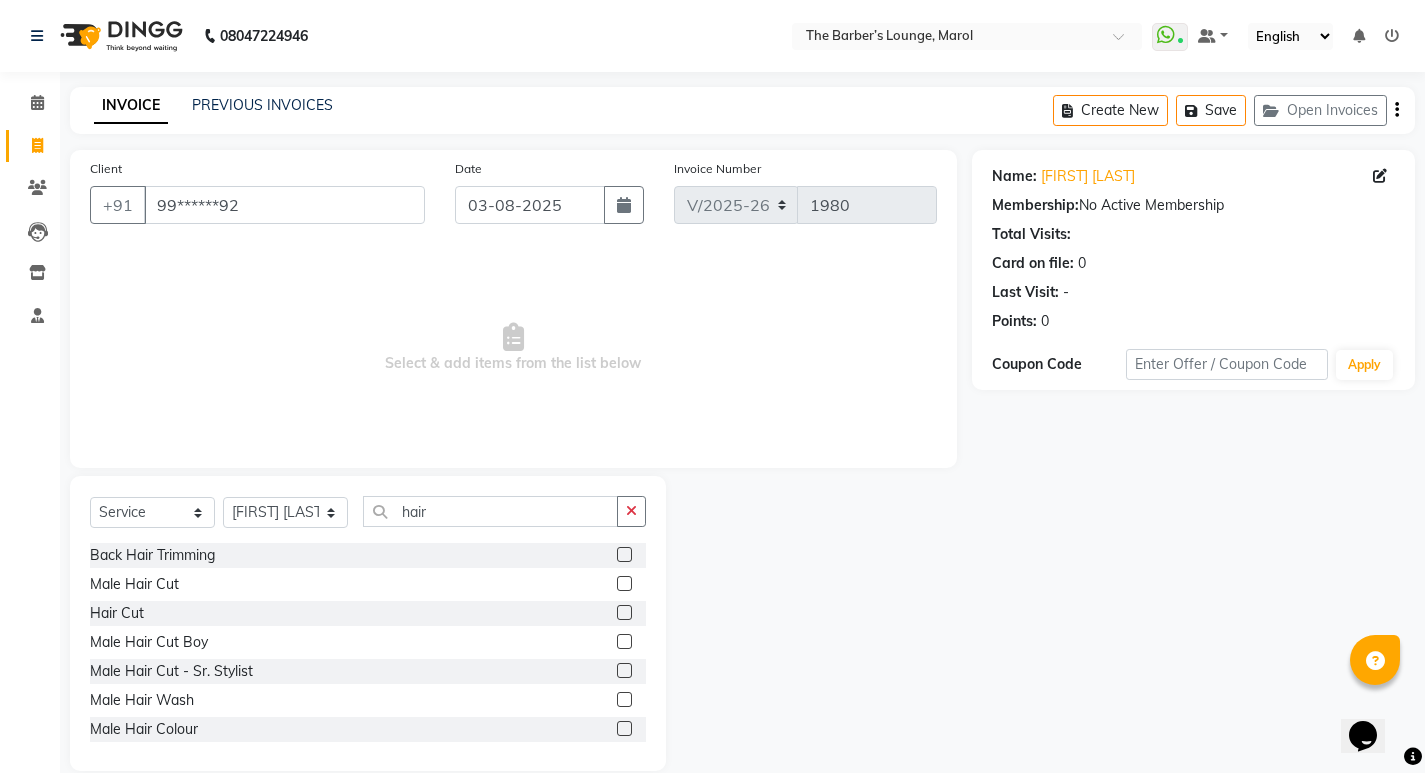 click at bounding box center [623, 584] 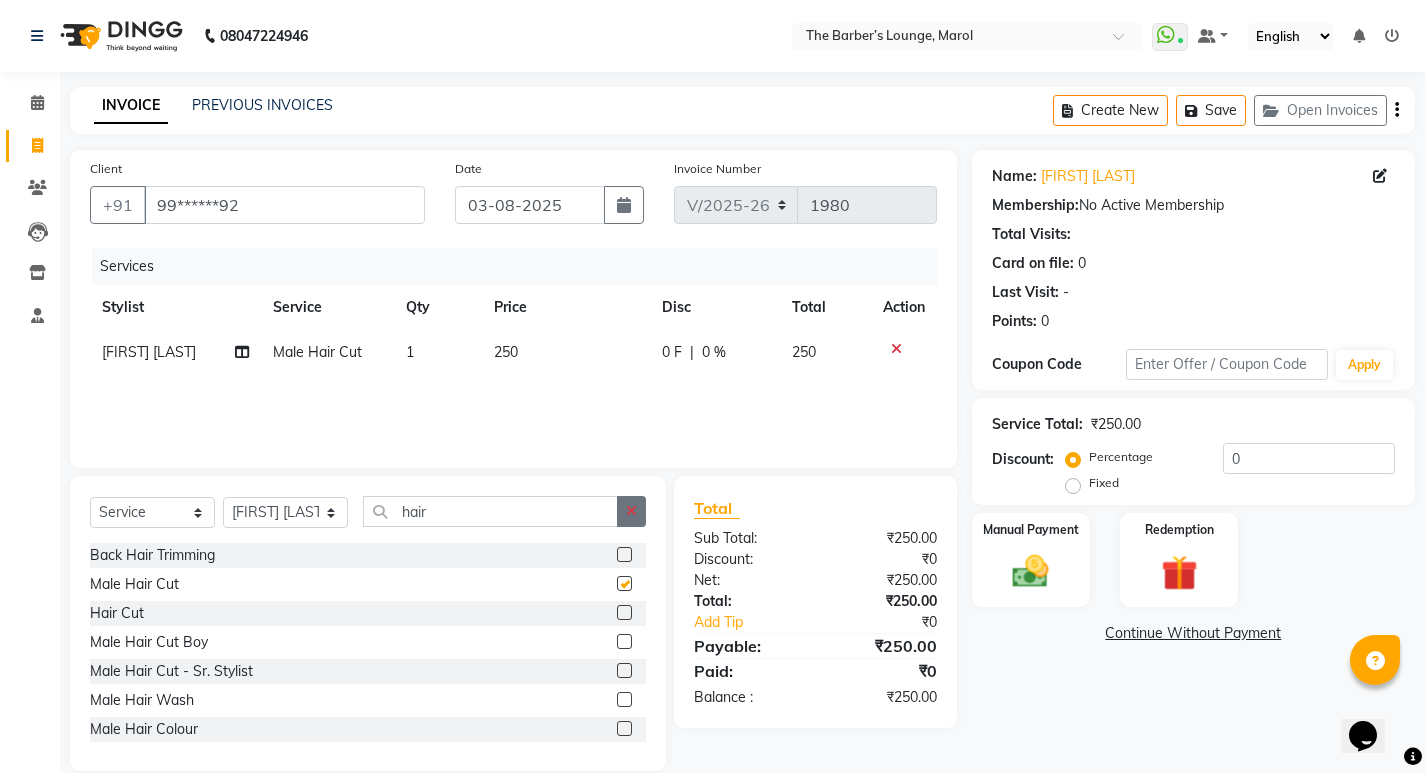 checkbox on "false" 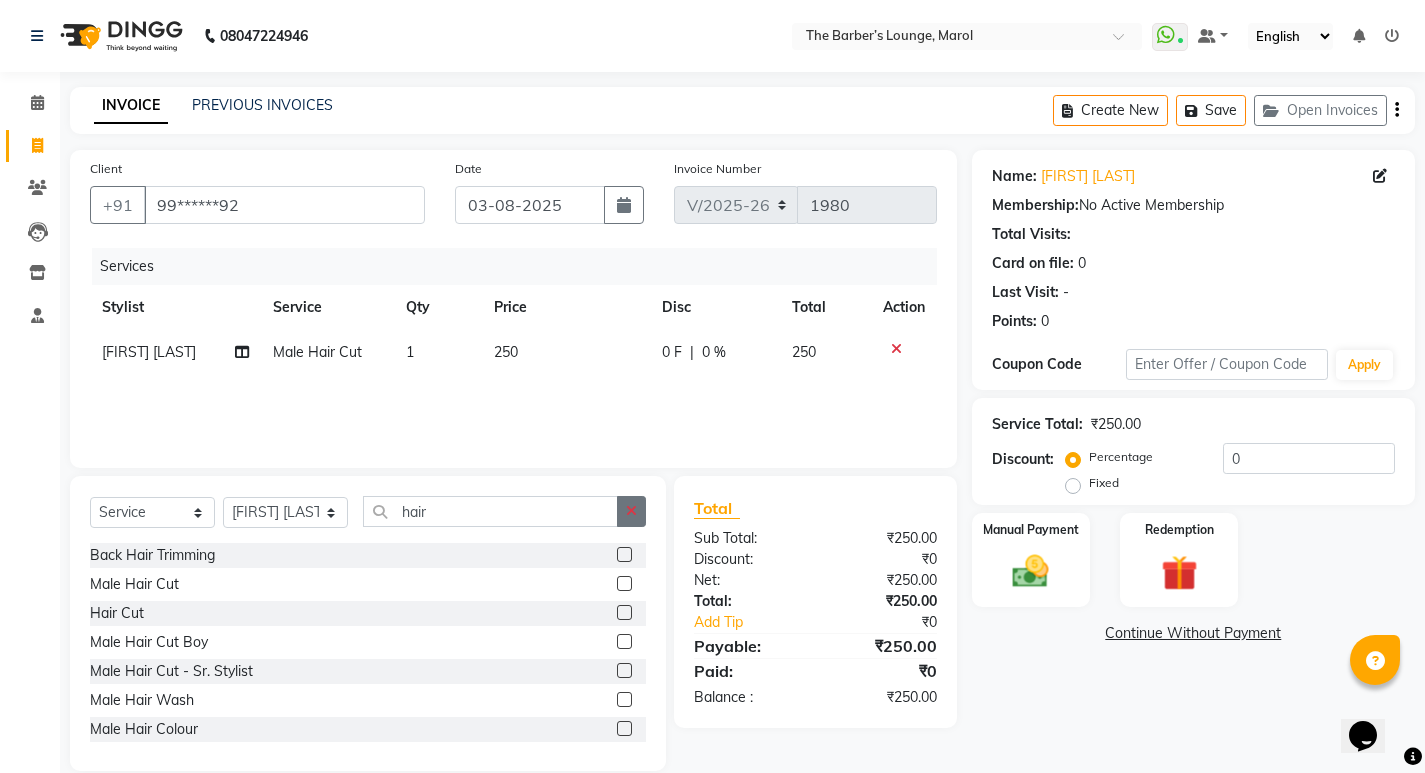 click 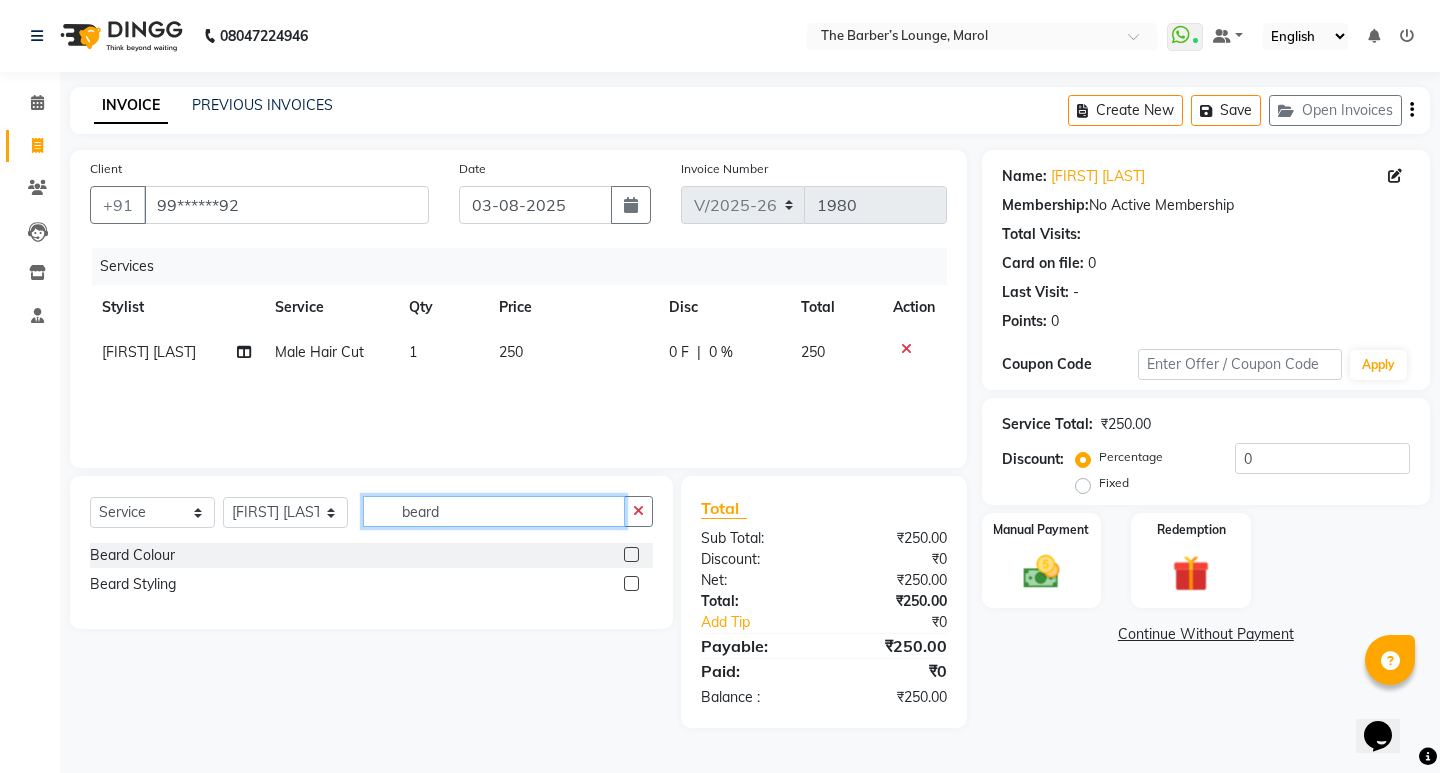 type on "beard" 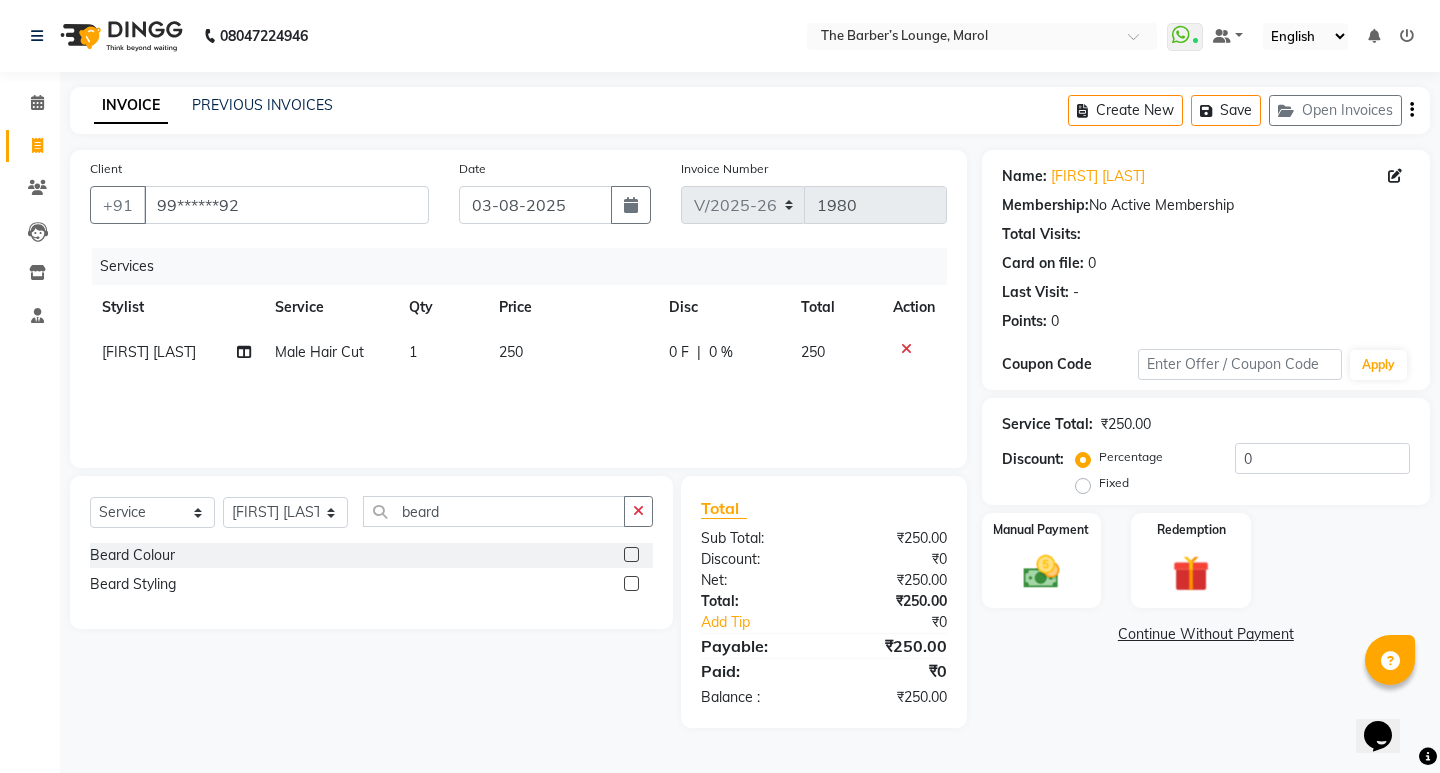 click 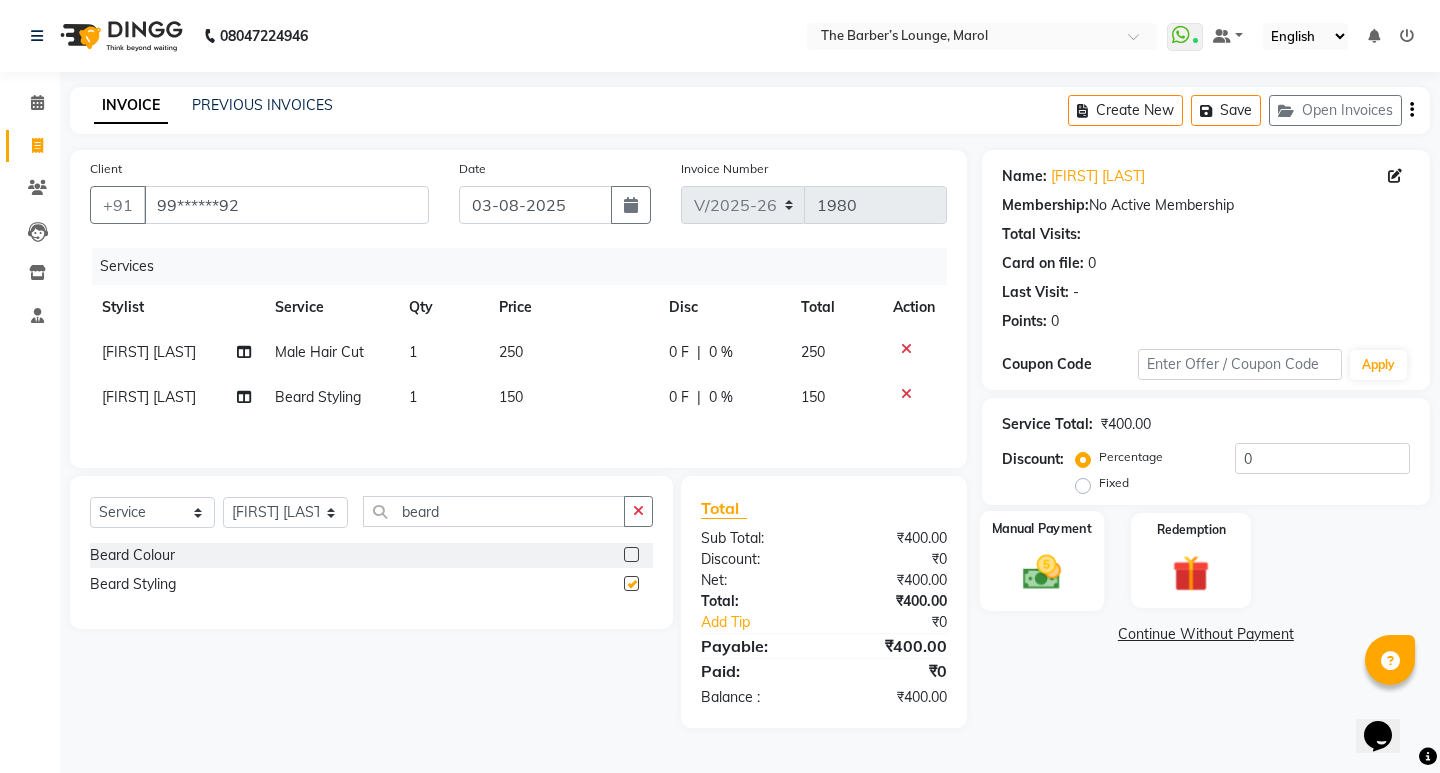 checkbox on "false" 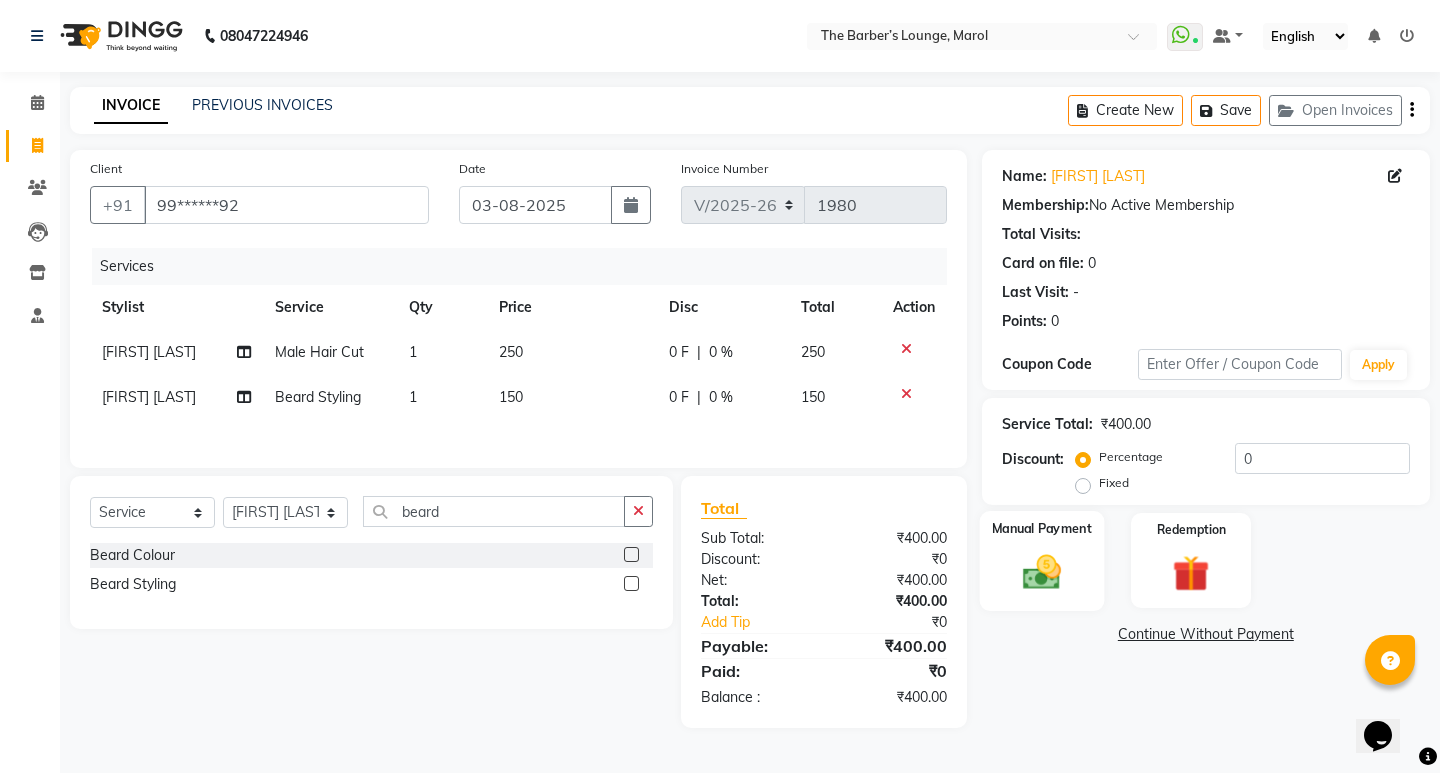 click 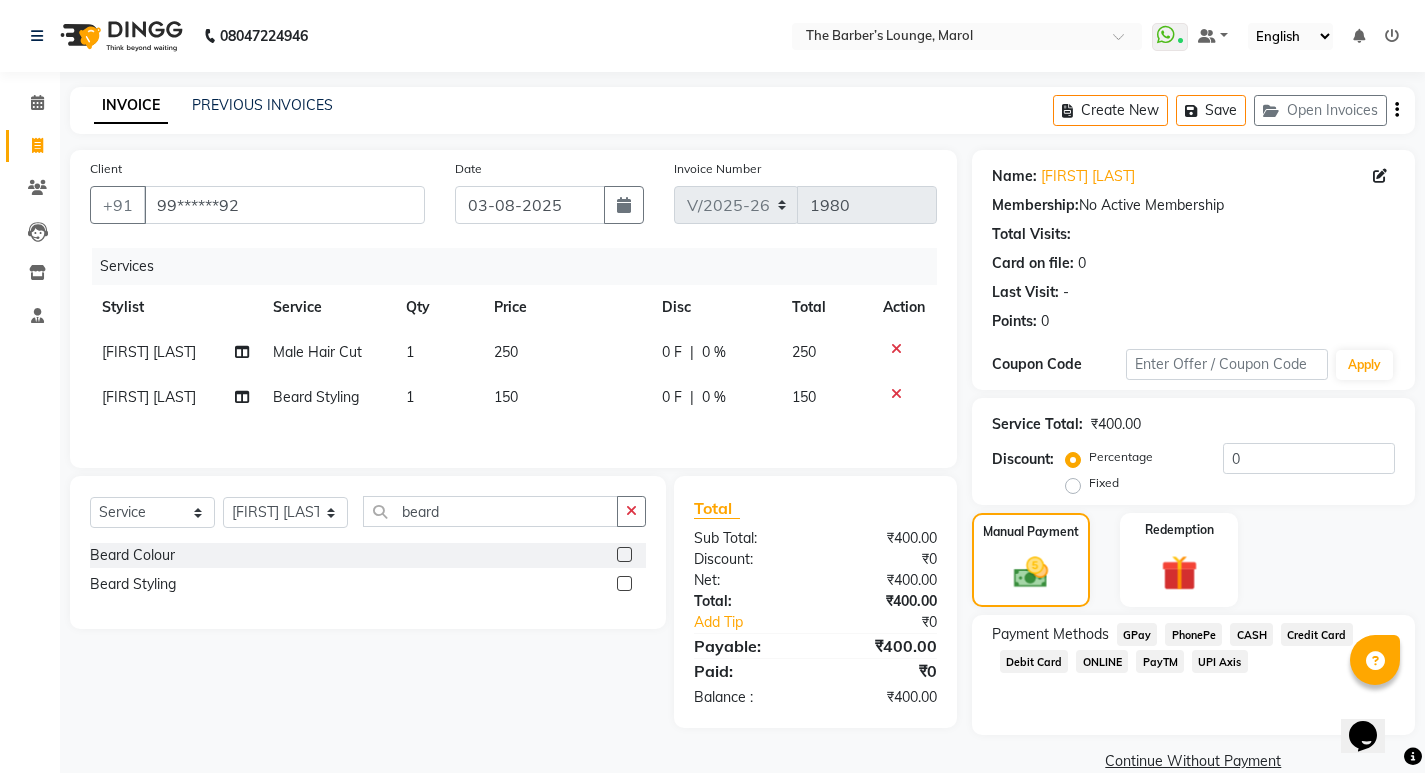 click on "PayTM" 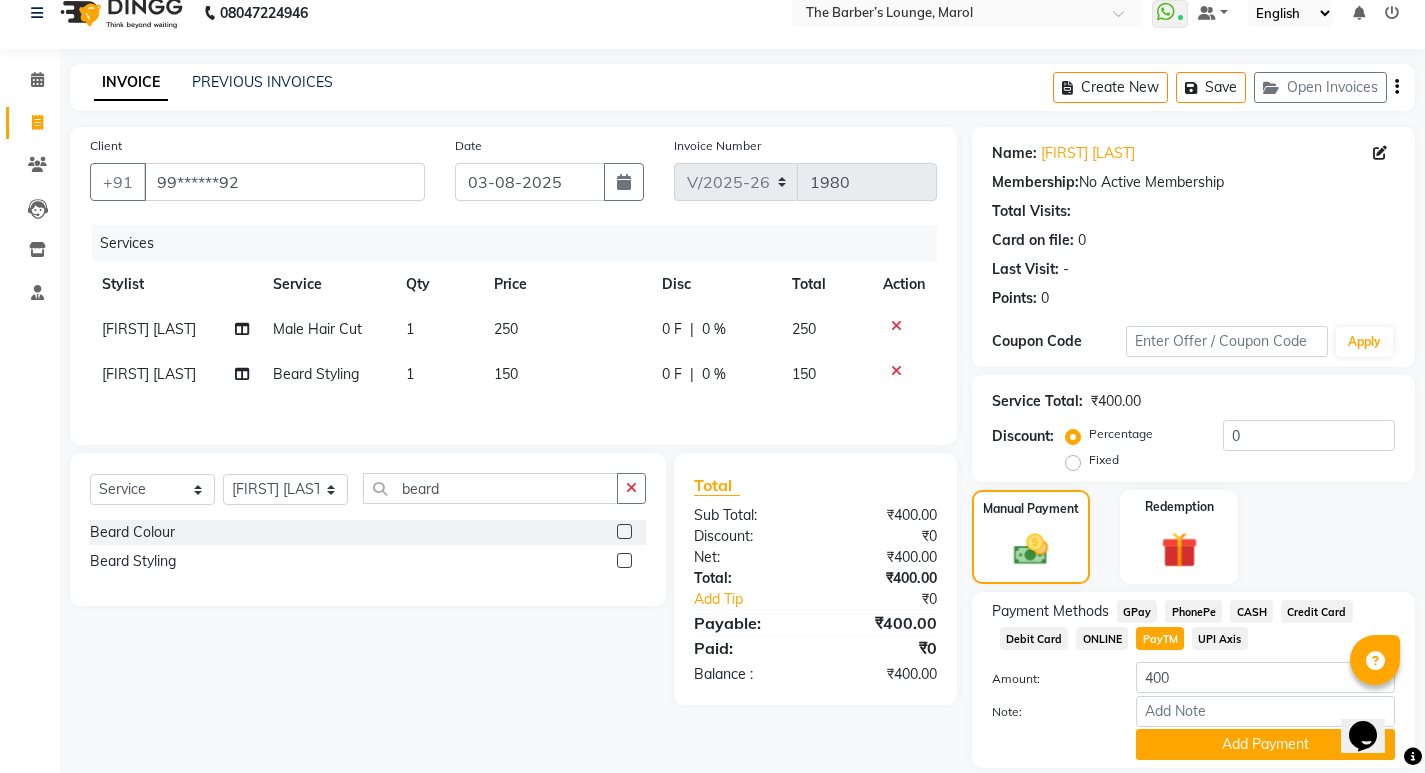 scroll, scrollTop: 89, scrollLeft: 0, axis: vertical 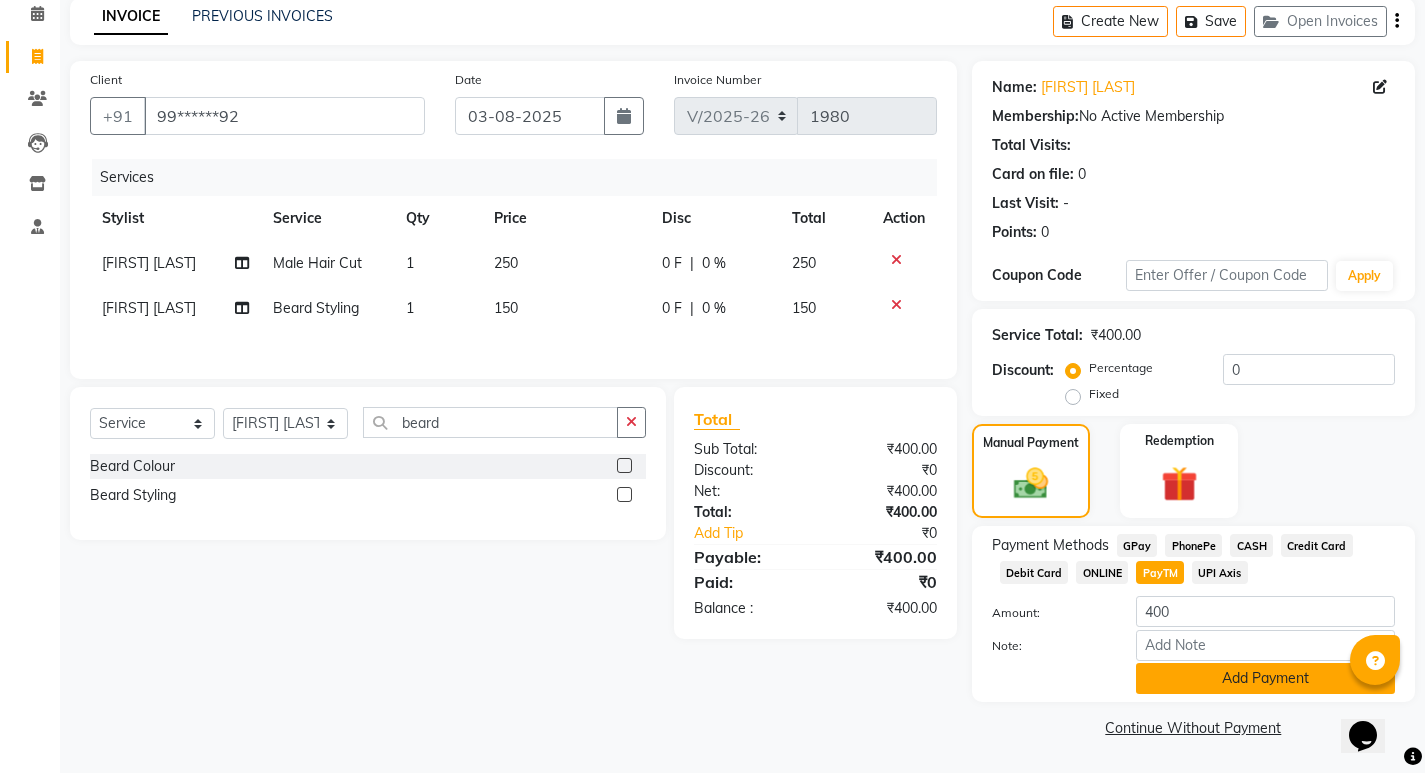 click on "Add Payment" 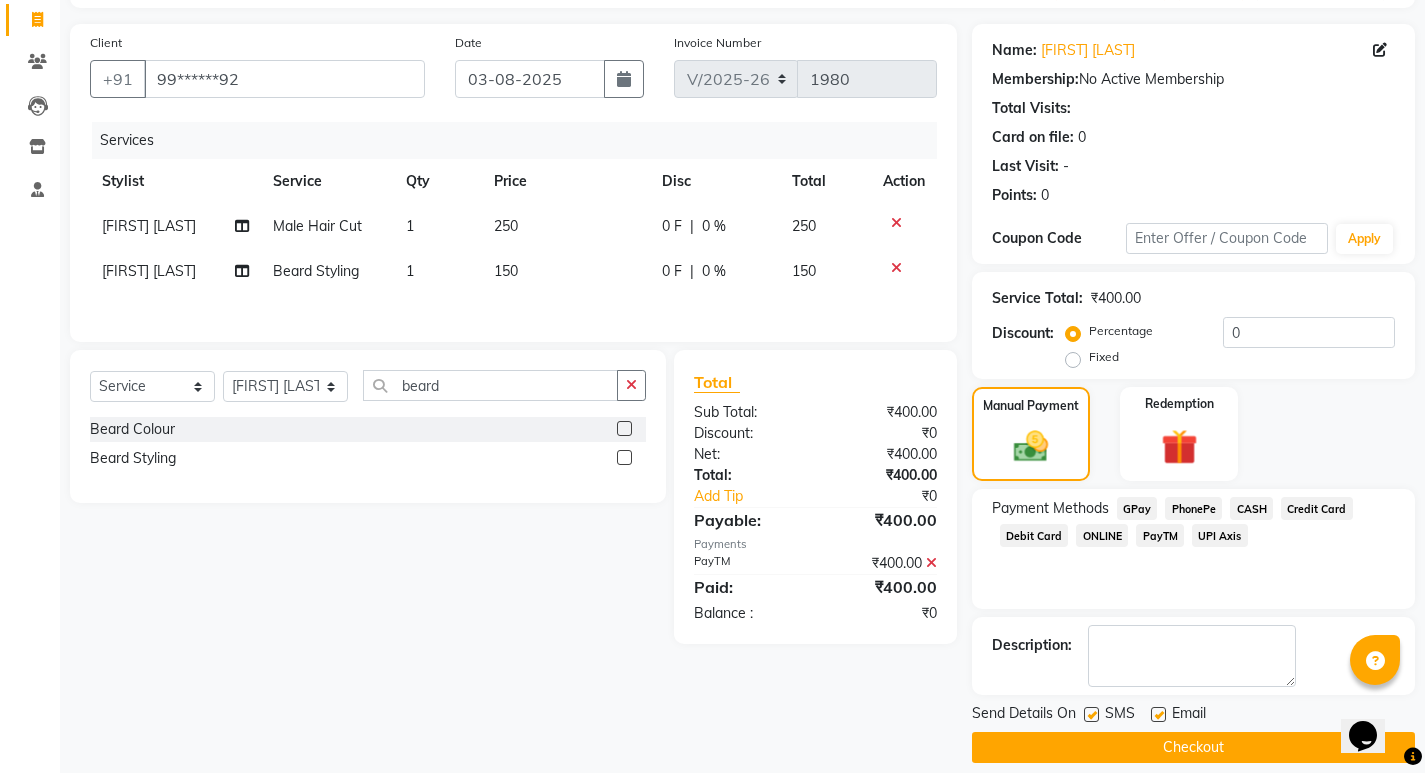 scroll, scrollTop: 146, scrollLeft: 0, axis: vertical 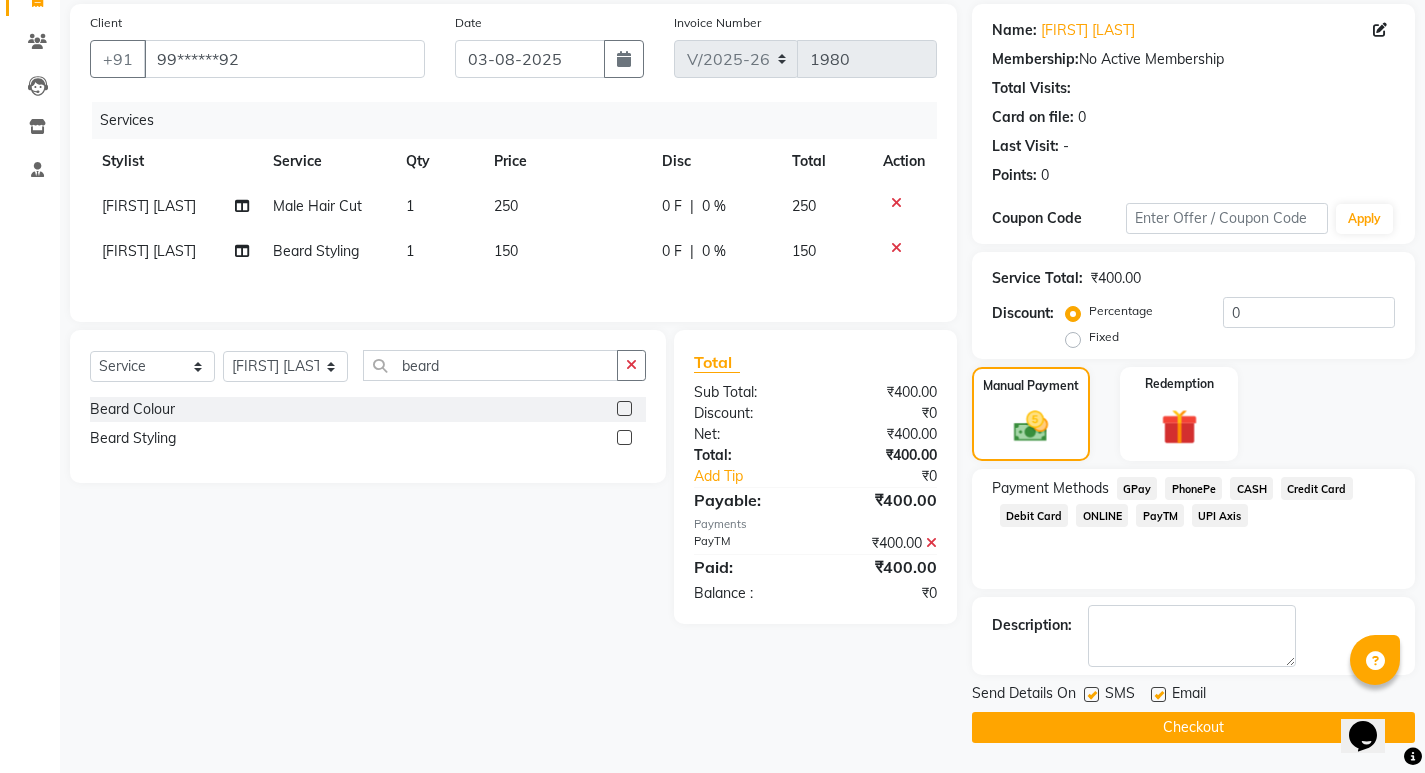 click on "Checkout" 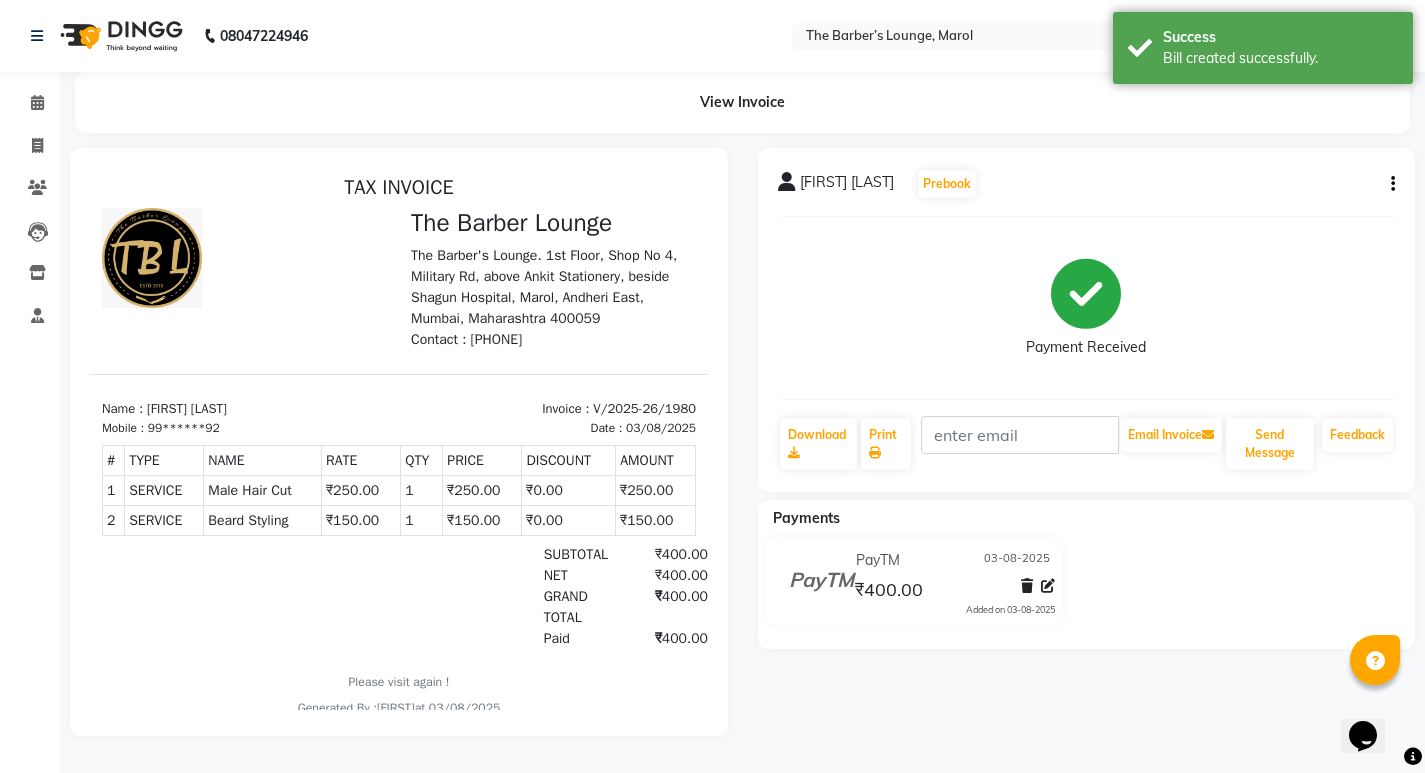 scroll, scrollTop: 0, scrollLeft: 0, axis: both 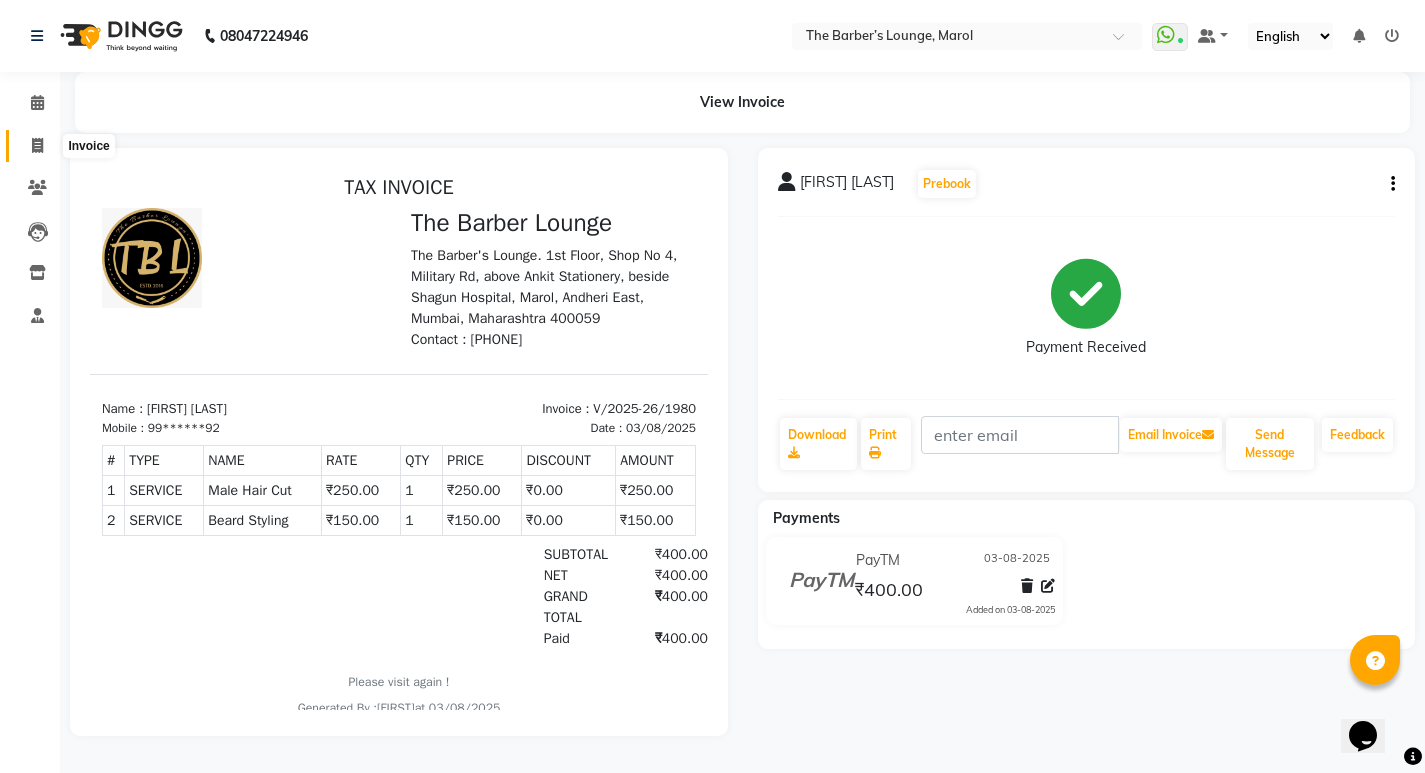 click 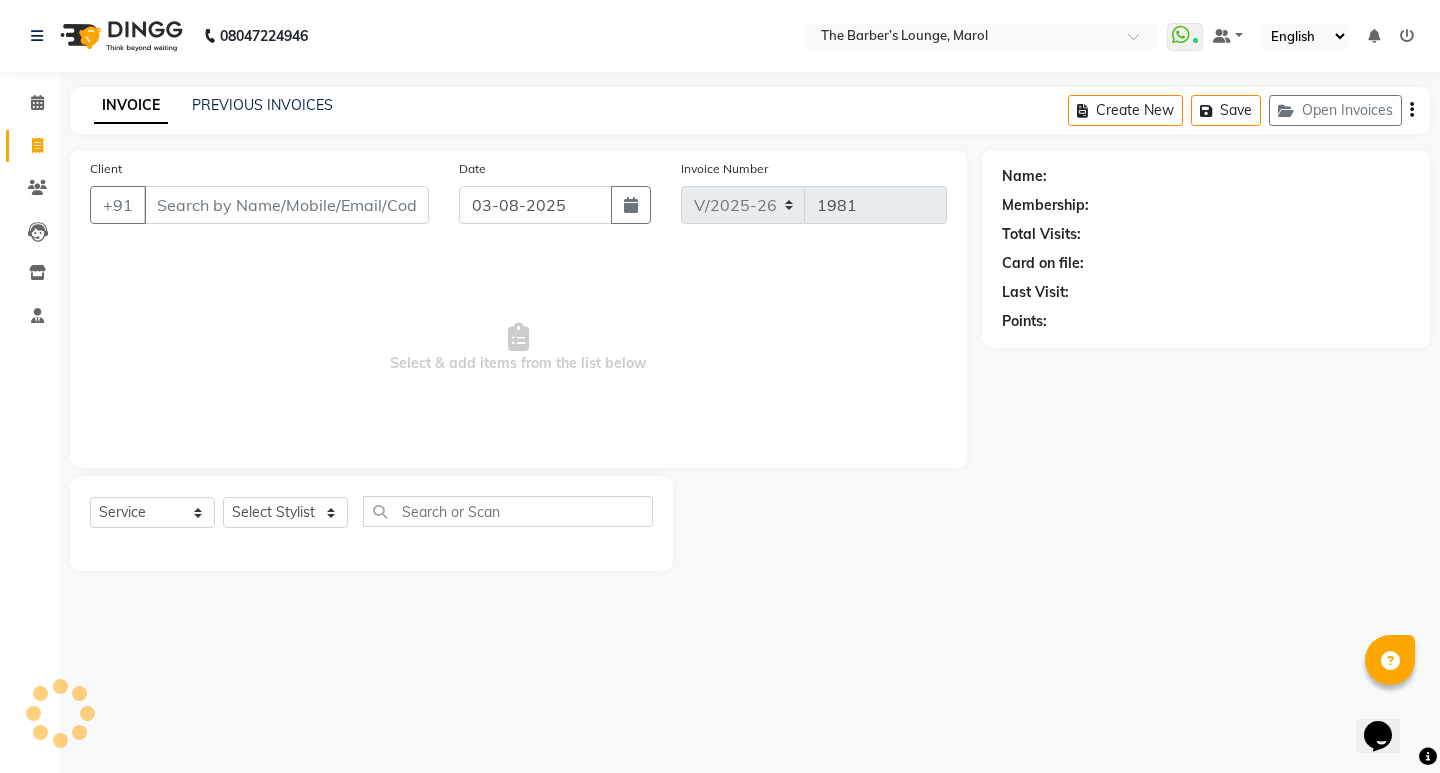click on "Client" at bounding box center [286, 205] 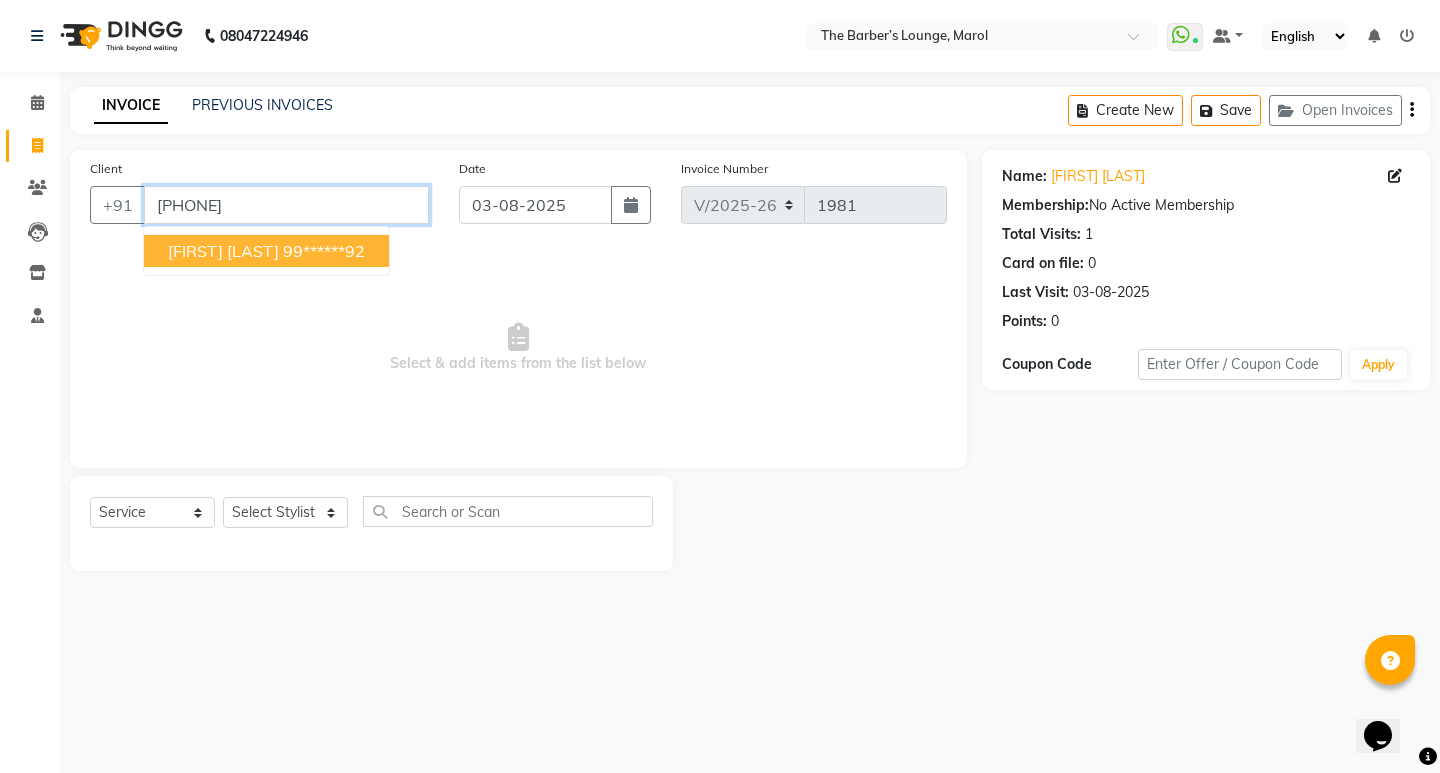 click on "[PHONE]" at bounding box center [286, 205] 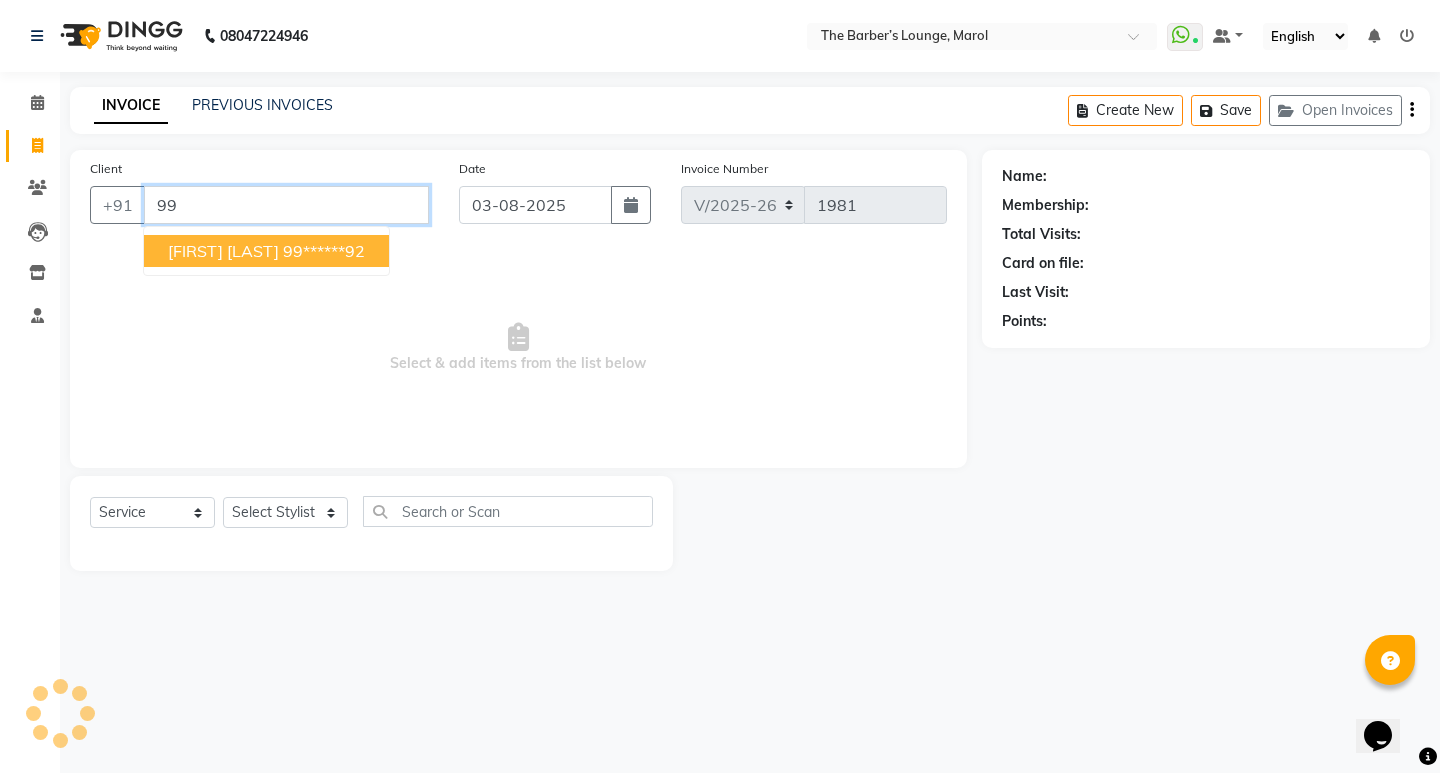 type on "9" 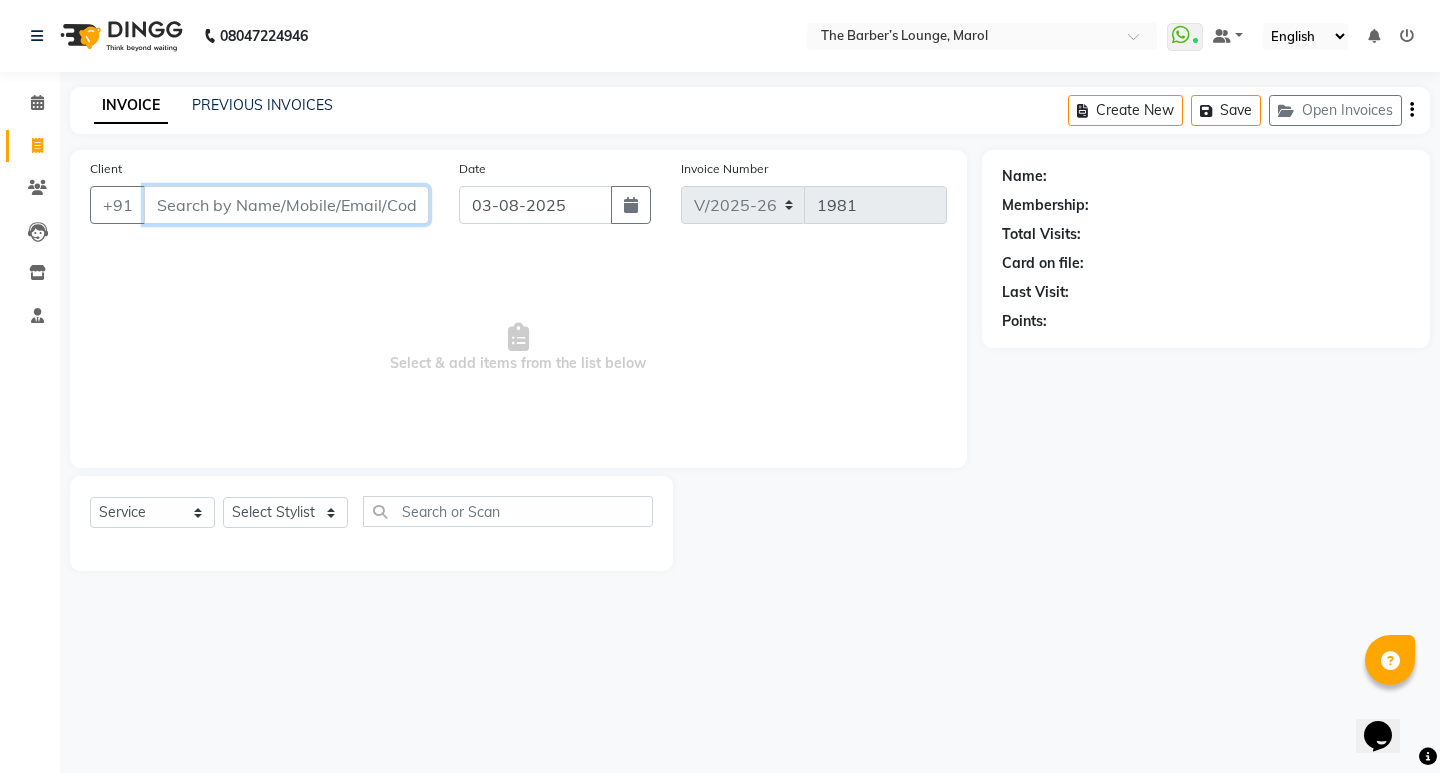 click on "Client" at bounding box center (286, 205) 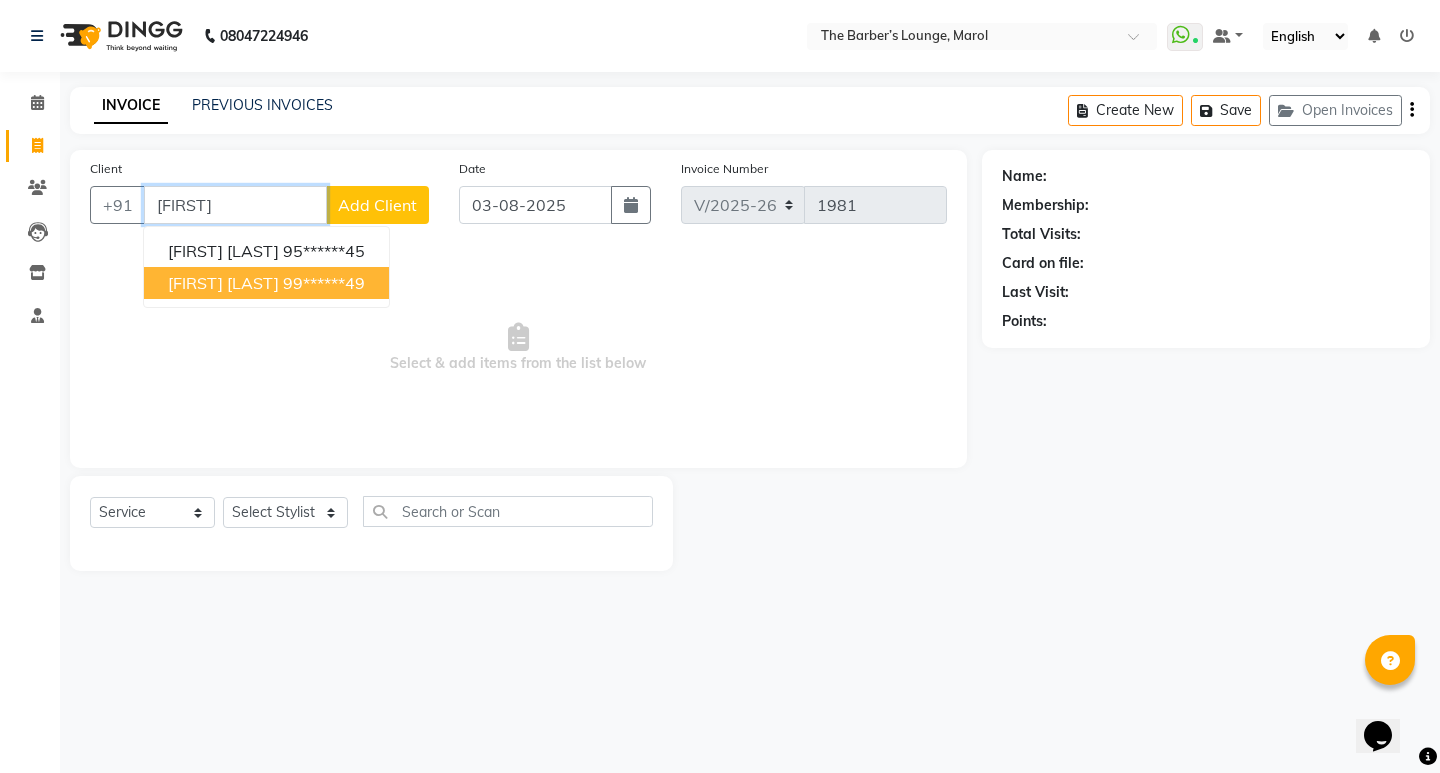 click on "99******49" at bounding box center [324, 283] 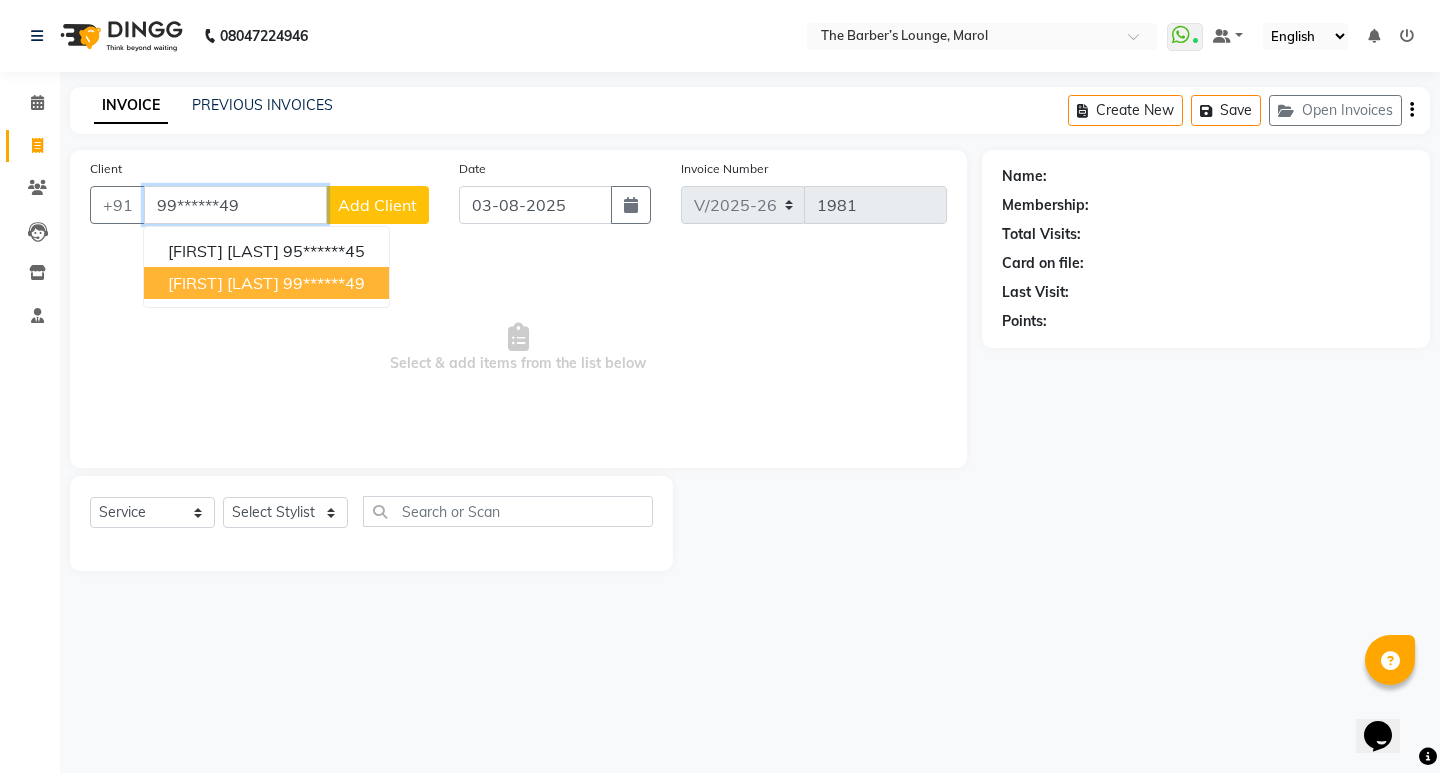 type on "99******49" 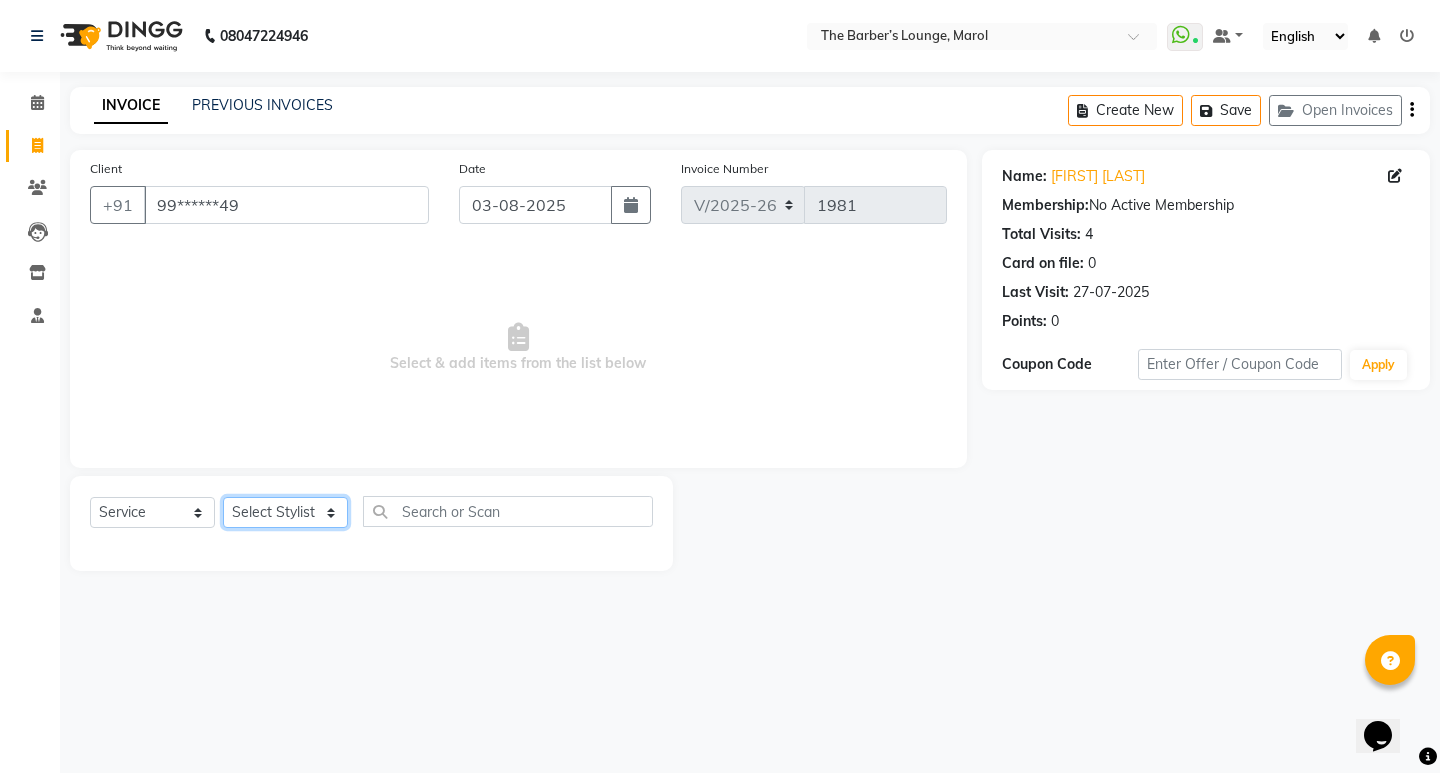 click on "Select Stylist Anjali Jafar Salmani Ketan Shinde Mohsin Akhtar Satish Tejasvi Vasundhara" 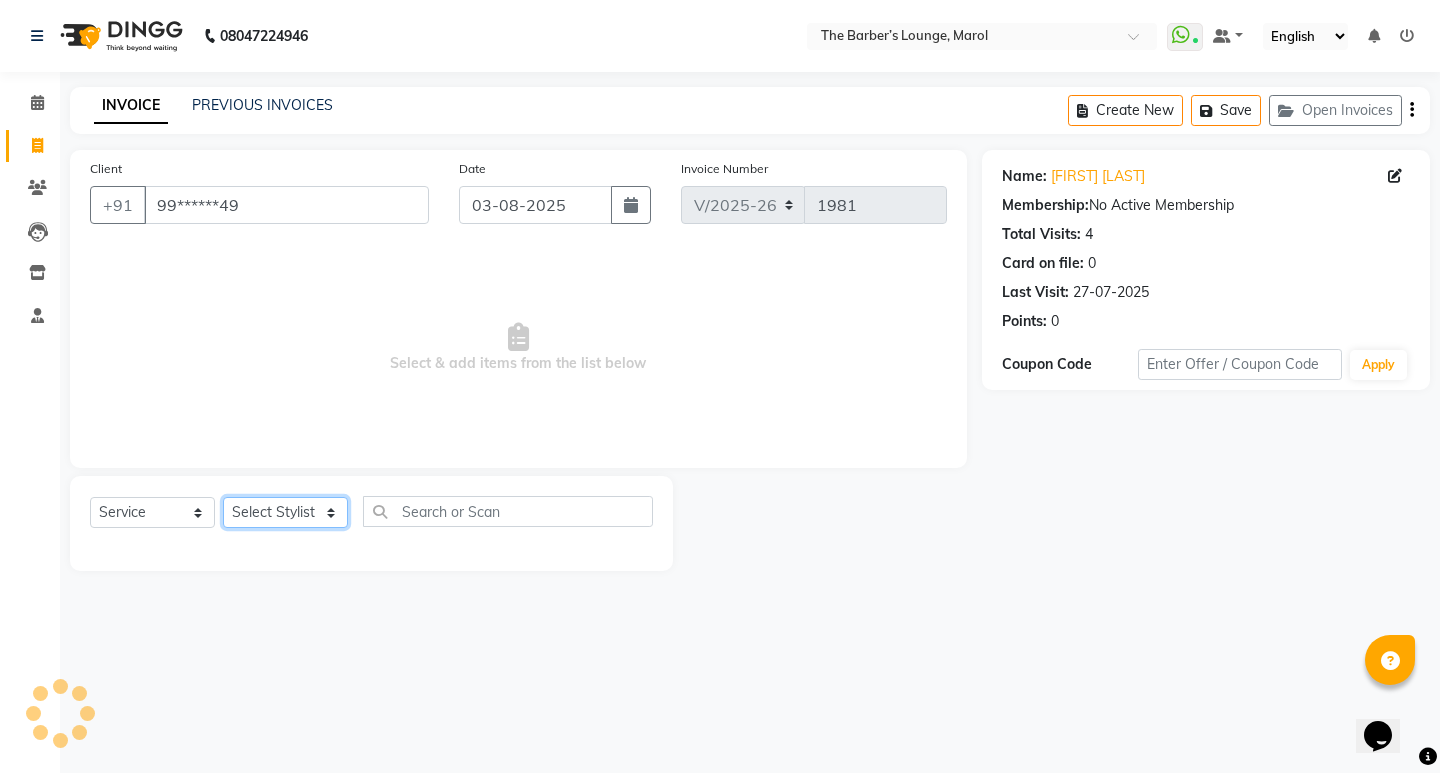 select on "64222" 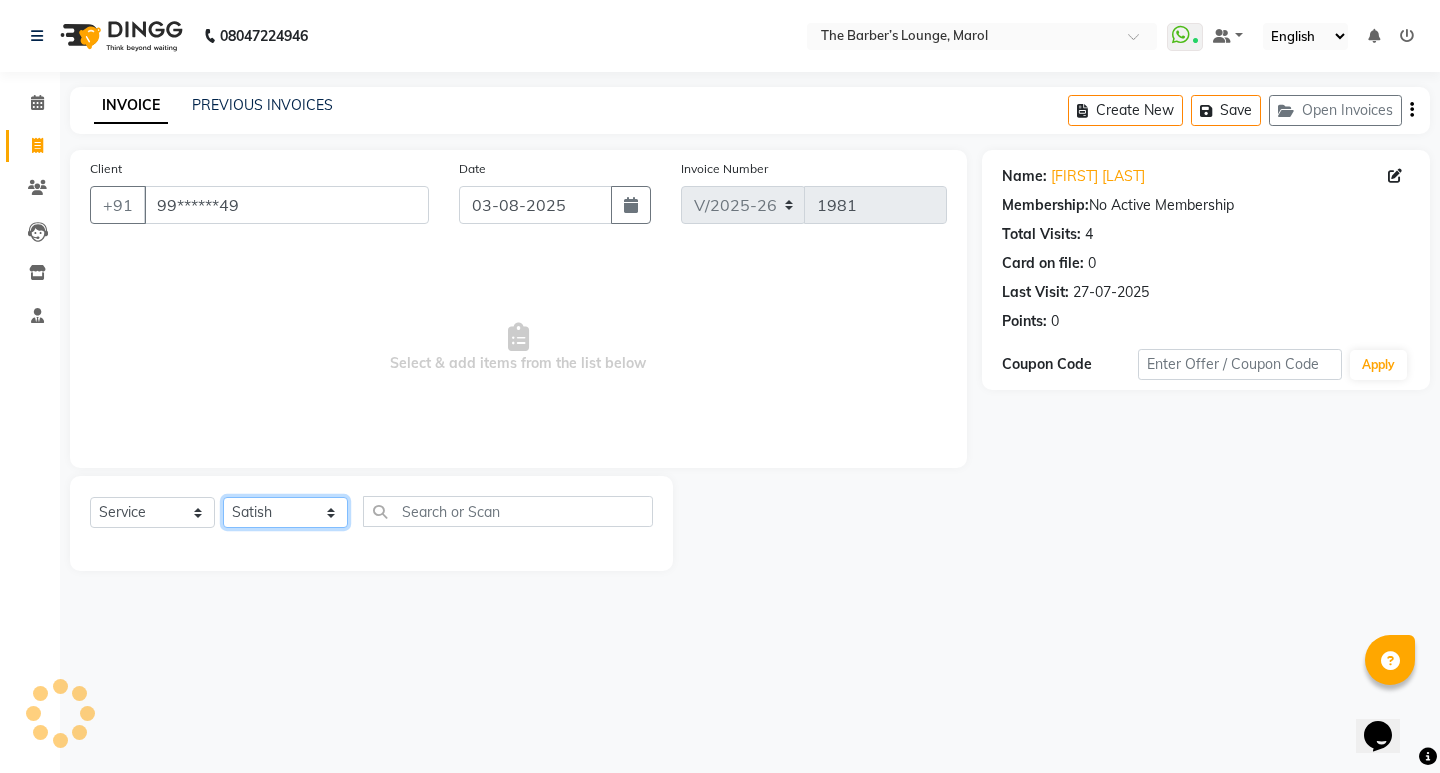 click on "Select Stylist Anjali Jafar Salmani Ketan Shinde Mohsin Akhtar Satish Tejasvi Vasundhara" 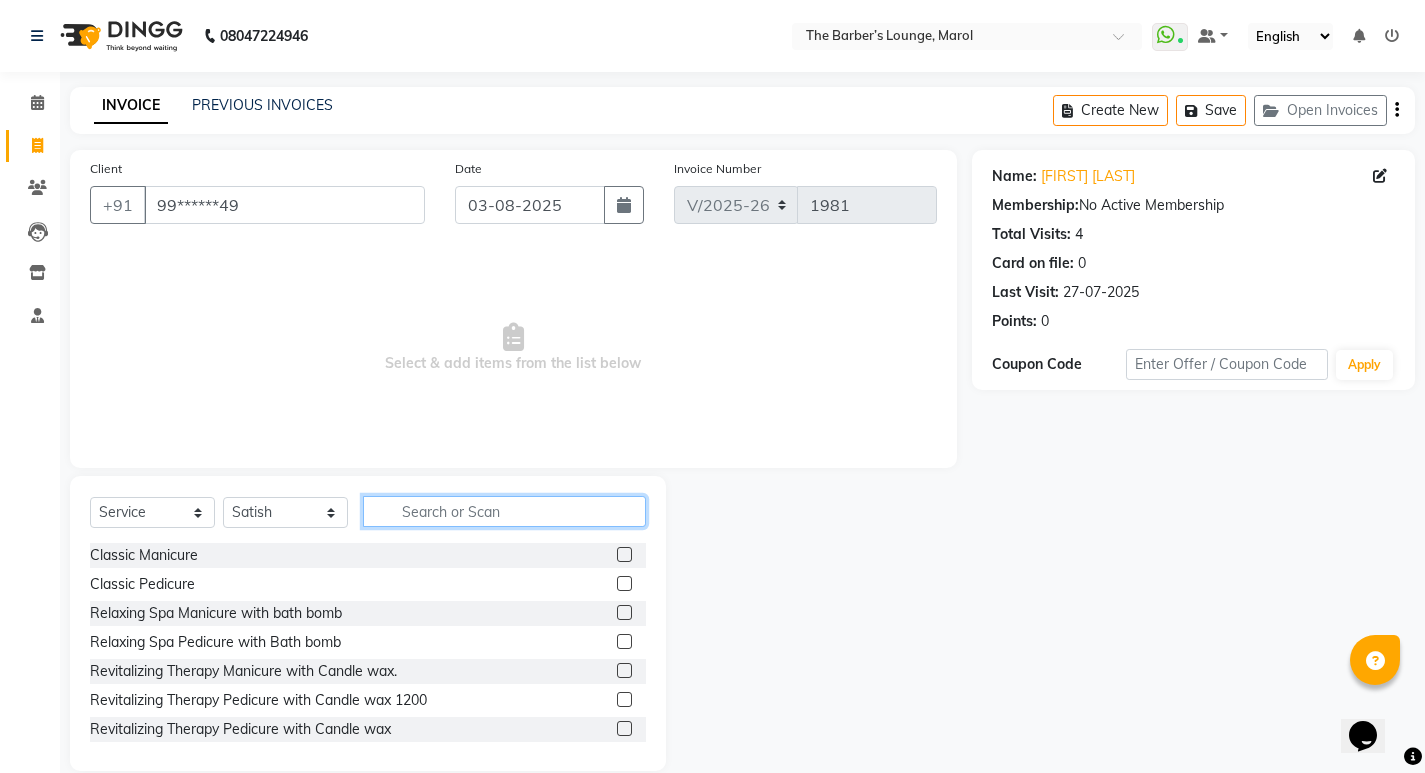 click 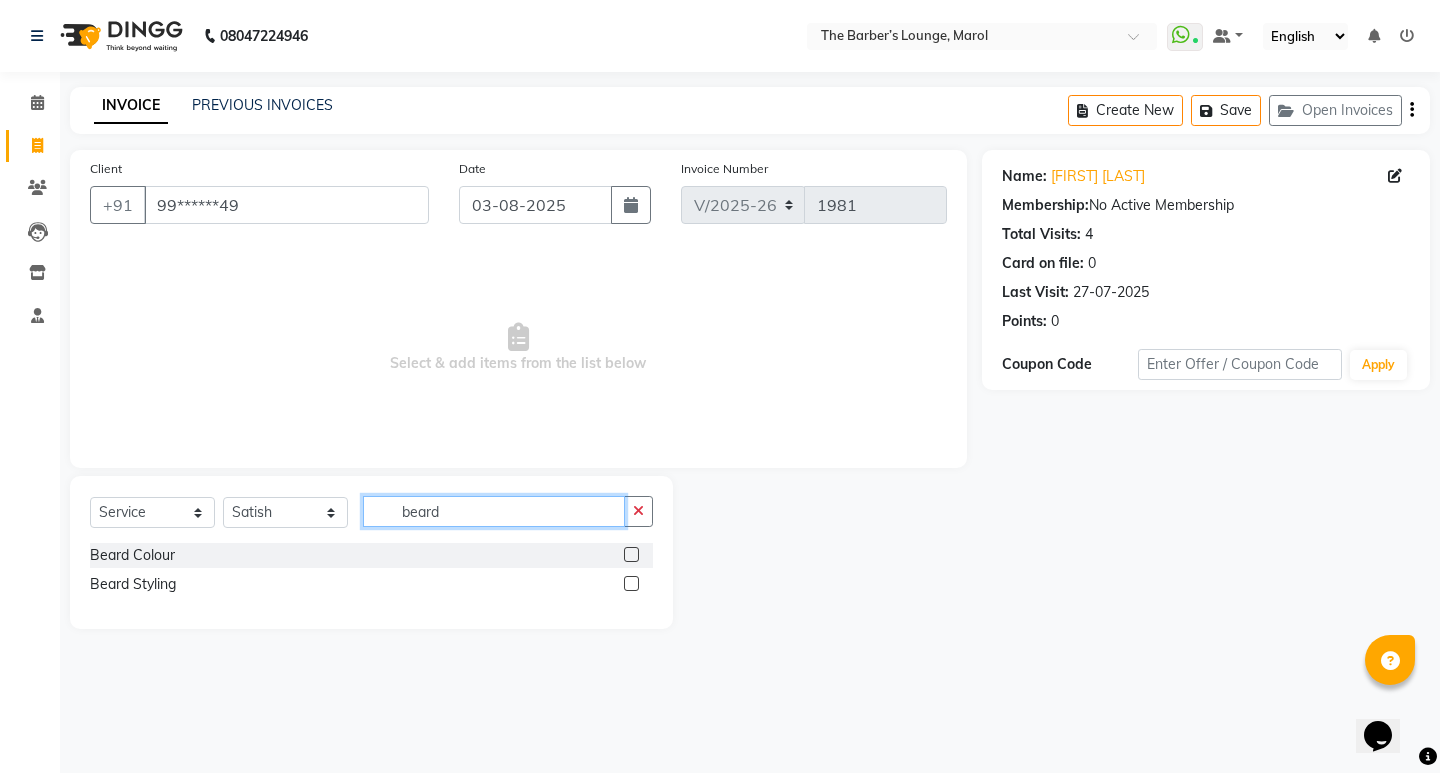 type on "beard" 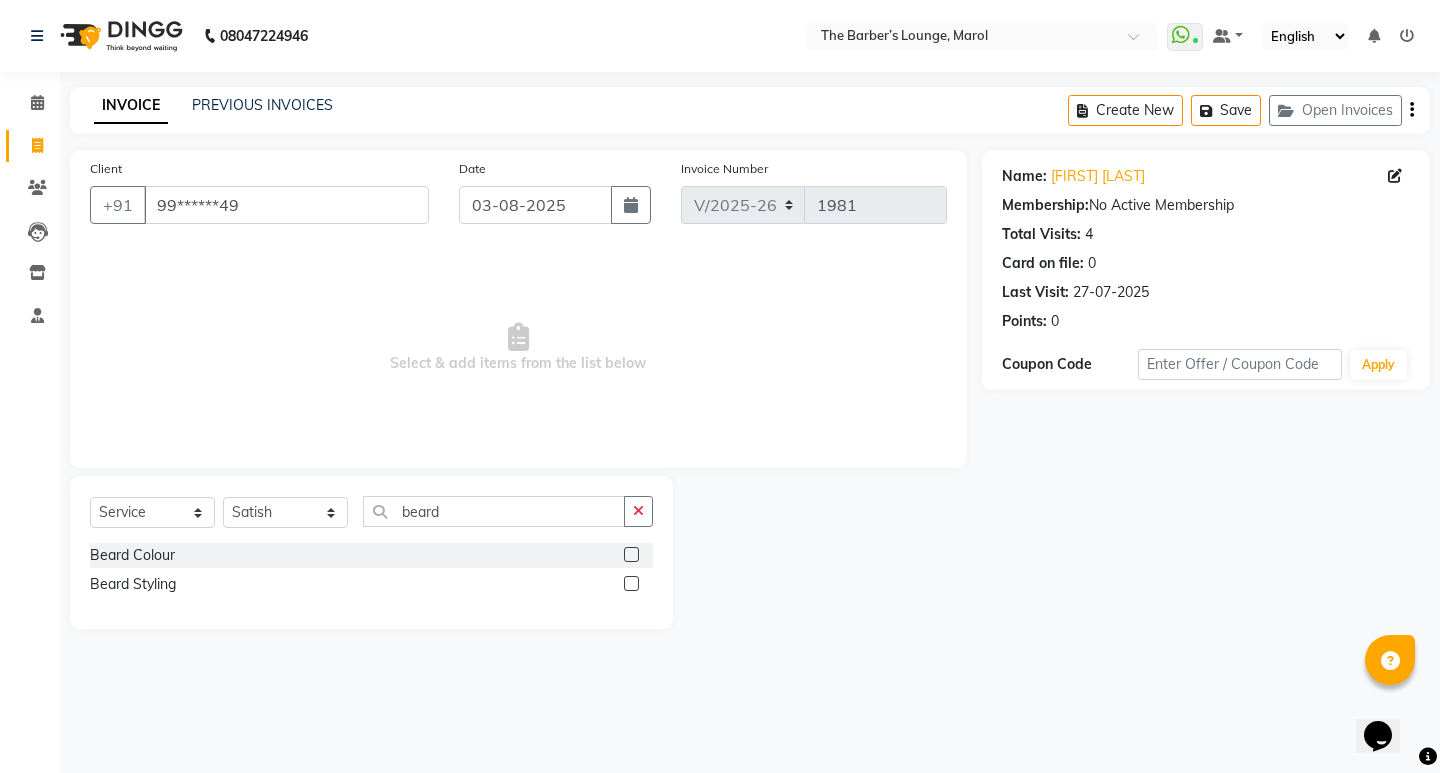 click 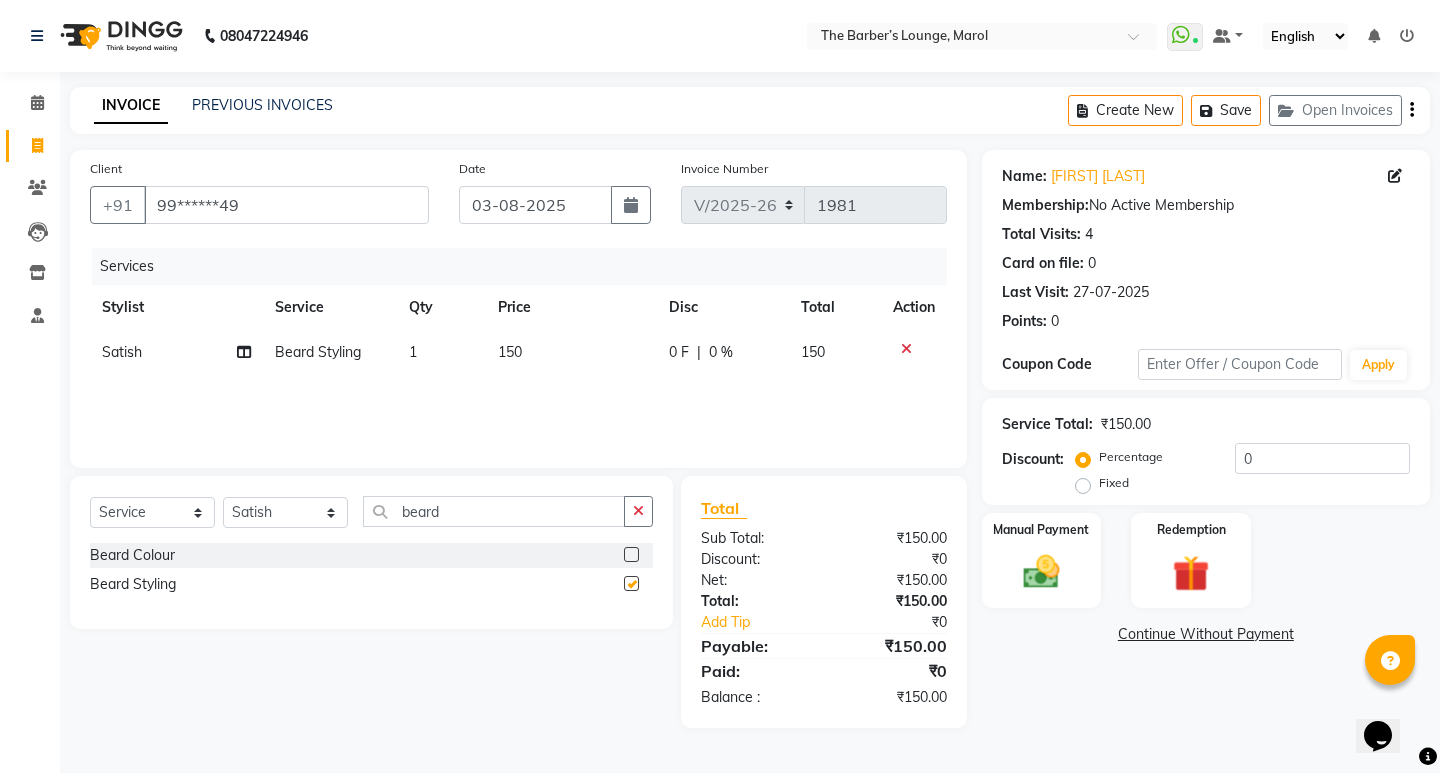 checkbox on "false" 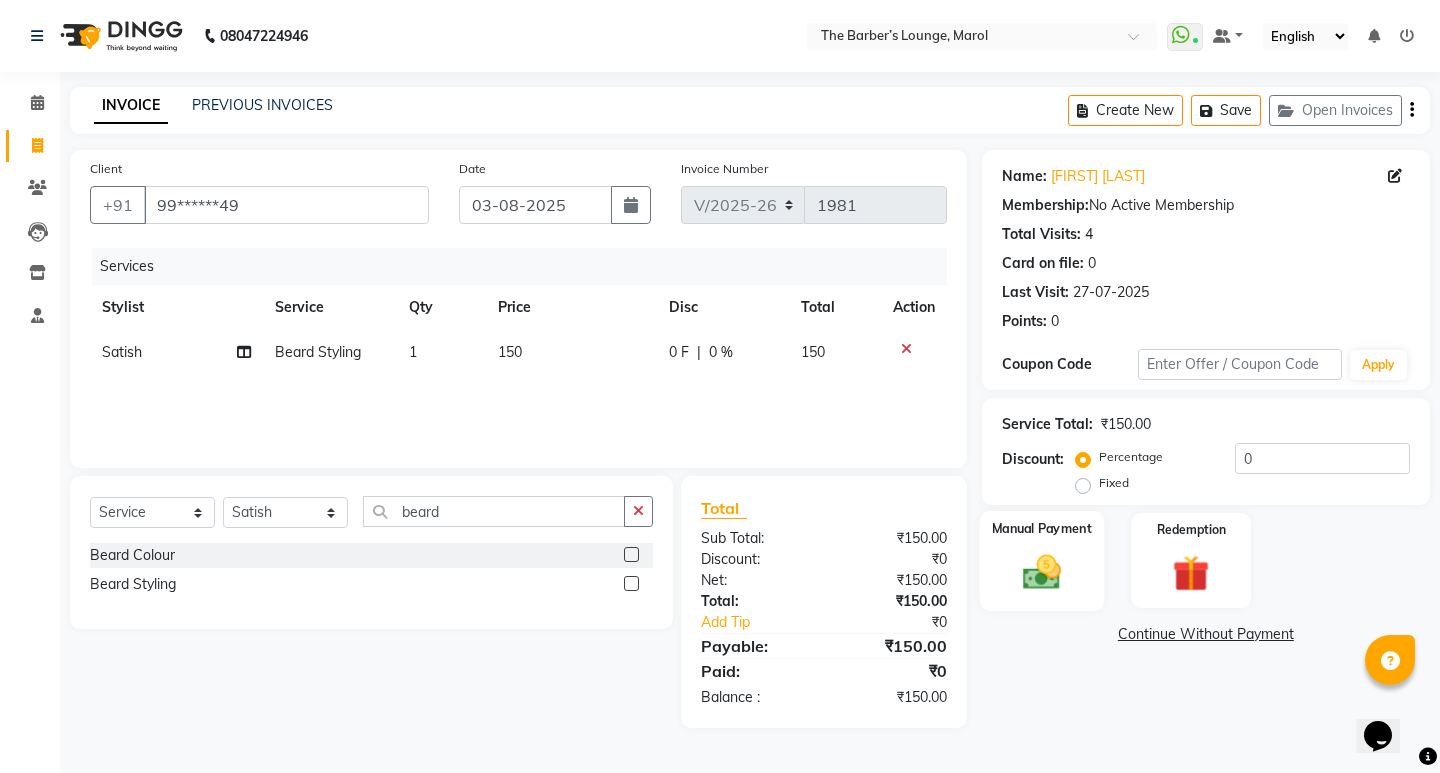 click 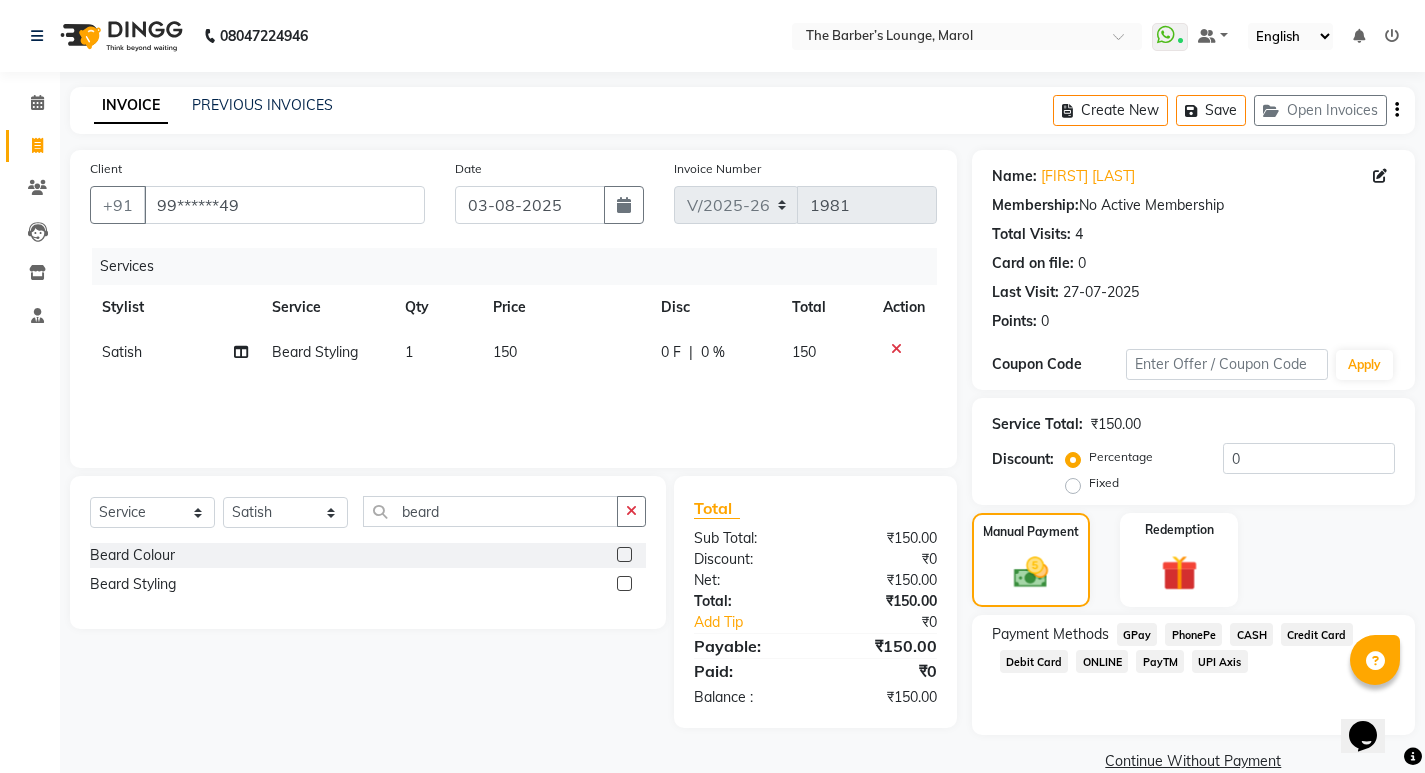 click on "PayTM" 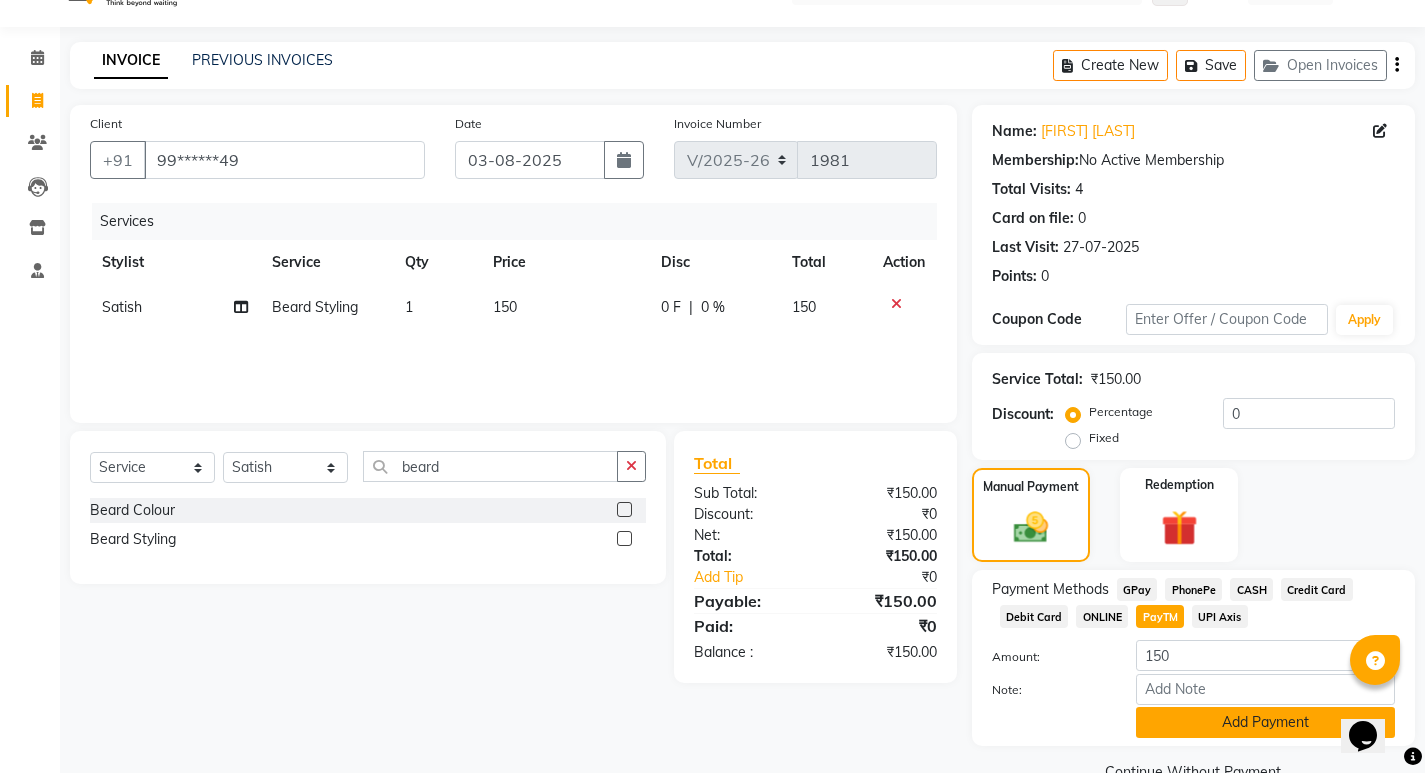 scroll, scrollTop: 89, scrollLeft: 0, axis: vertical 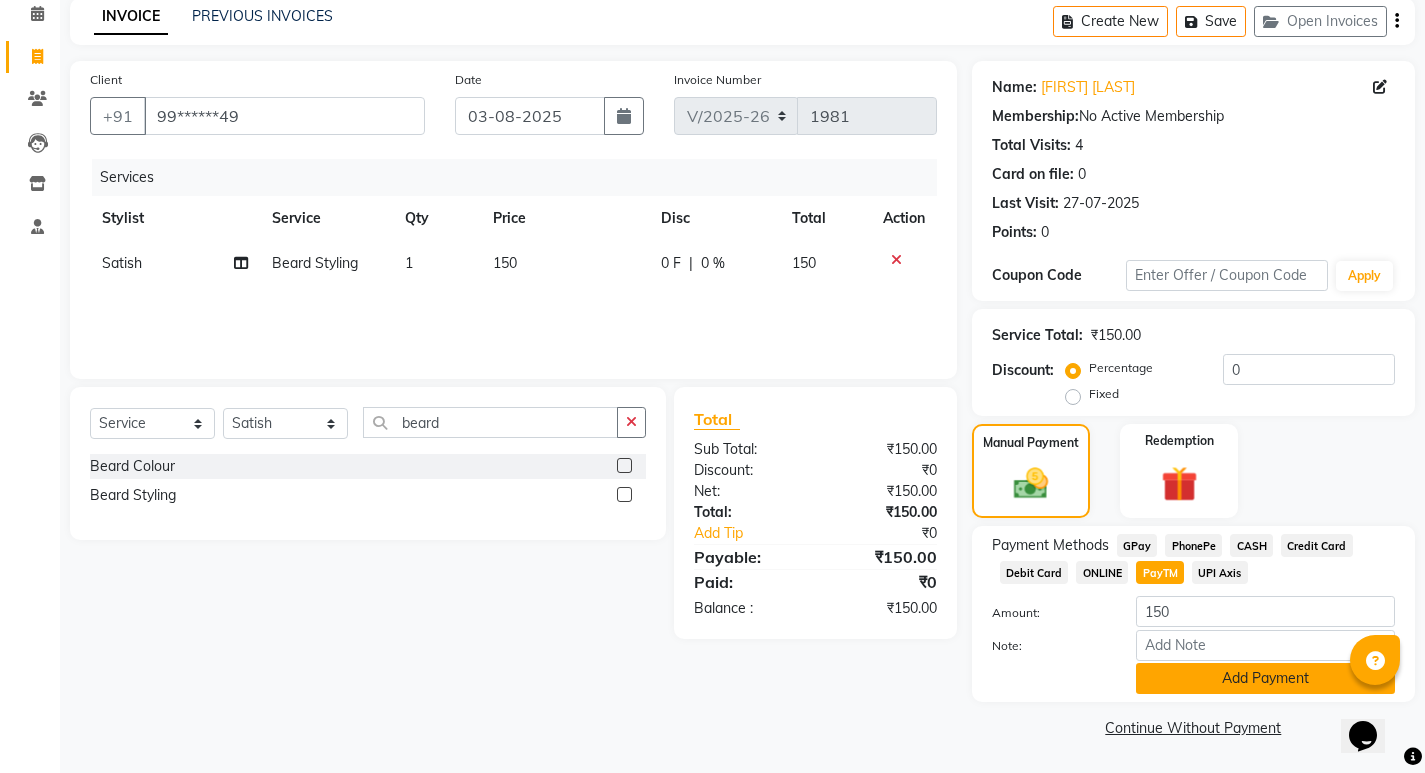 click on "Payment Methods  GPay   PhonePe   CASH   Credit Card   Debit Card   ONLINE   PayTM   UPI Axis  Amount: 150 Note: Add Payment" 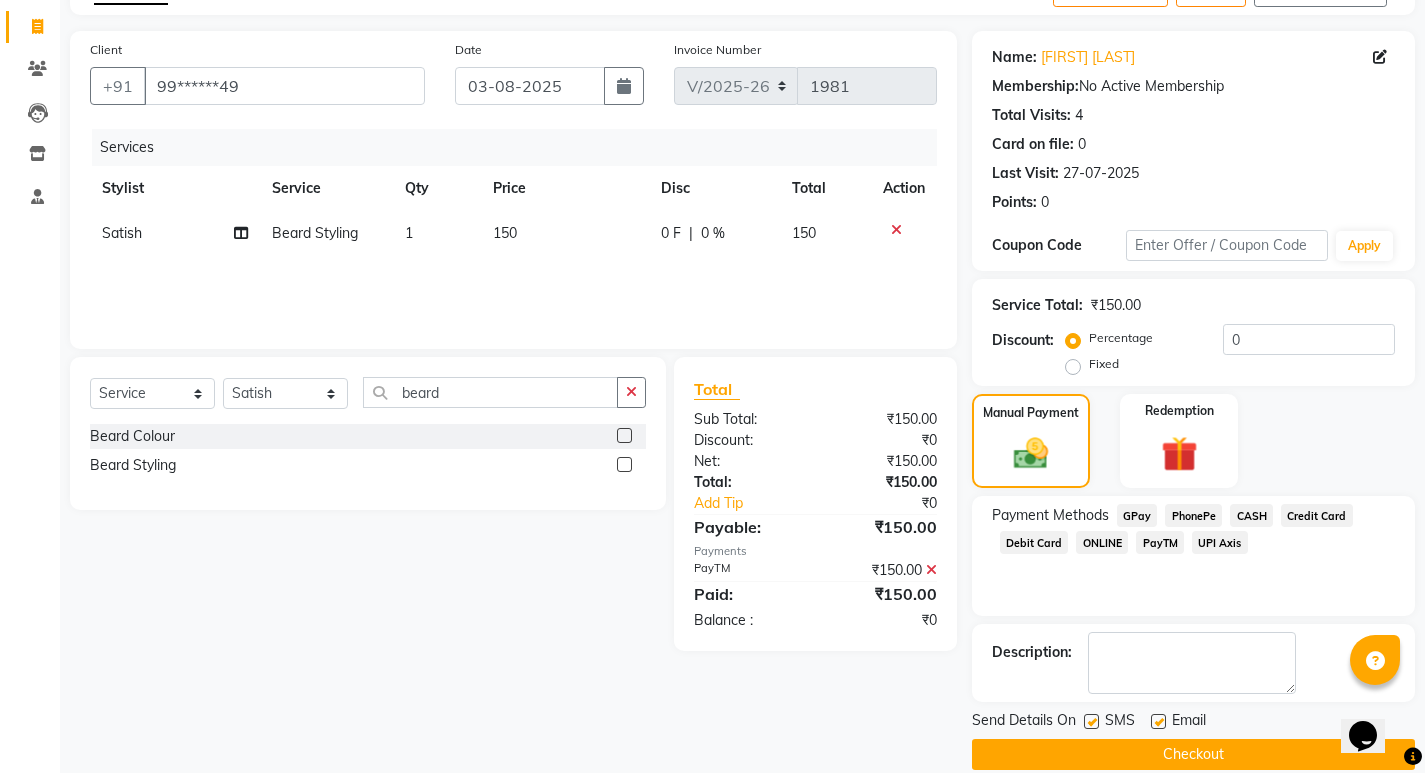 scroll, scrollTop: 146, scrollLeft: 0, axis: vertical 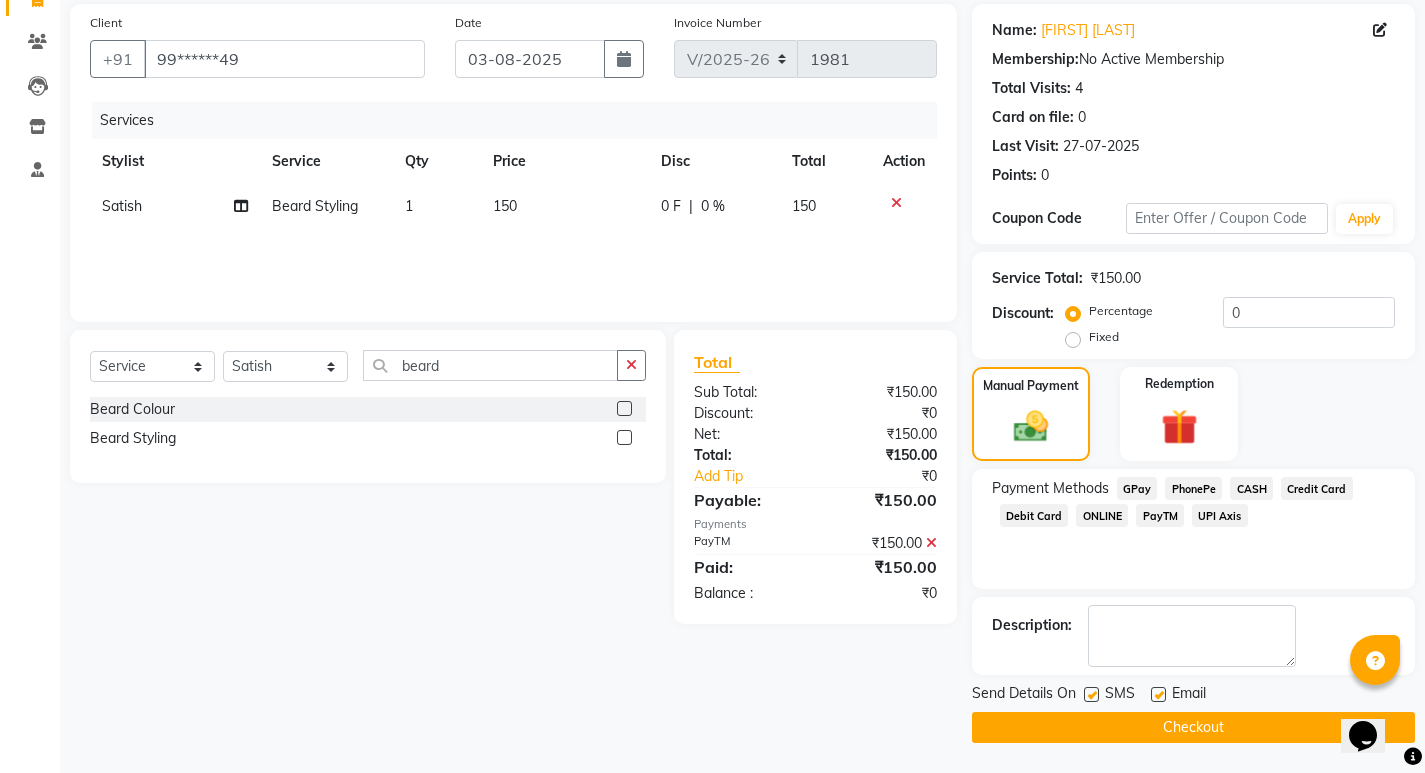 click on "Checkout" 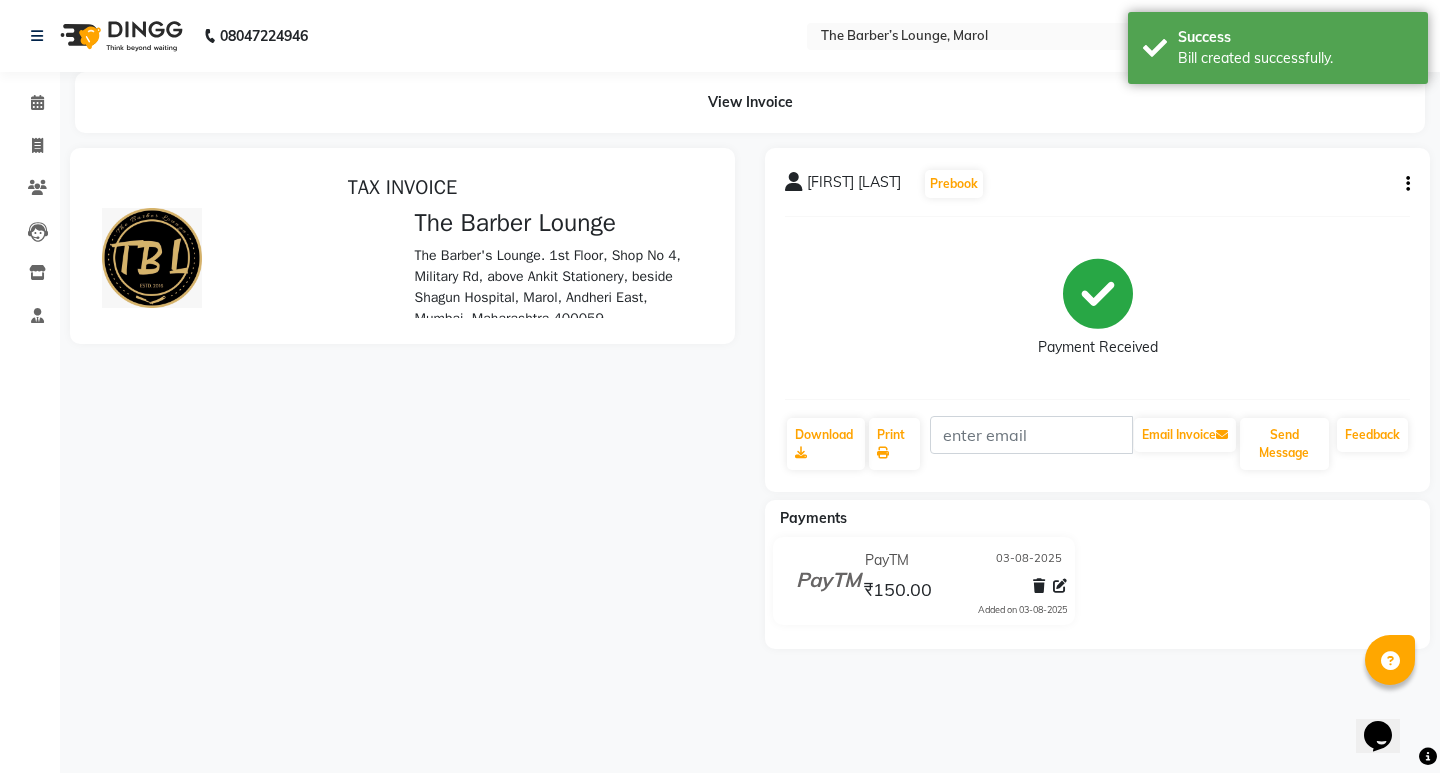 scroll, scrollTop: 0, scrollLeft: 0, axis: both 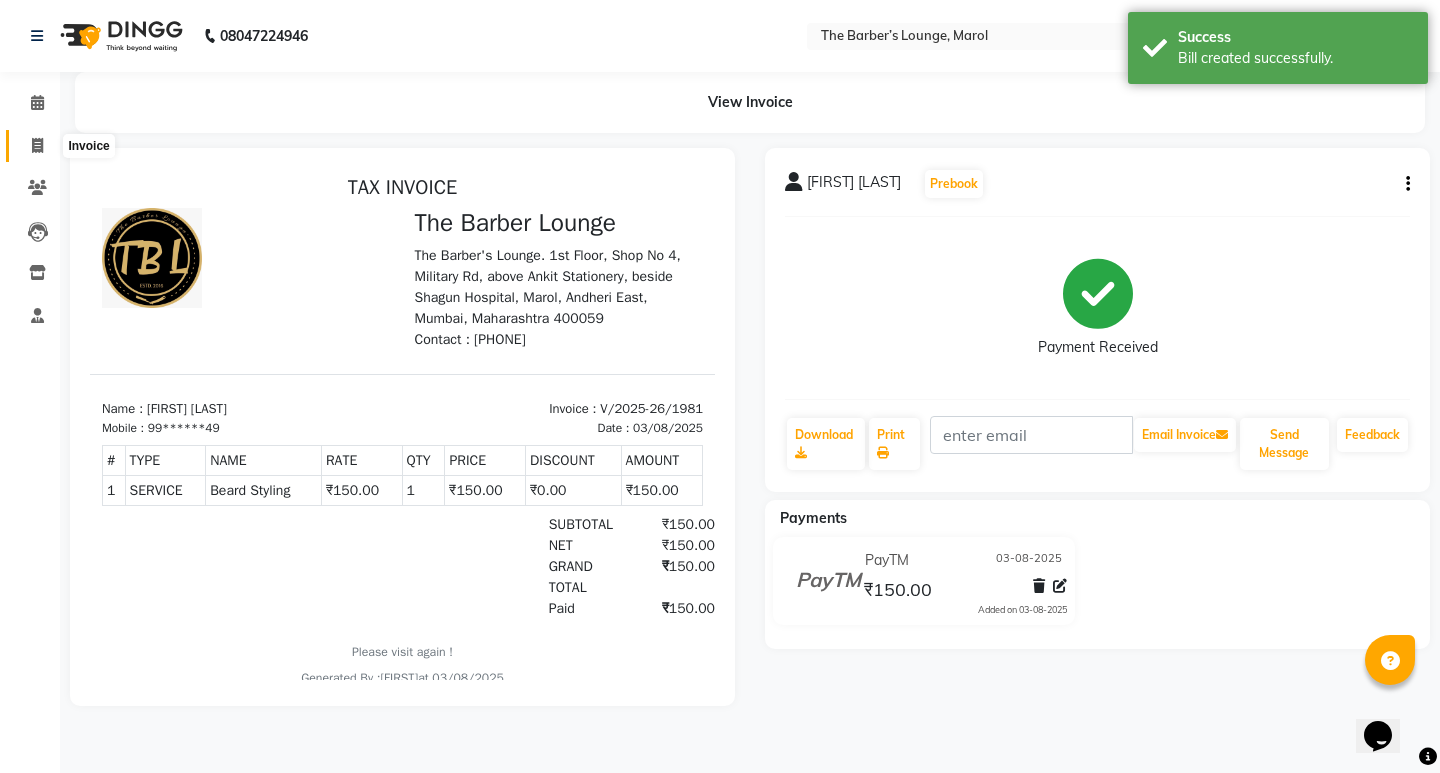 click 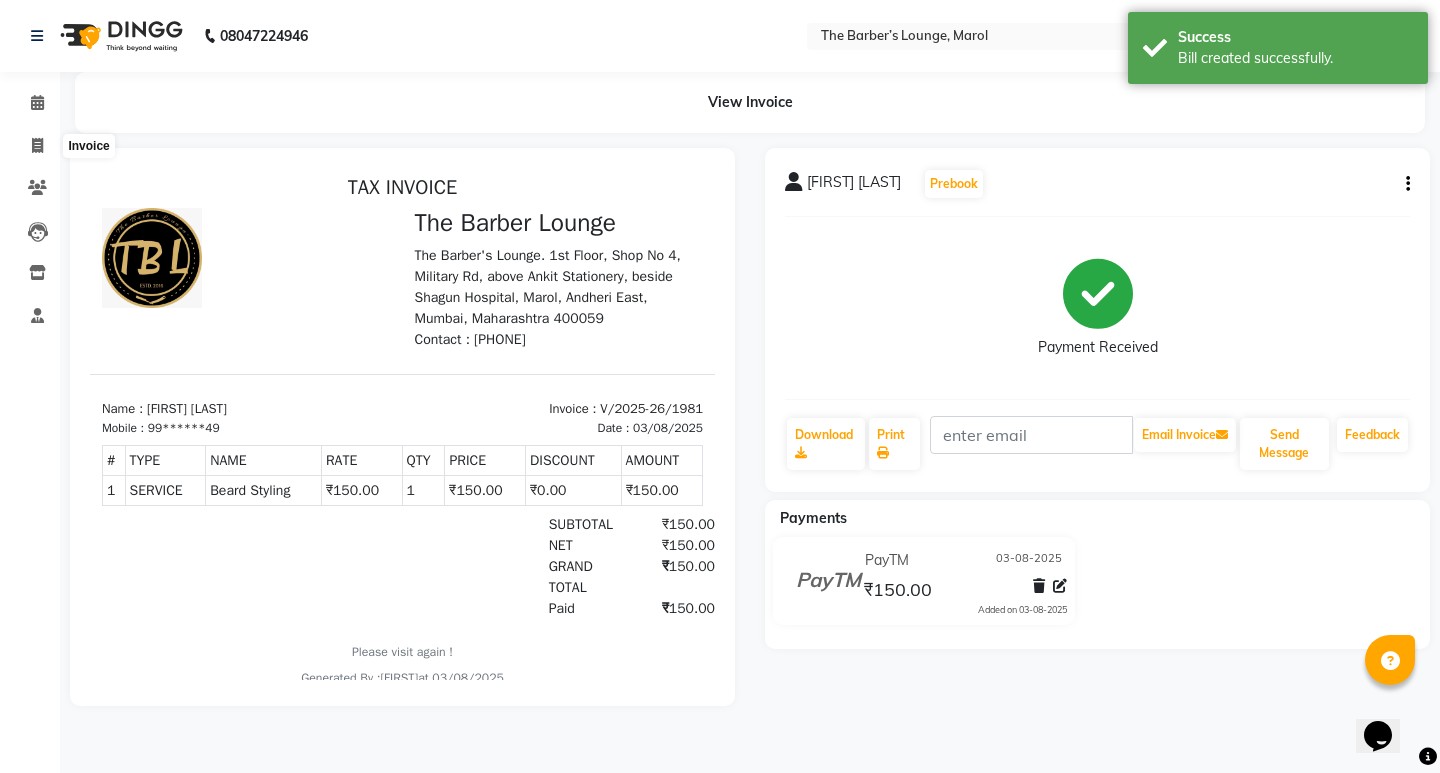 select on "service" 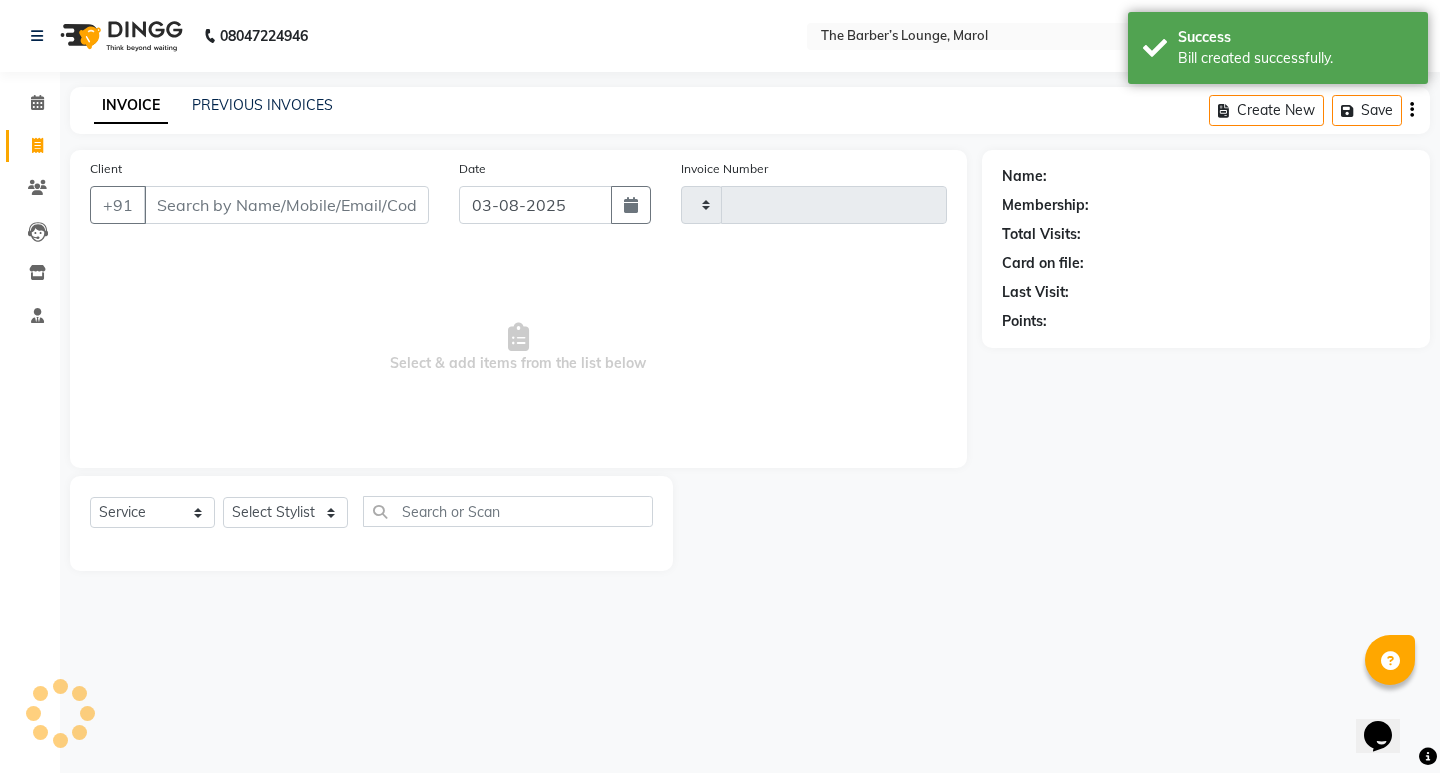 type on "1982" 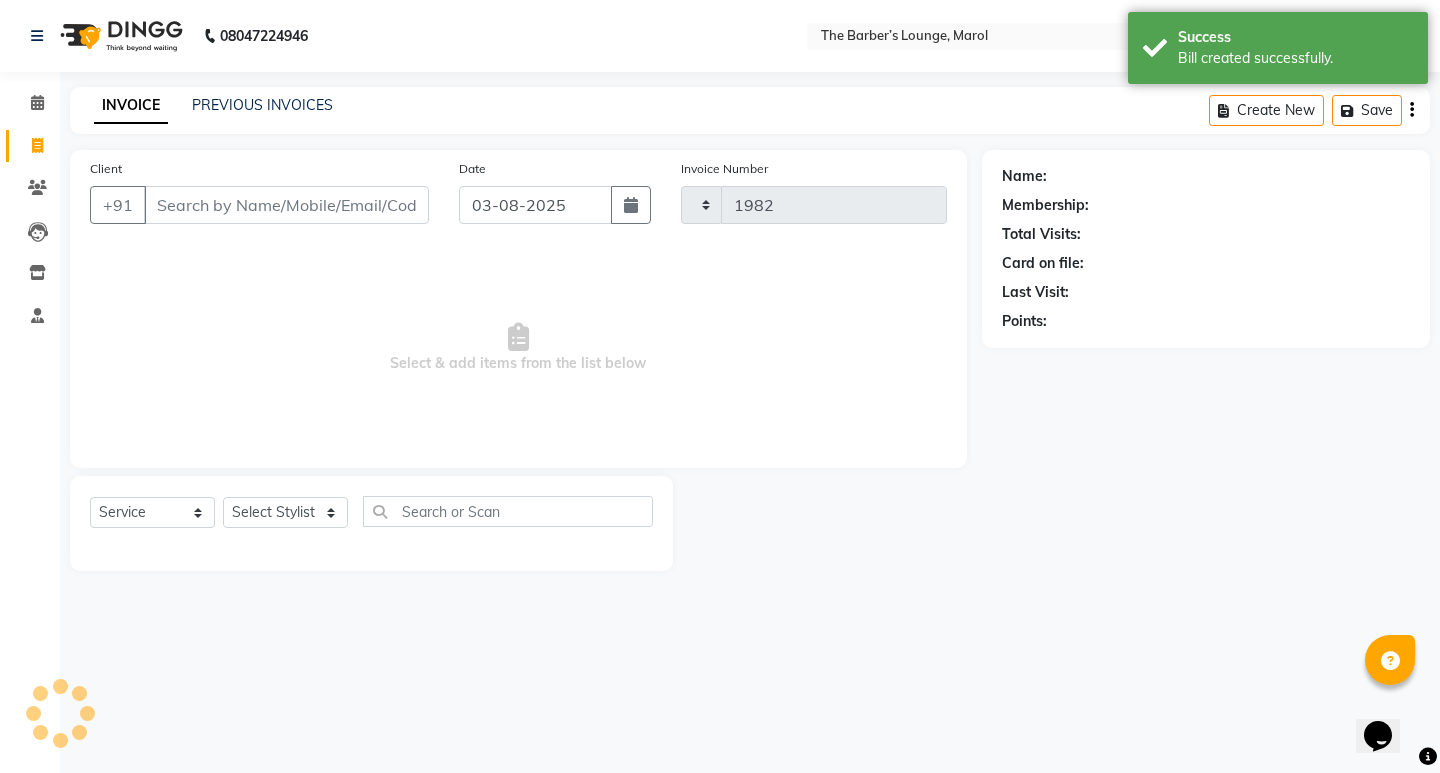 select on "7188" 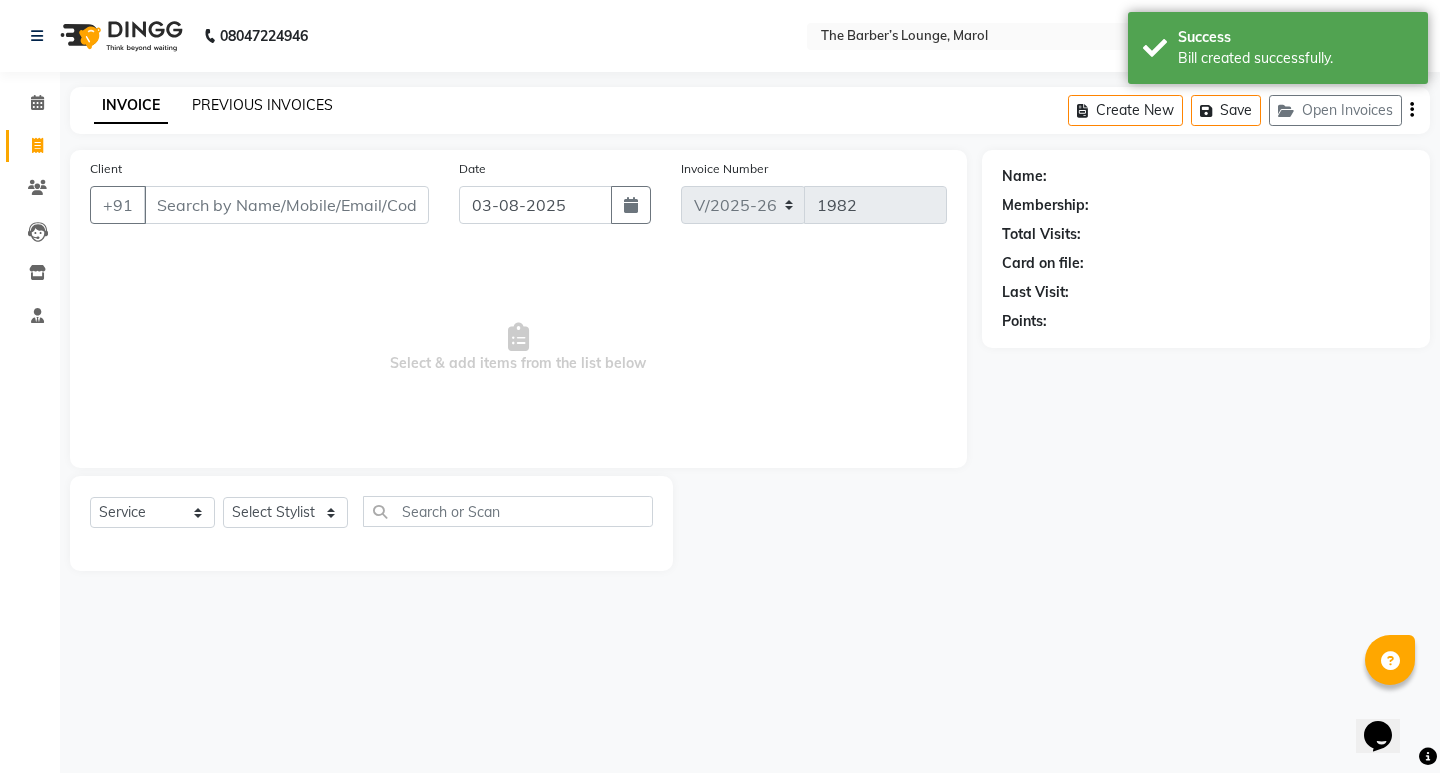 click on "PREVIOUS INVOICES" 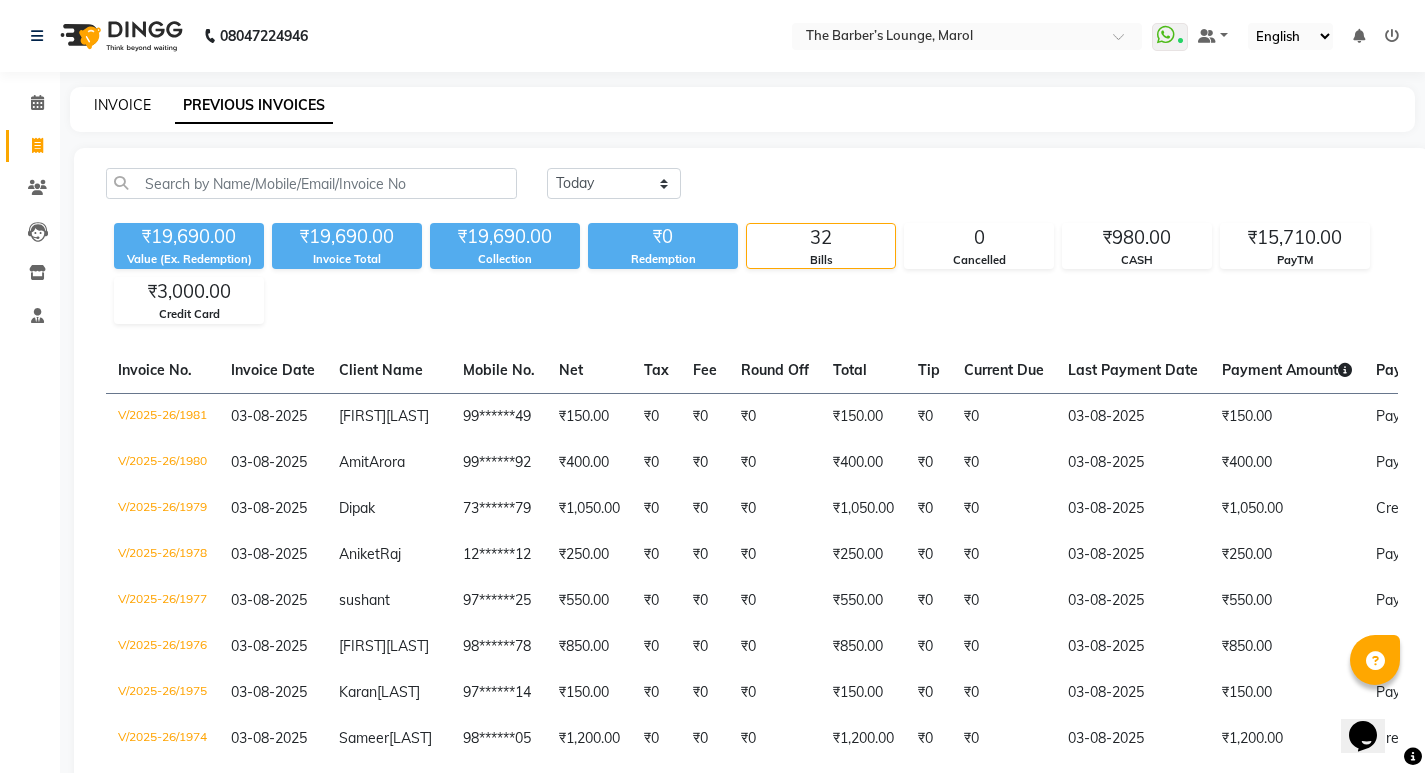 click on "INVOICE" 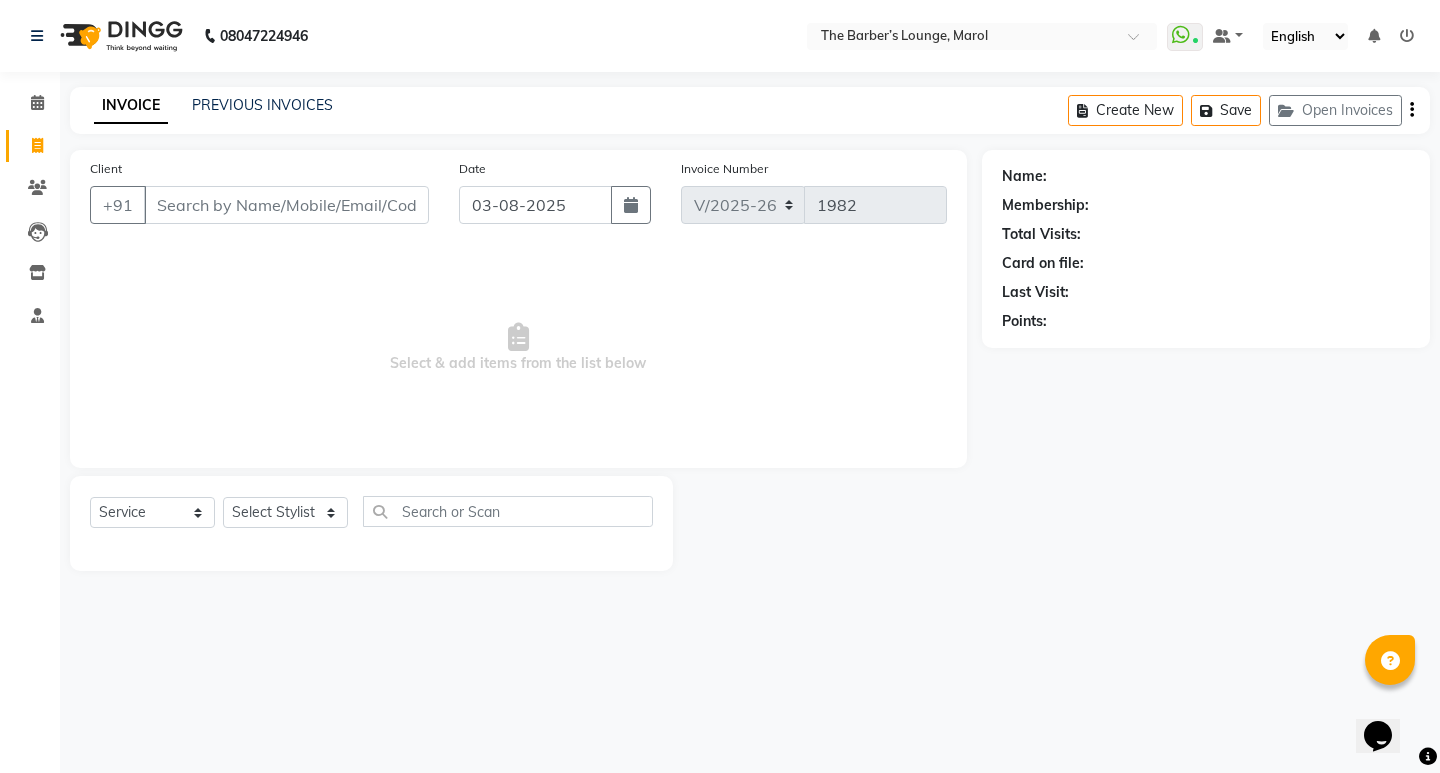 click at bounding box center (1407, 36) 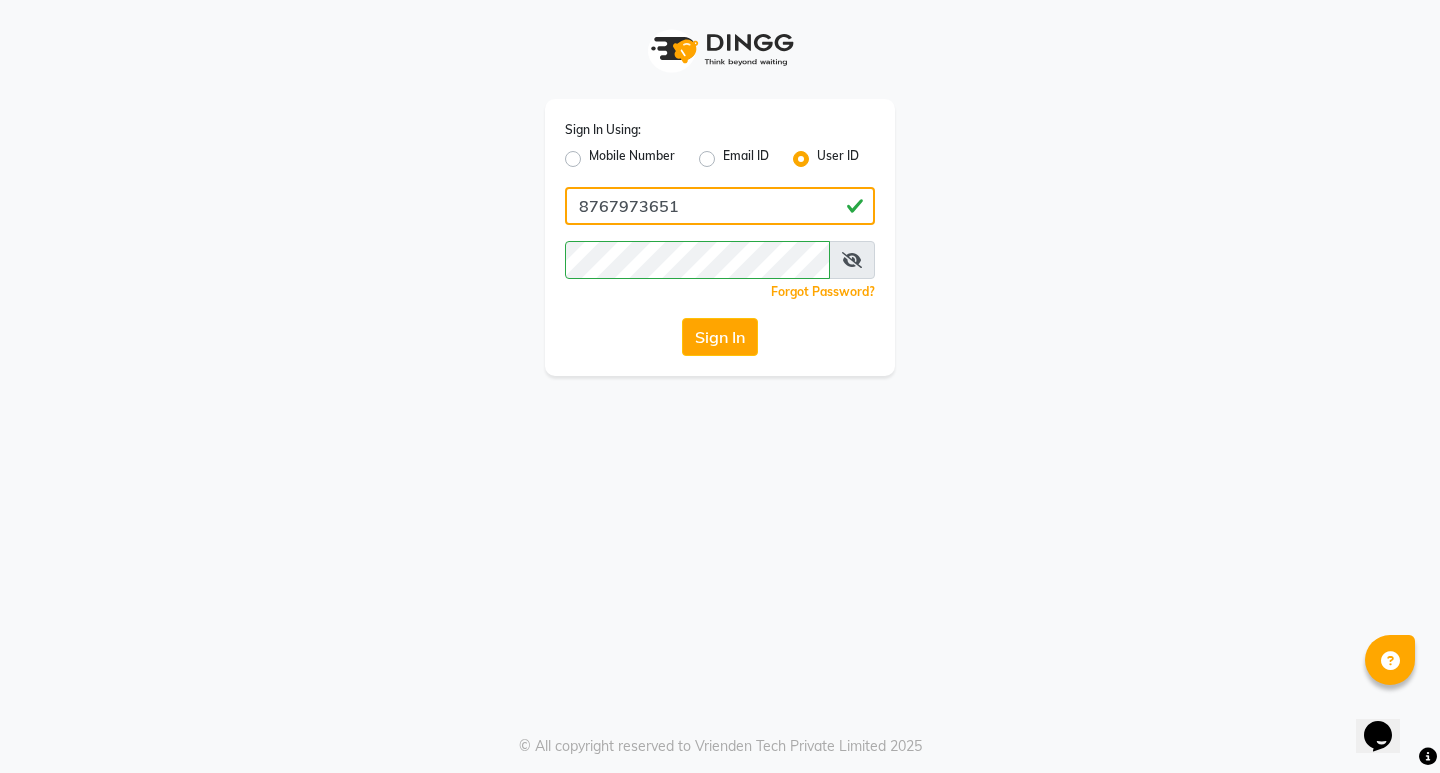 click on "8767973651" 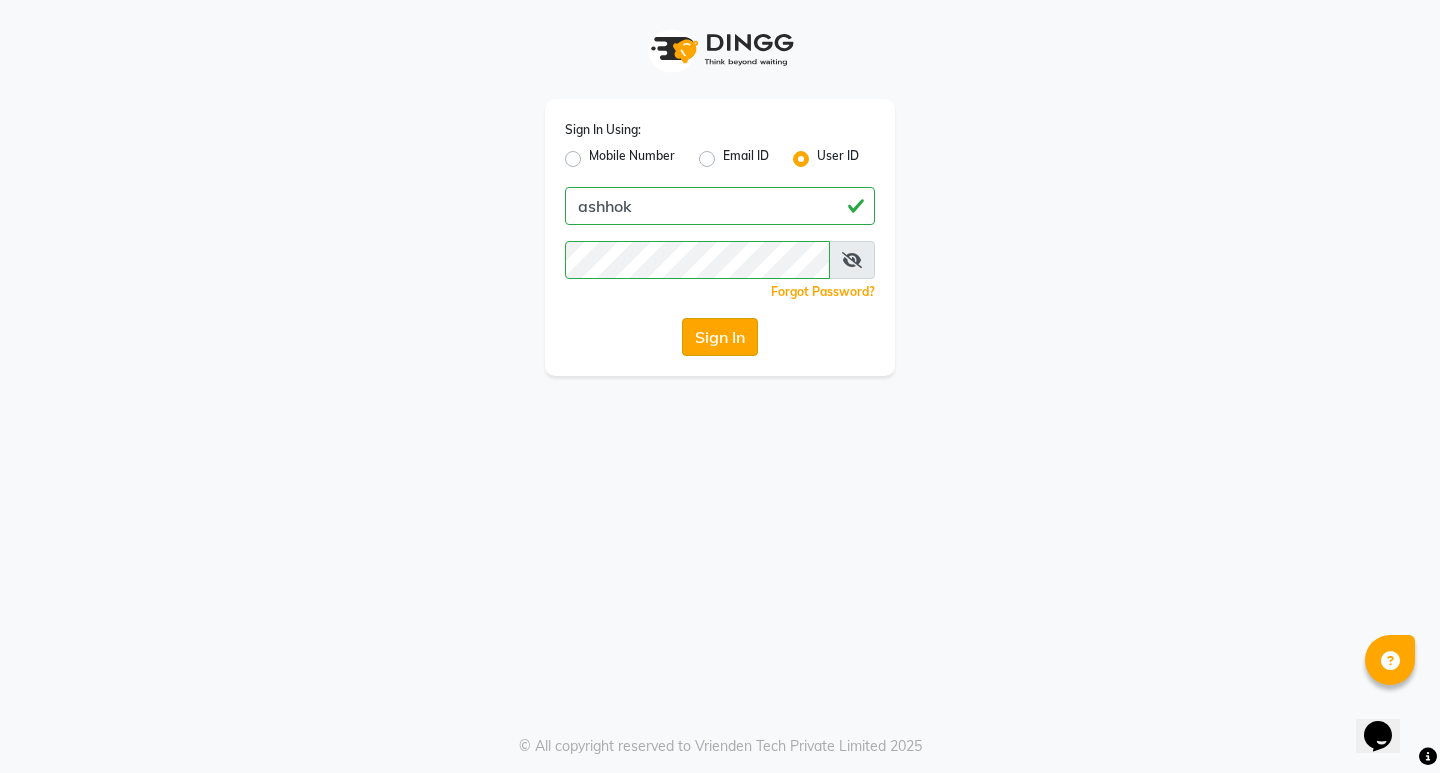 click on "Sign In" 